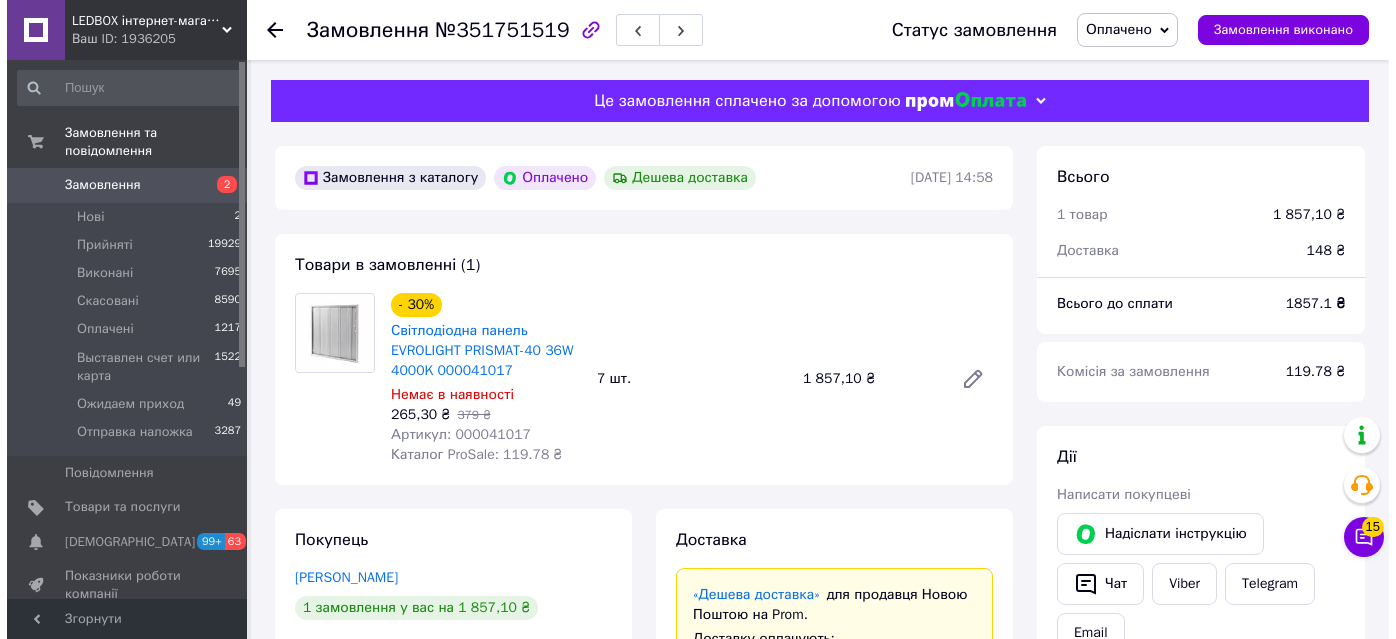 scroll, scrollTop: 0, scrollLeft: 0, axis: both 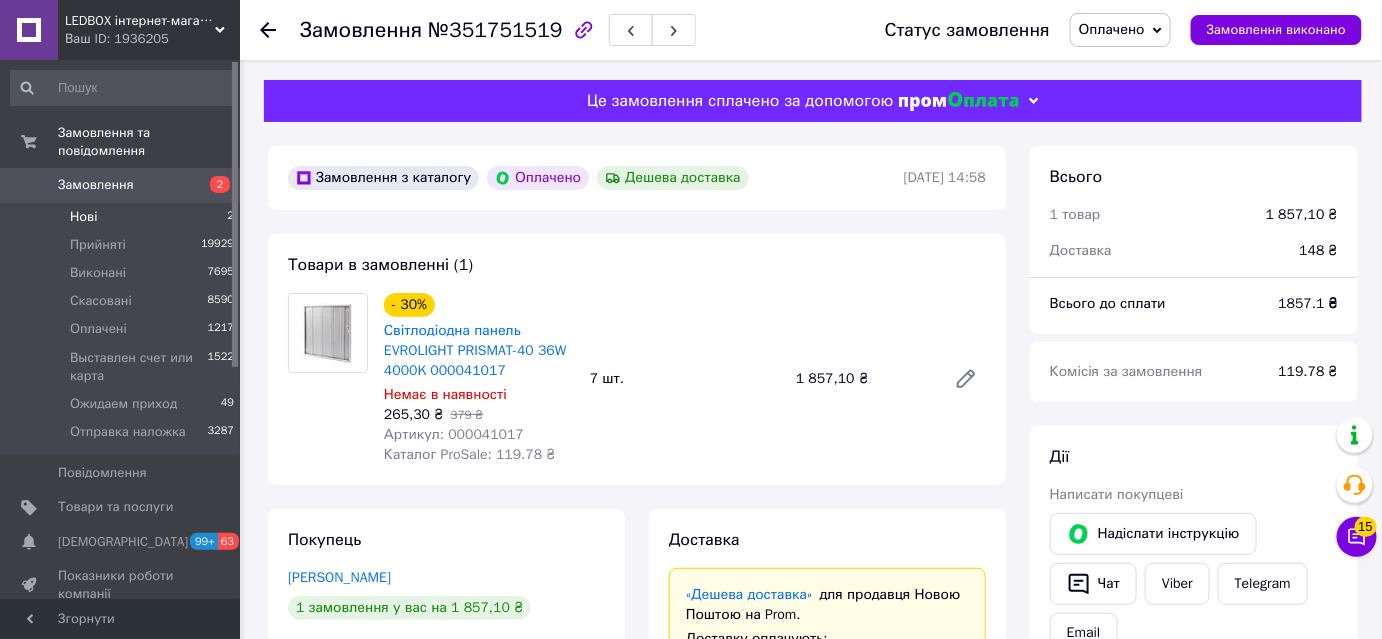 click on "Нові 2" at bounding box center [123, 217] 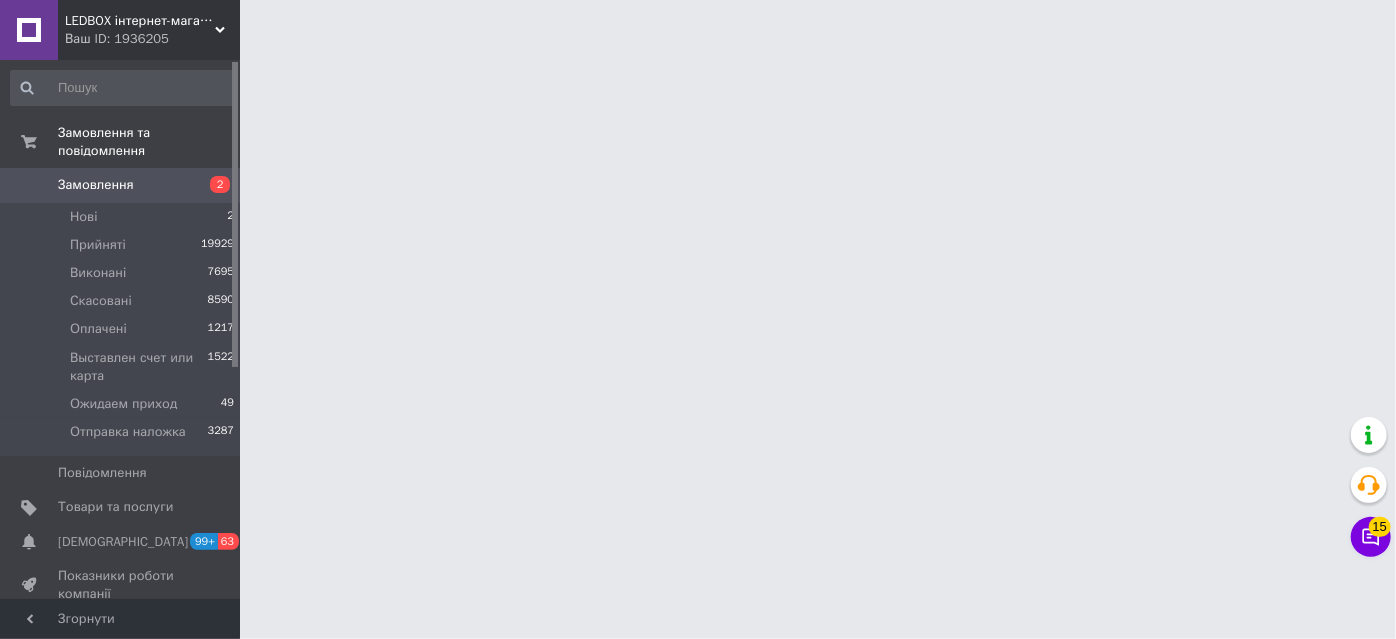 click 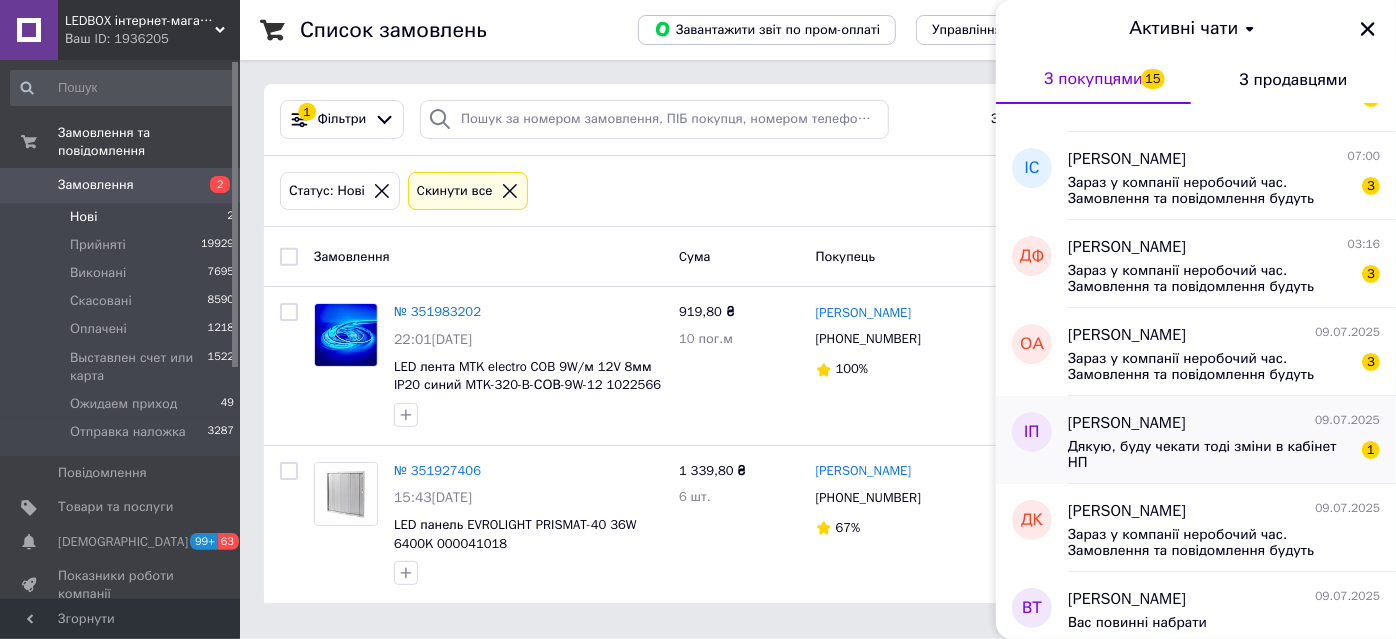 scroll, scrollTop: 90, scrollLeft: 0, axis: vertical 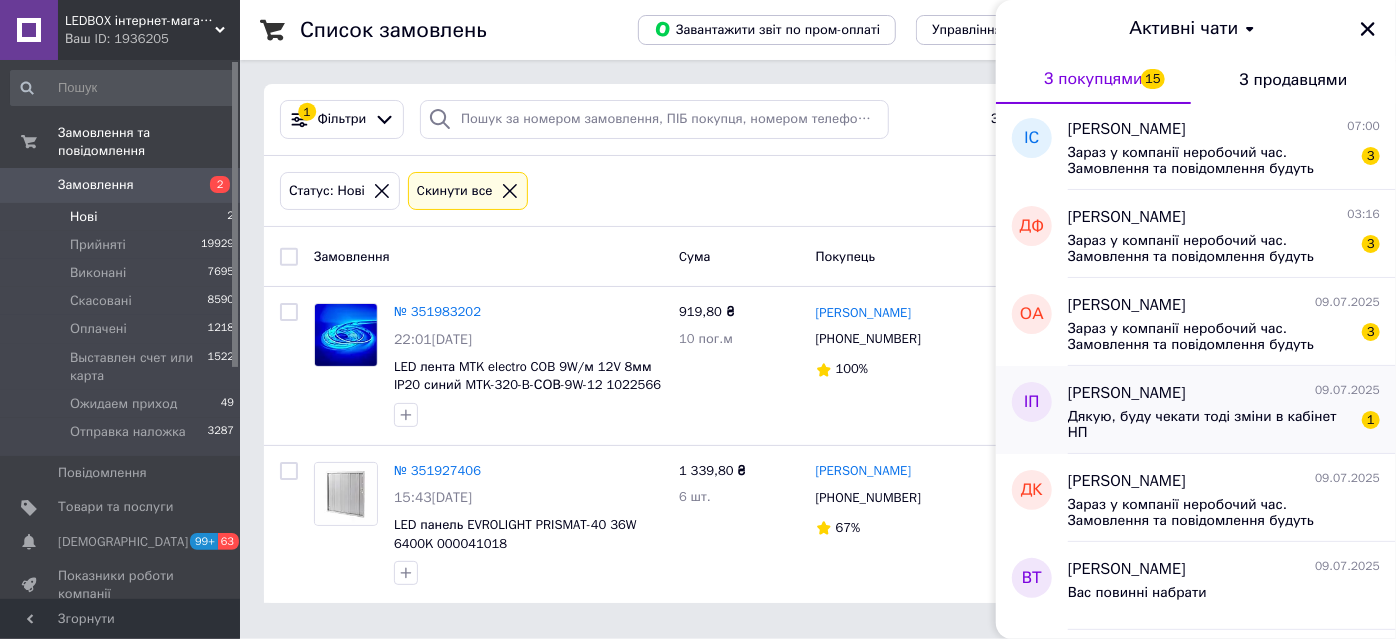click on "Дякую, буду чекати тоді зміни в кабінет НП" at bounding box center [1210, 425] 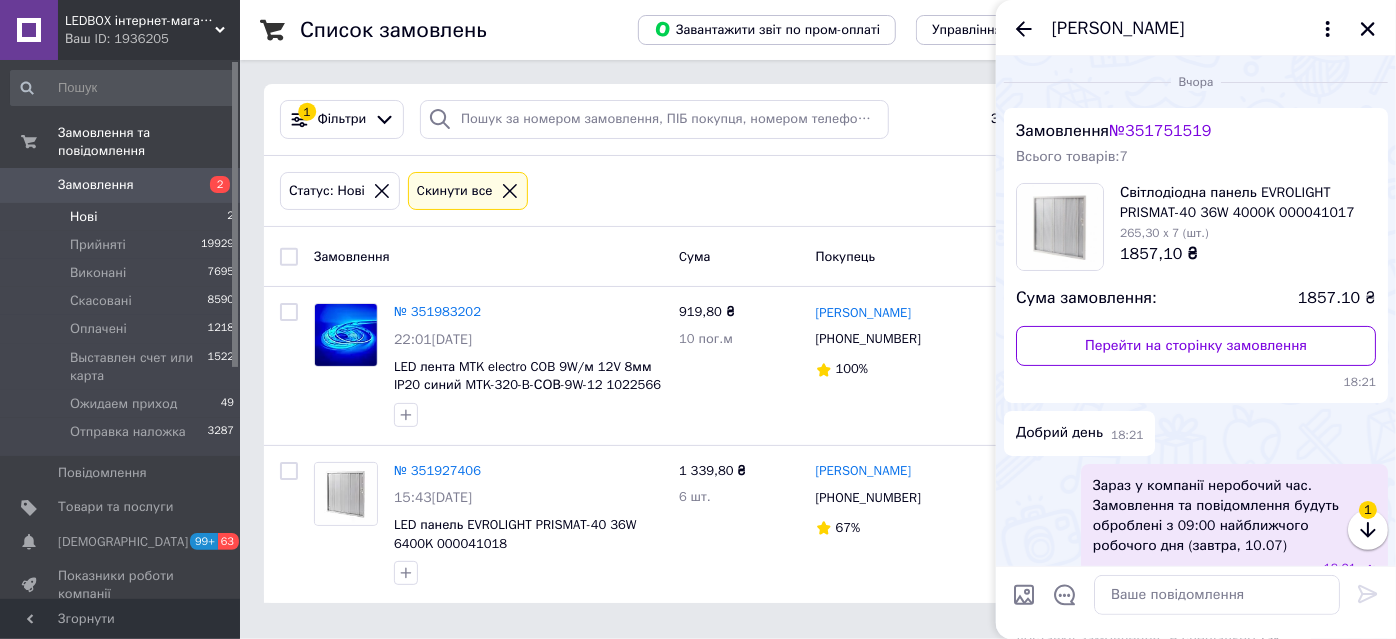scroll, scrollTop: 345, scrollLeft: 0, axis: vertical 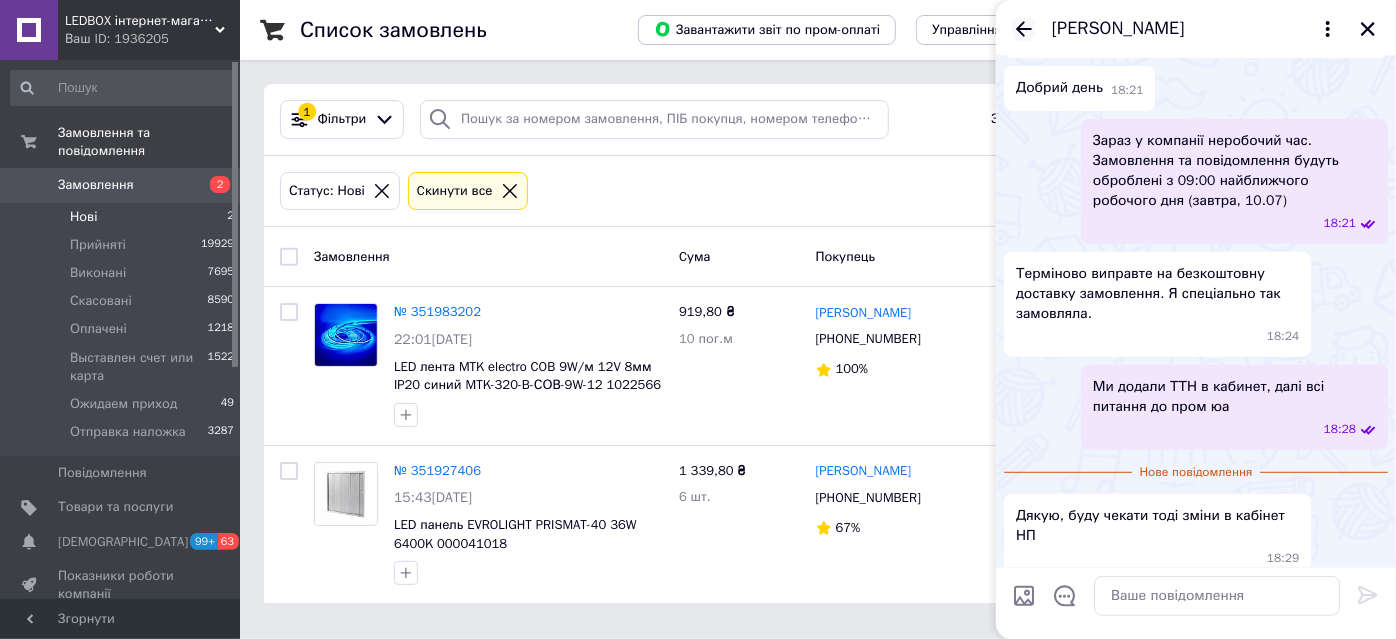 click 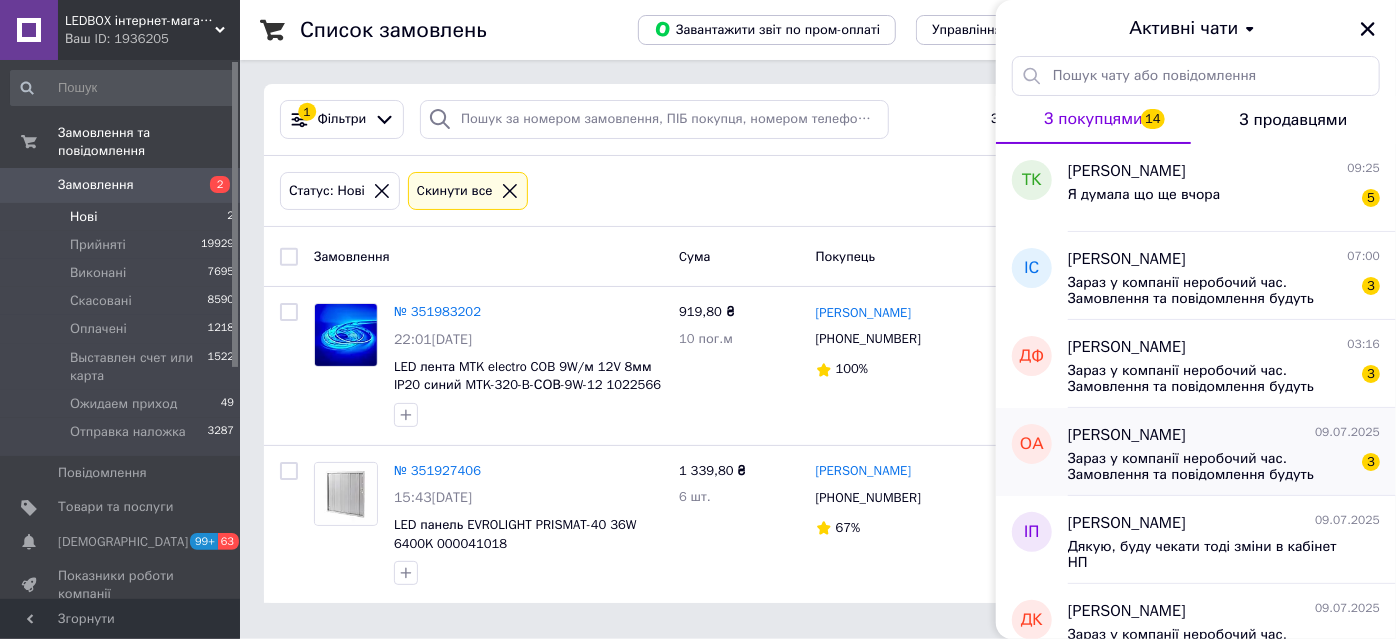 click on "Зараз у компанії неробочий час. Замовлення та повідомлення будуть оброблені з 09:00 найближчого робочого дня (завтра, 10.07)" at bounding box center [1210, 467] 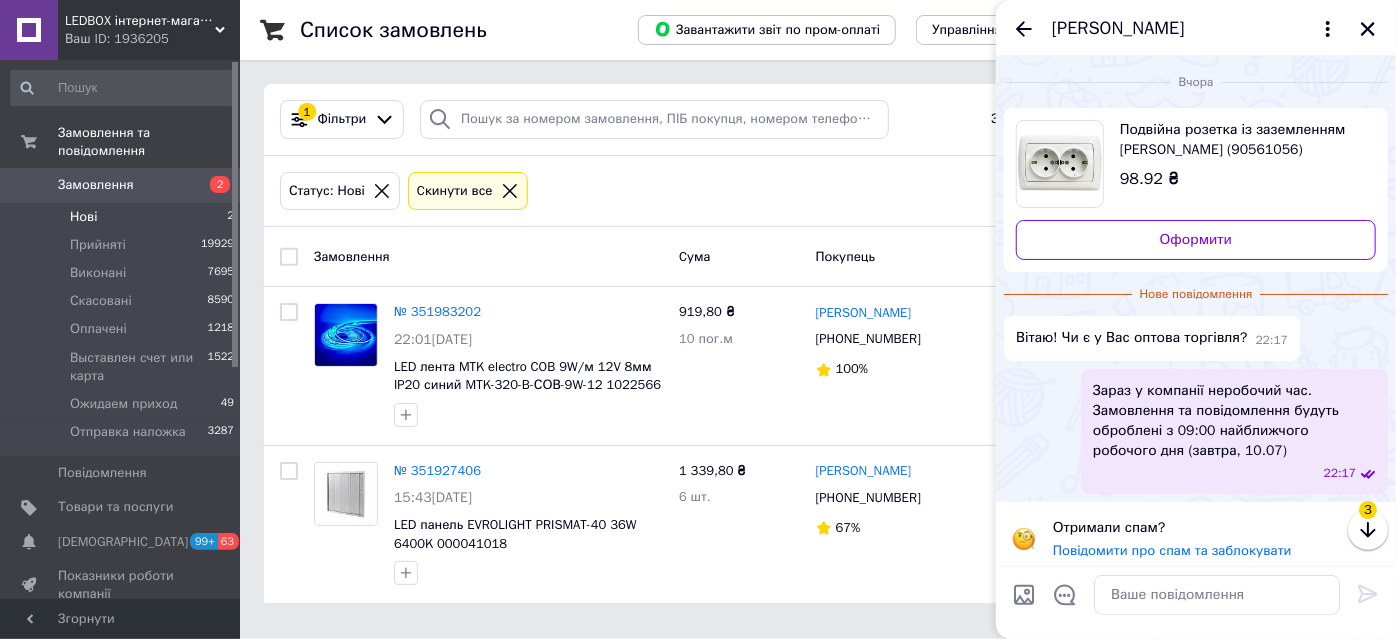 scroll, scrollTop: 9, scrollLeft: 0, axis: vertical 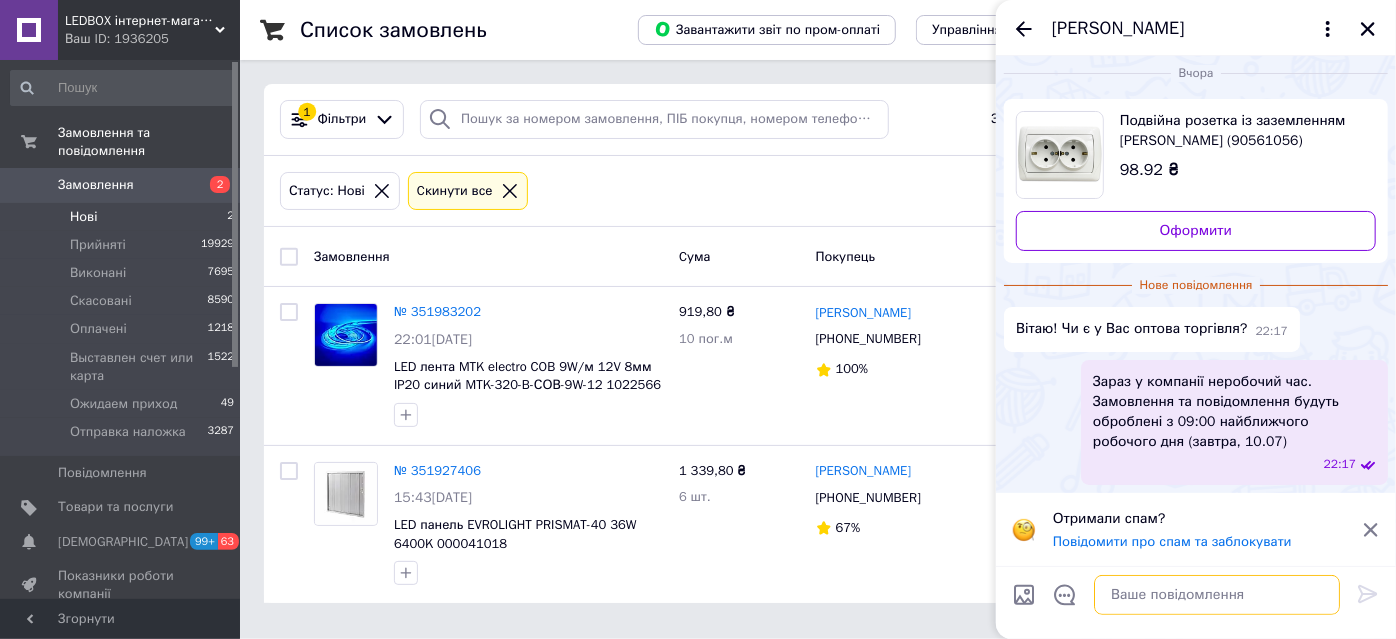 click at bounding box center (1217, 595) 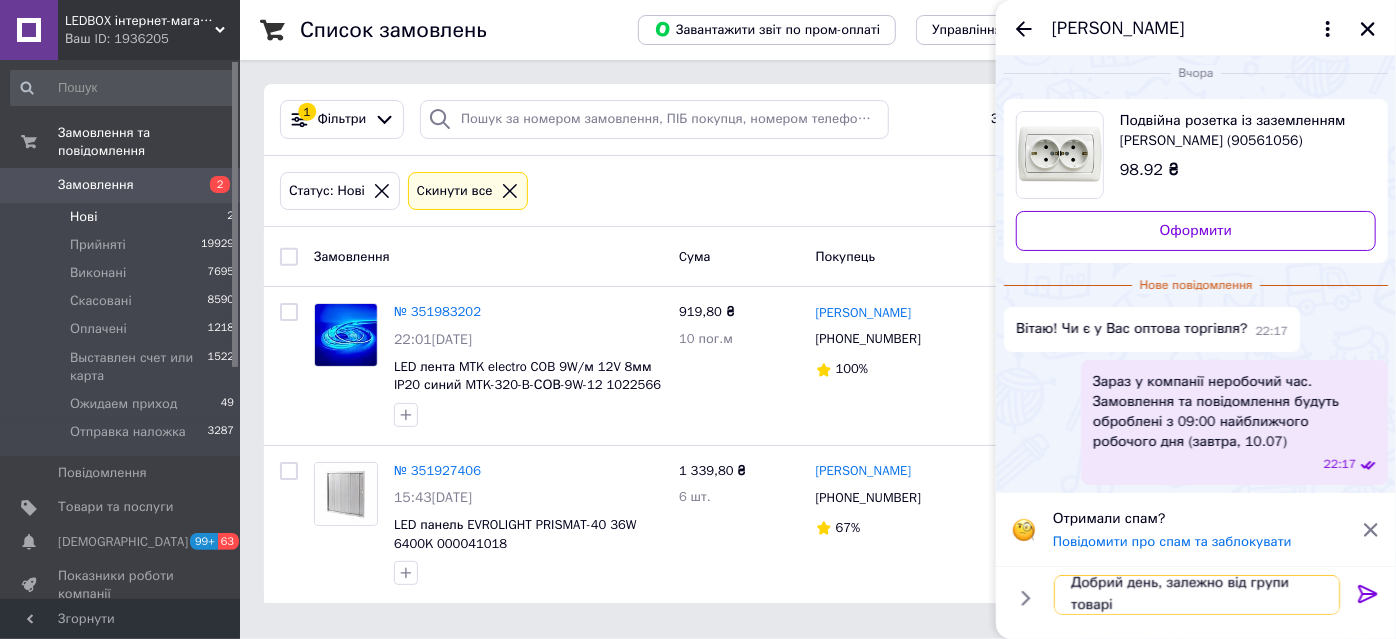 type on "Добрий день, залежно від групи товарів" 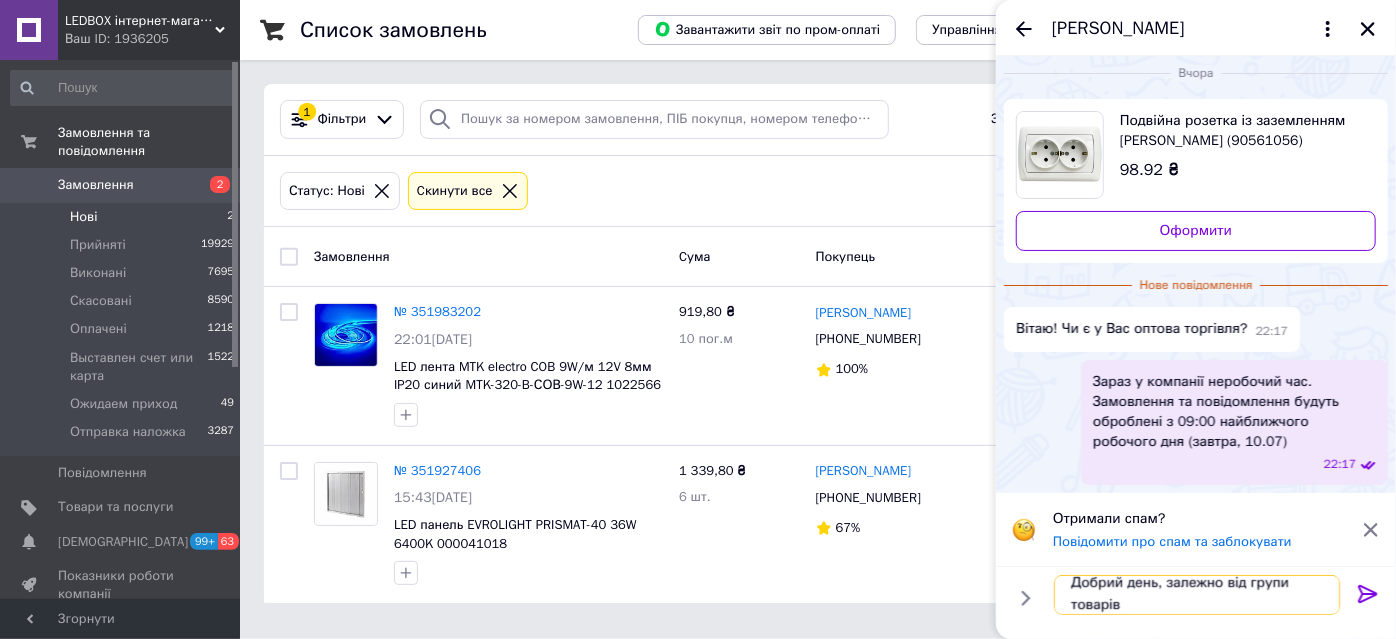 scroll, scrollTop: 1, scrollLeft: 0, axis: vertical 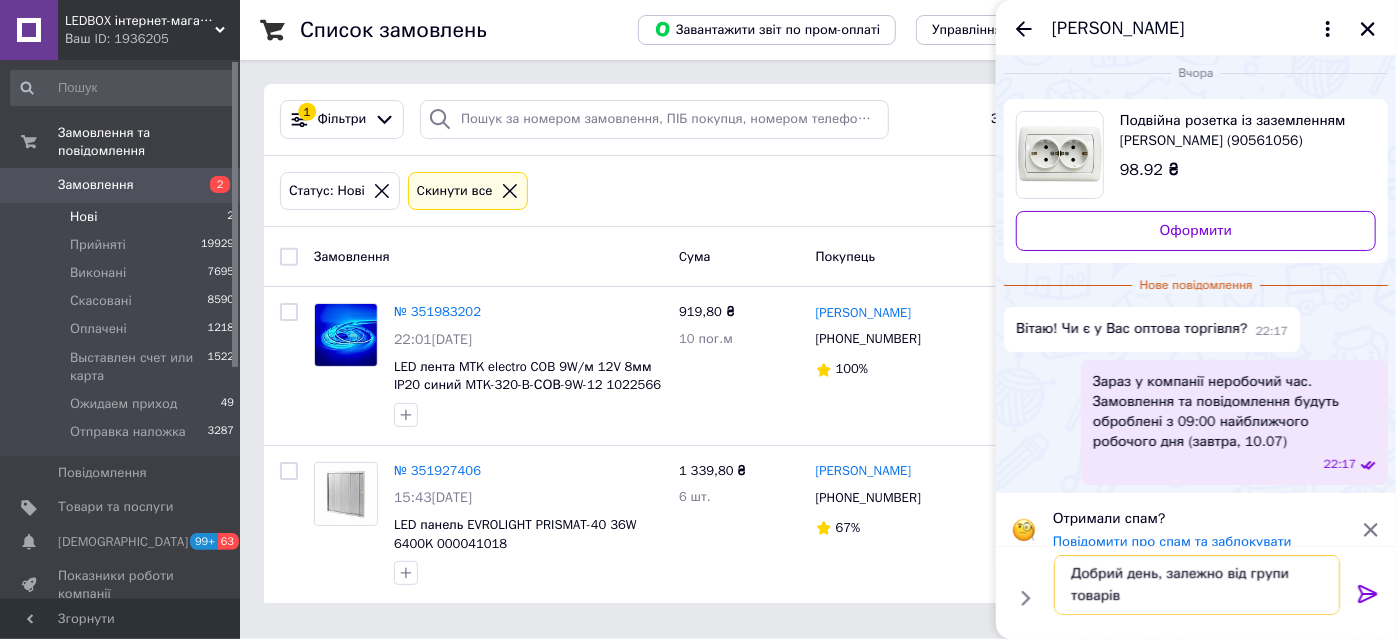 type 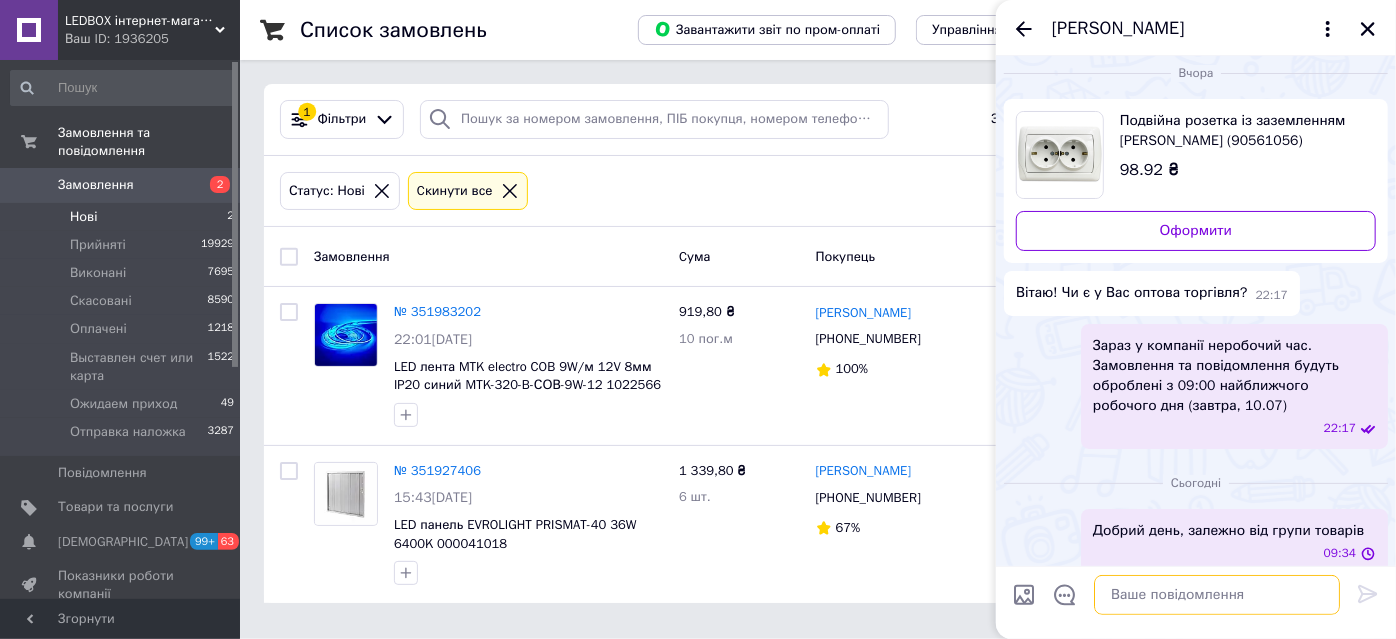 scroll, scrollTop: 0, scrollLeft: 0, axis: both 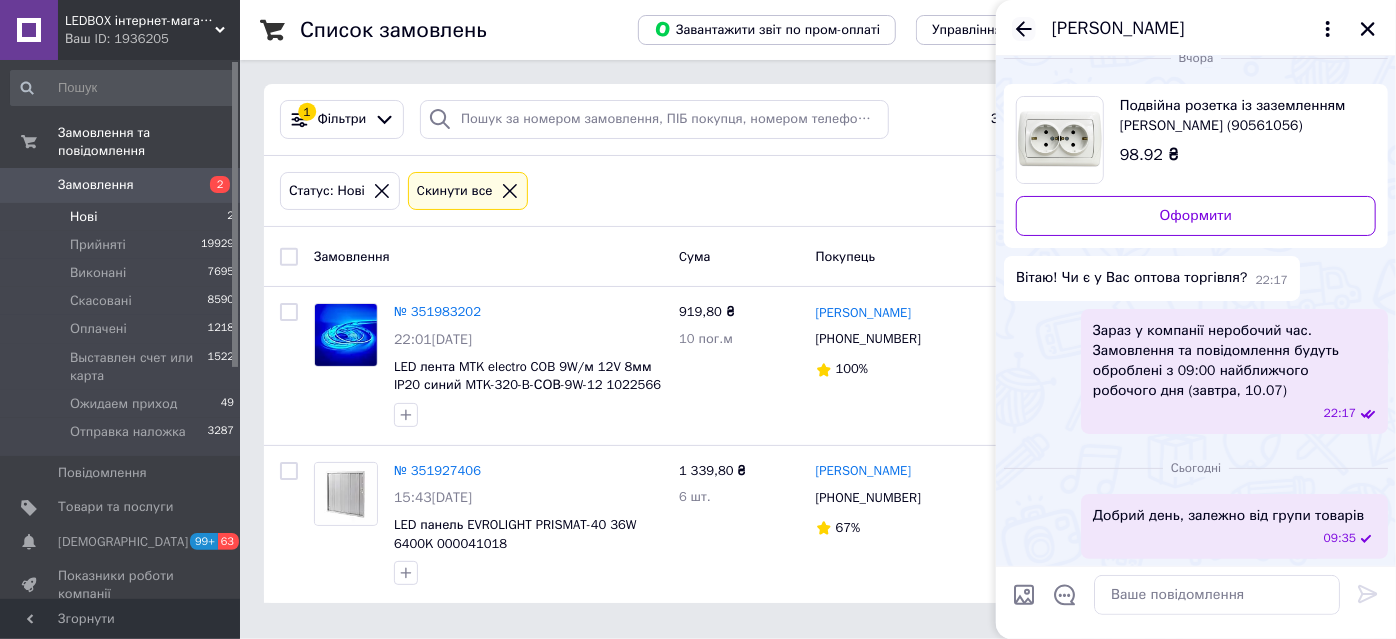 click 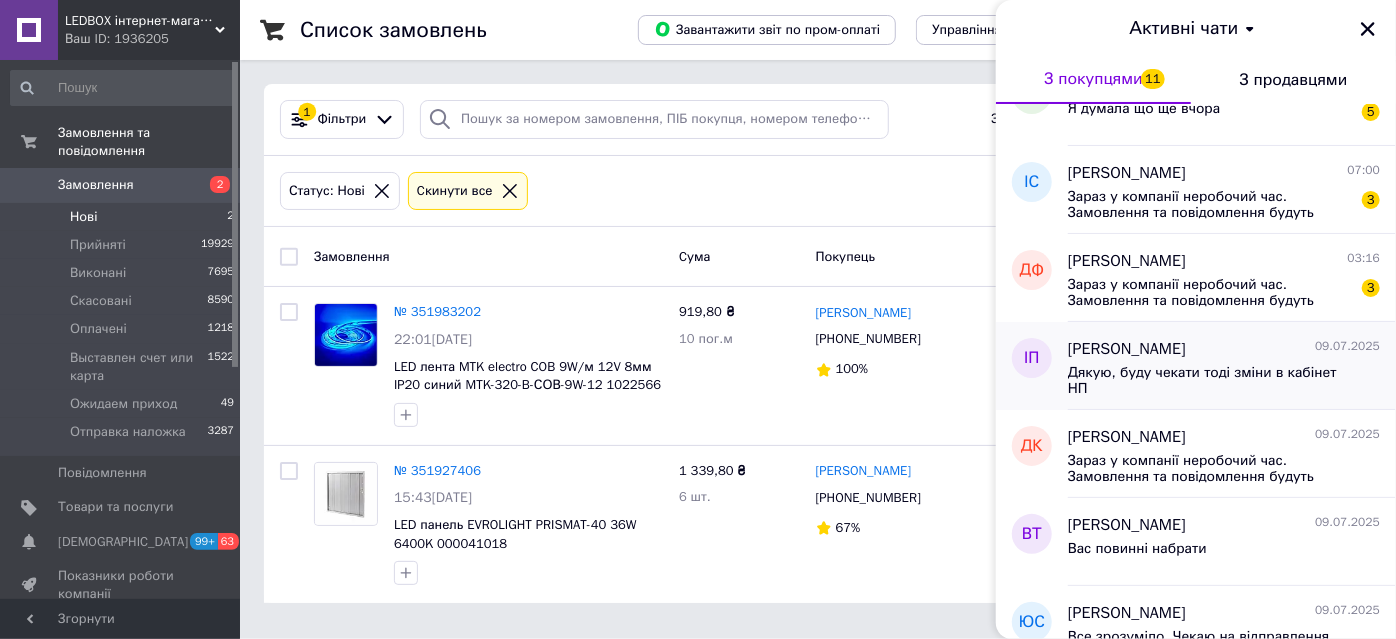 scroll, scrollTop: 0, scrollLeft: 0, axis: both 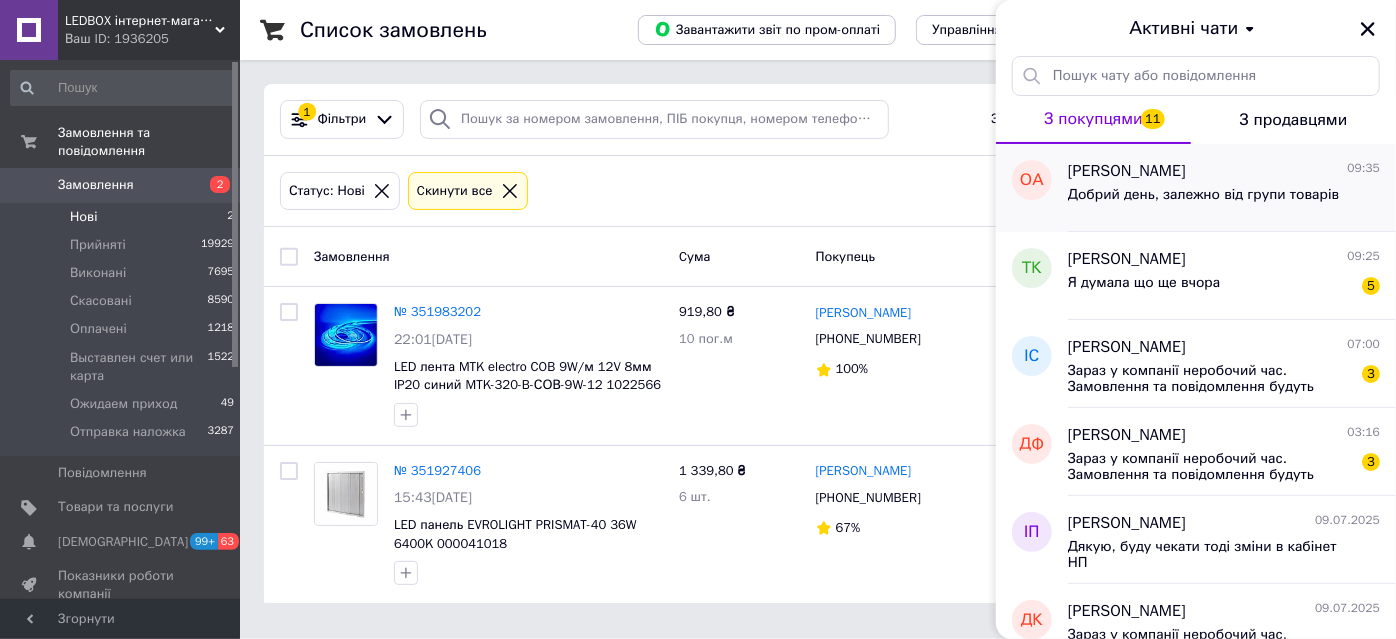 click on "Олександр Антонюк" at bounding box center [1127, 171] 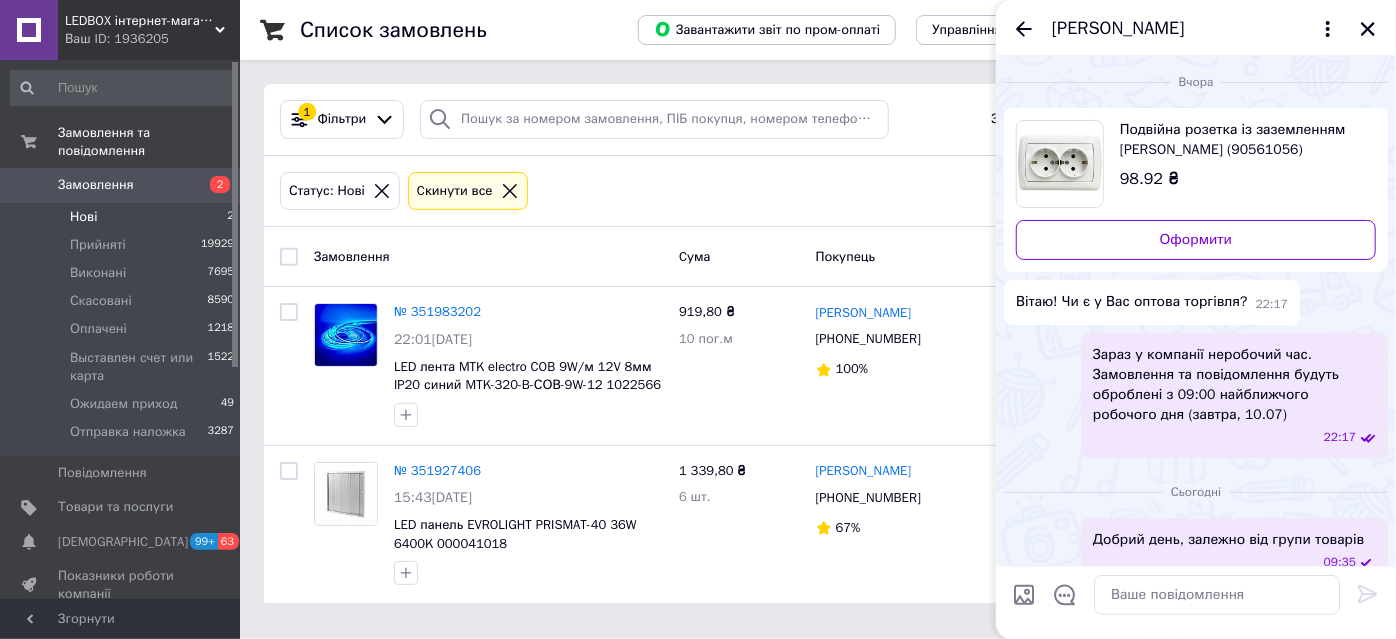 scroll, scrollTop: 24, scrollLeft: 0, axis: vertical 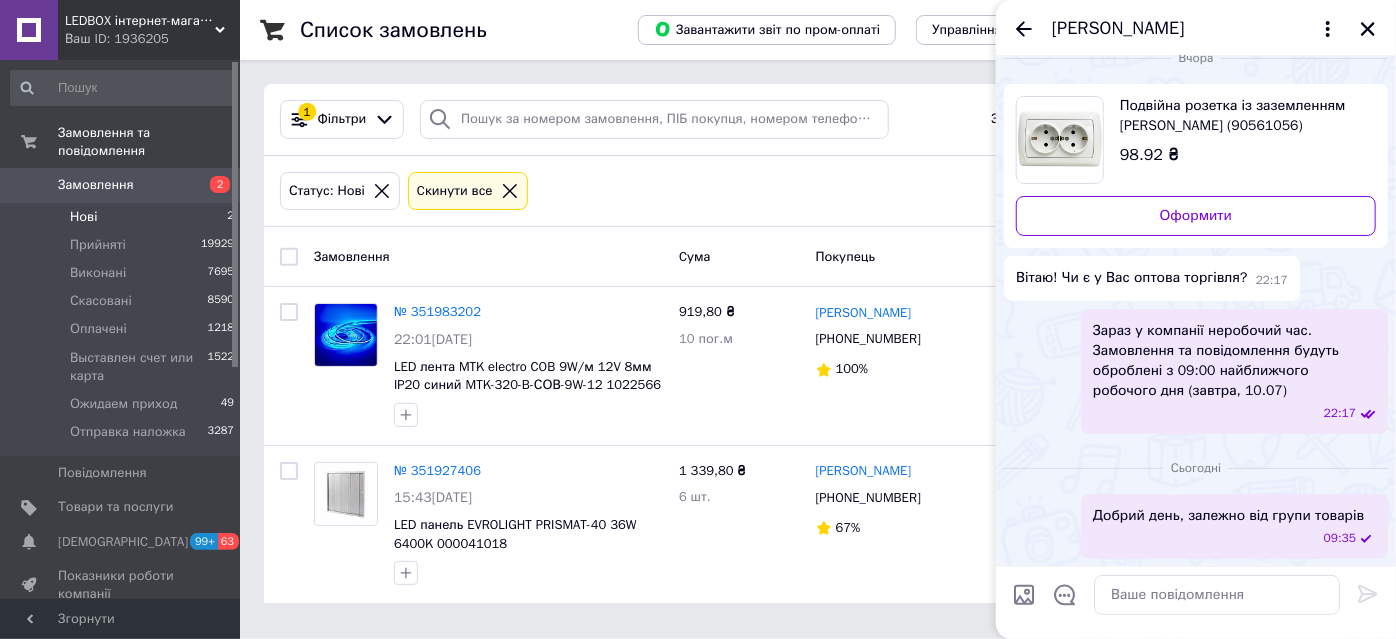 click on "Олександр Антонюк" at bounding box center (1118, 29) 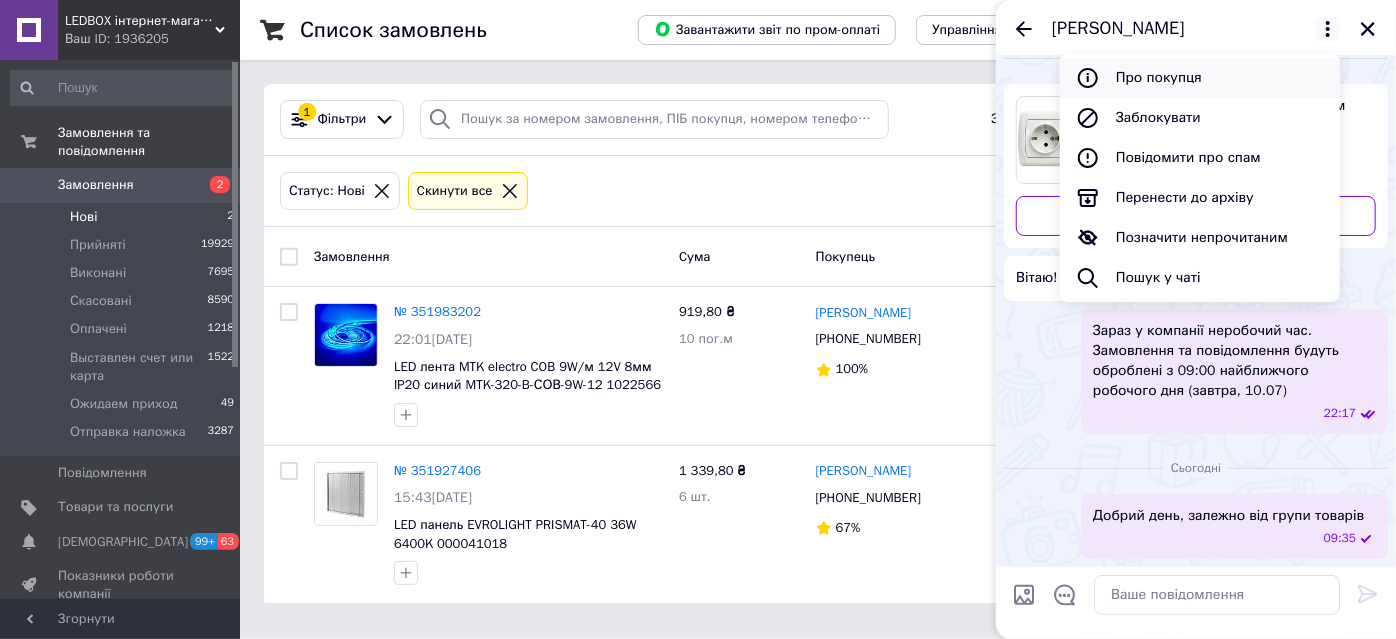 click on "Про покупця" at bounding box center (1200, 78) 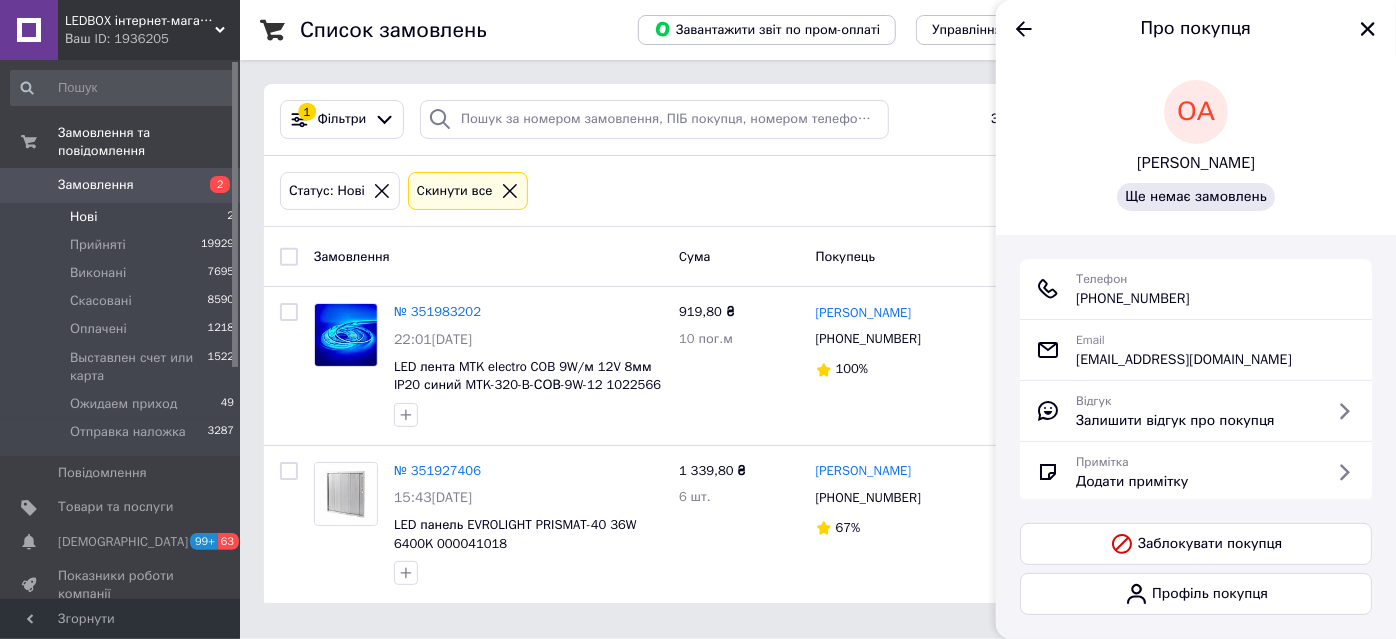 drag, startPoint x: 1209, startPoint y: 293, endPoint x: 1100, endPoint y: 307, distance: 109.89541 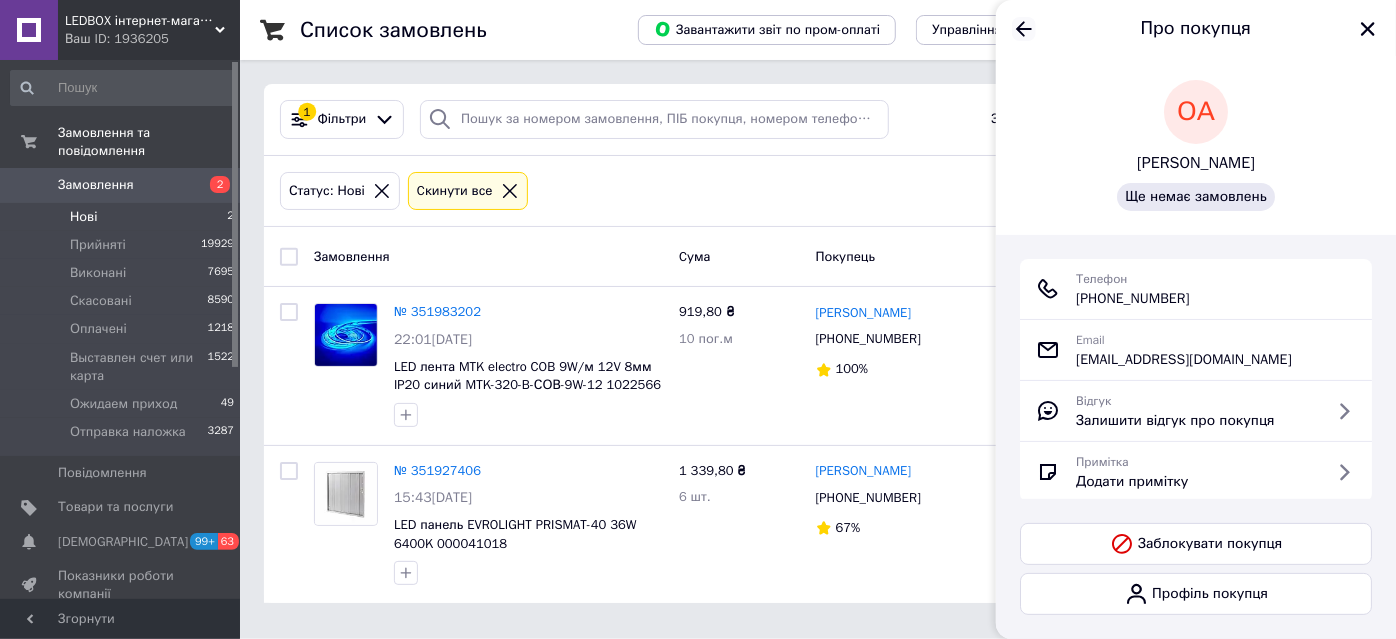 click 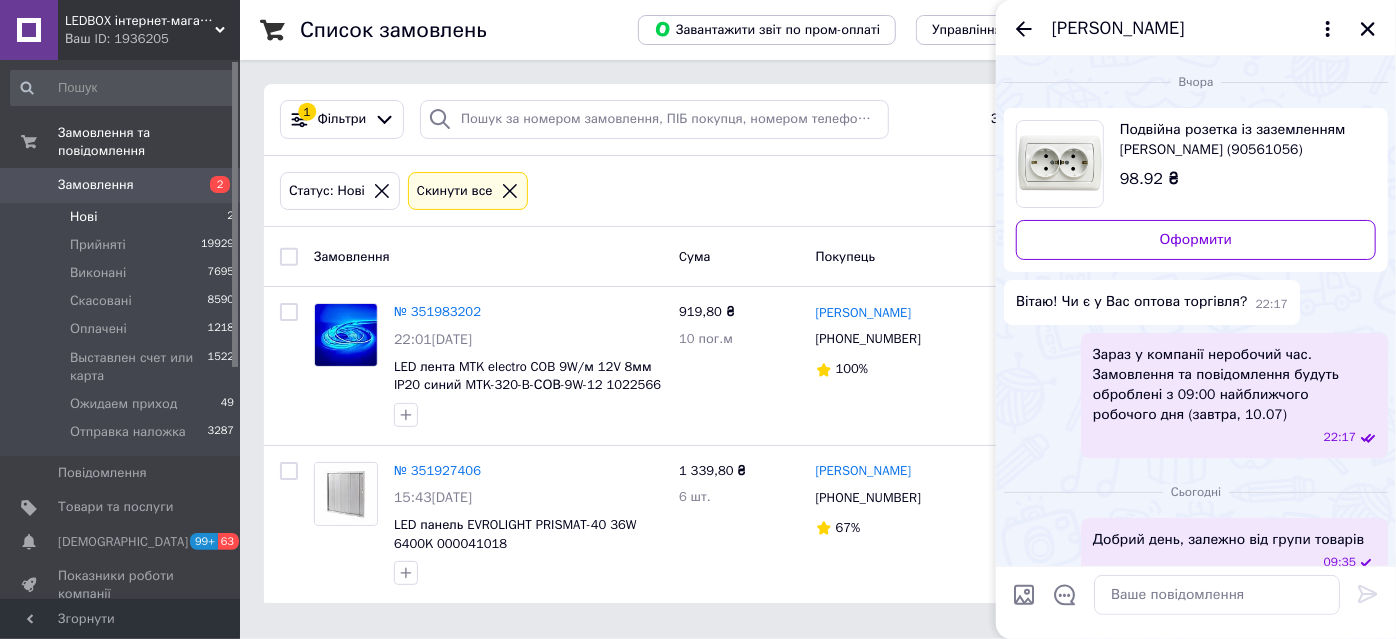 scroll, scrollTop: 24, scrollLeft: 0, axis: vertical 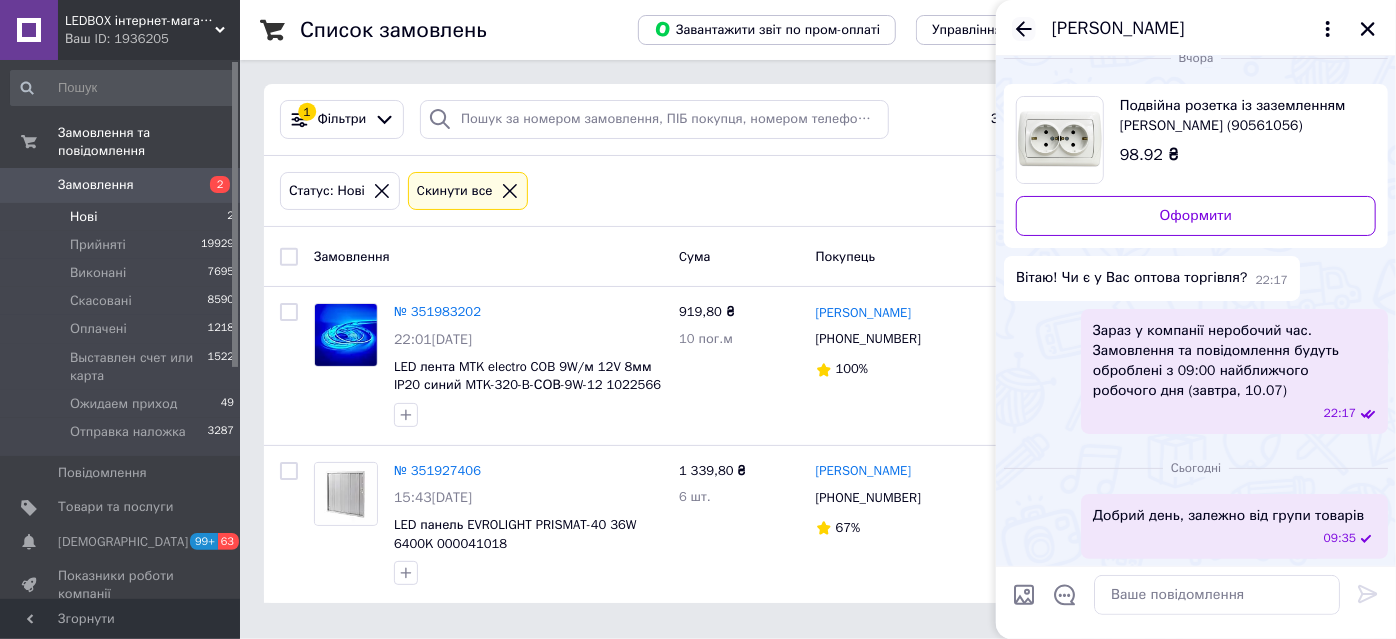 click 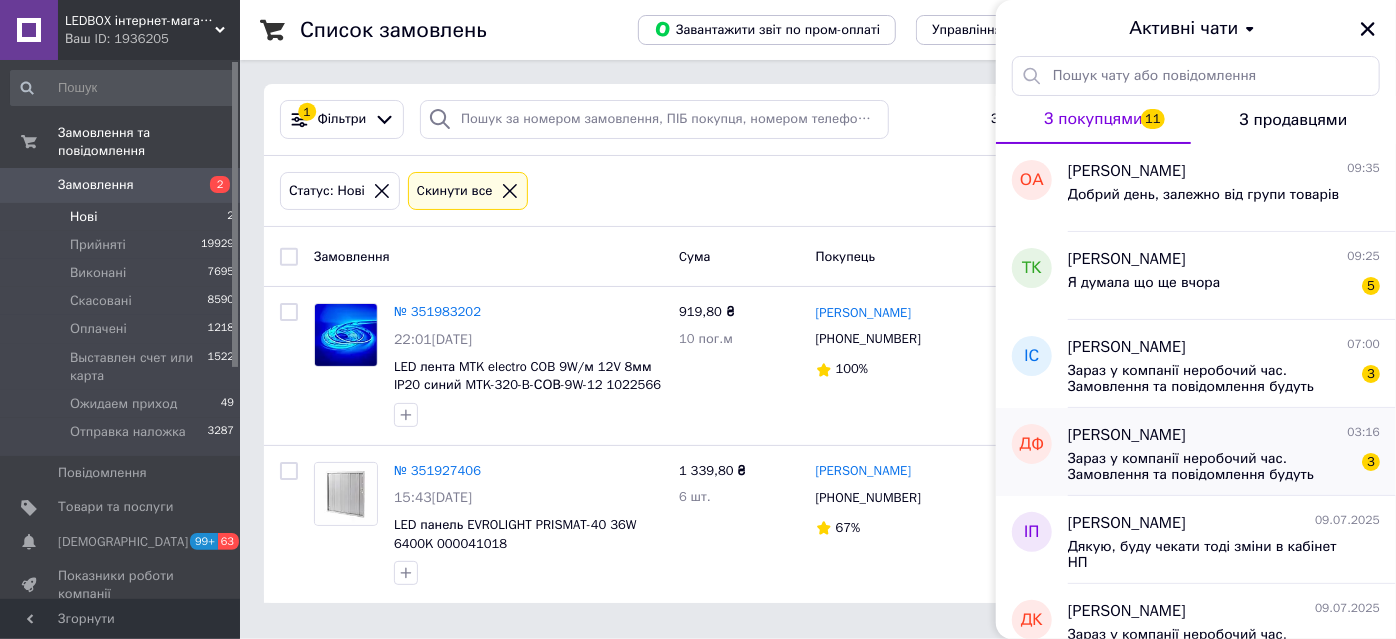 click on "Зараз у компанії неробочий час. Замовлення та повідомлення будуть оброблені з 09:00 найближчого робочого дня (сьогодні)" at bounding box center [1210, 467] 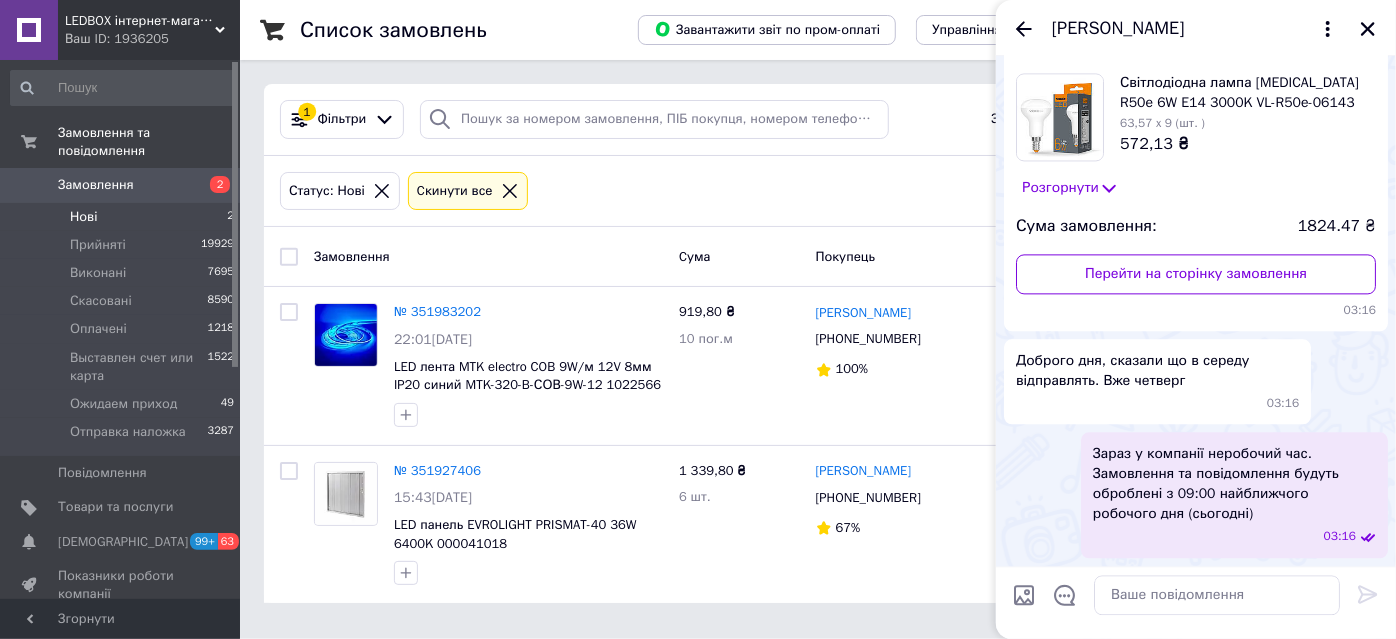 scroll, scrollTop: 2495, scrollLeft: 0, axis: vertical 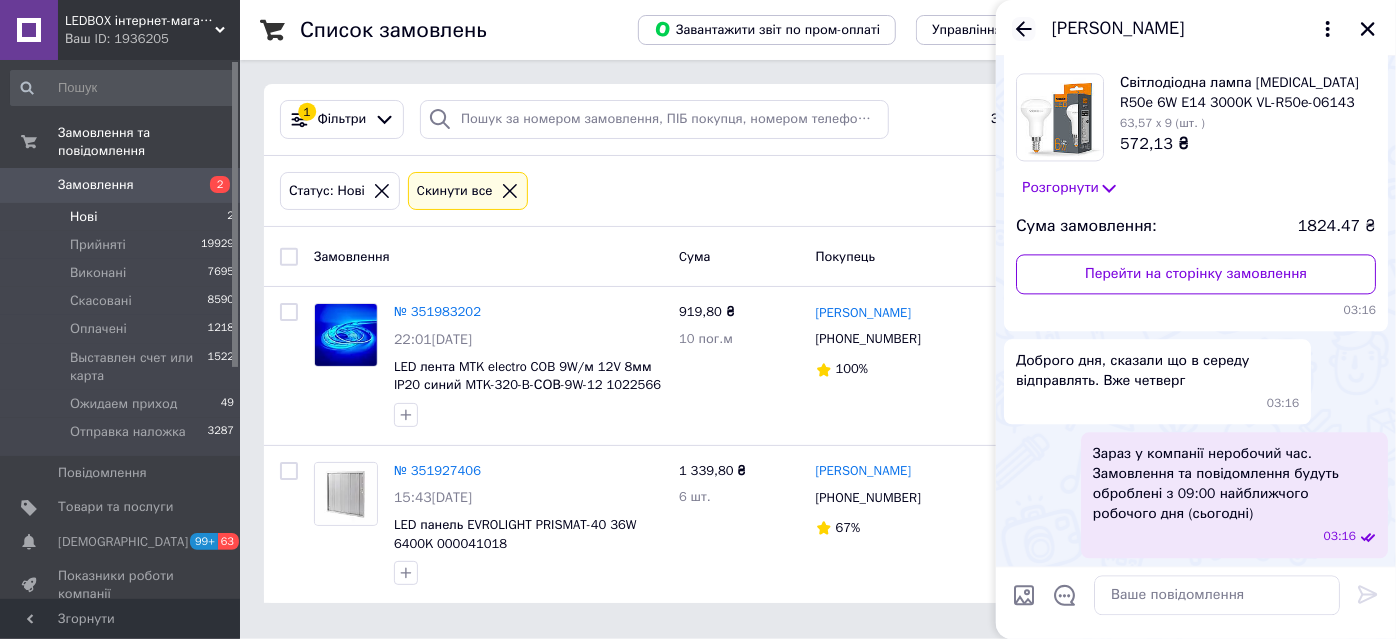 click 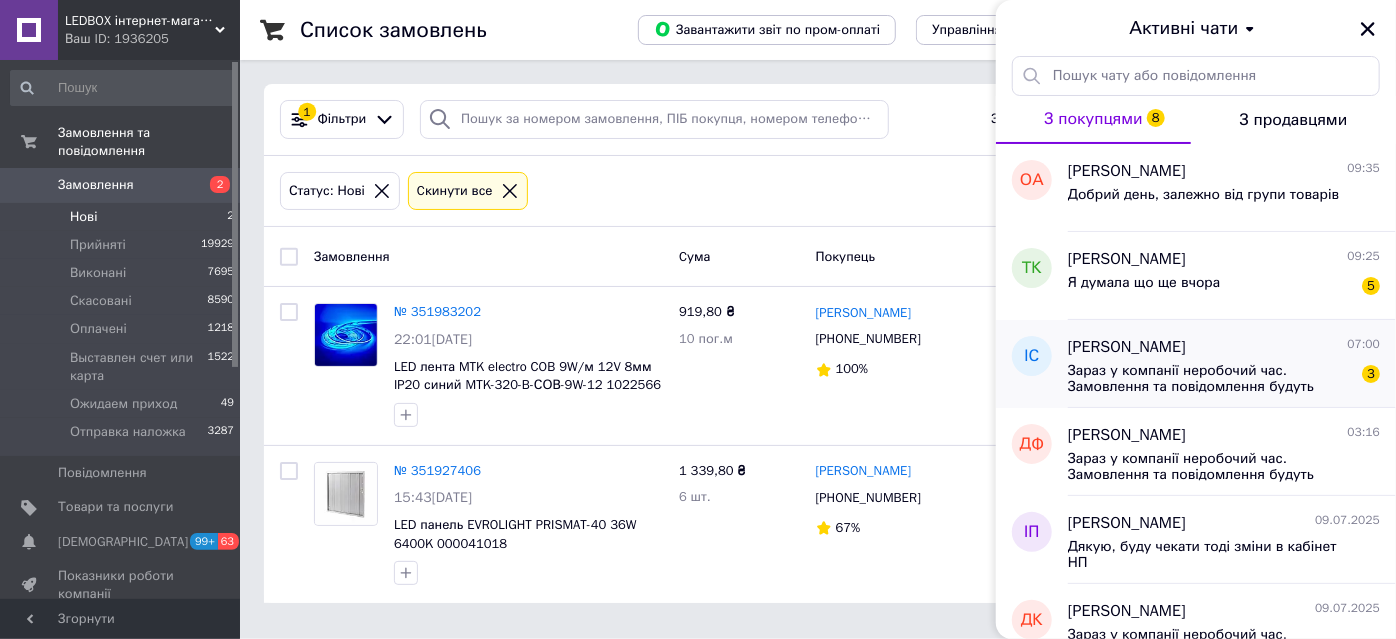 click on "Ігор Спичак 07:00" at bounding box center (1224, 347) 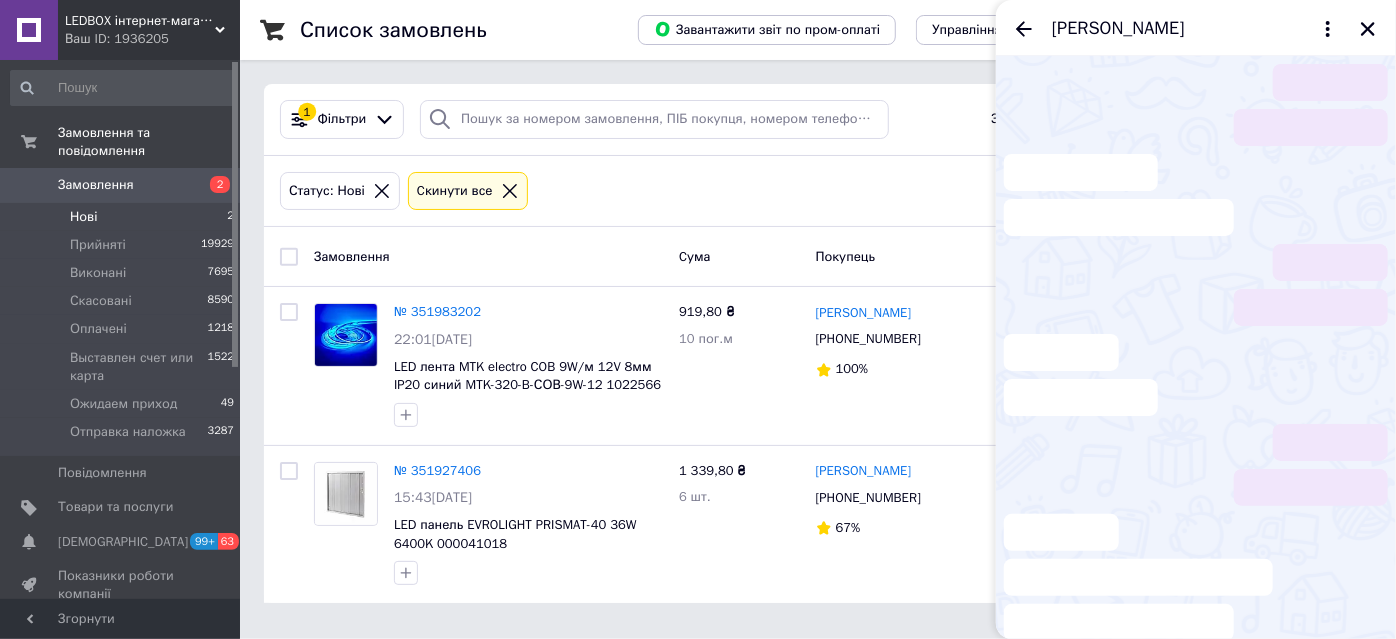 scroll, scrollTop: 28, scrollLeft: 0, axis: vertical 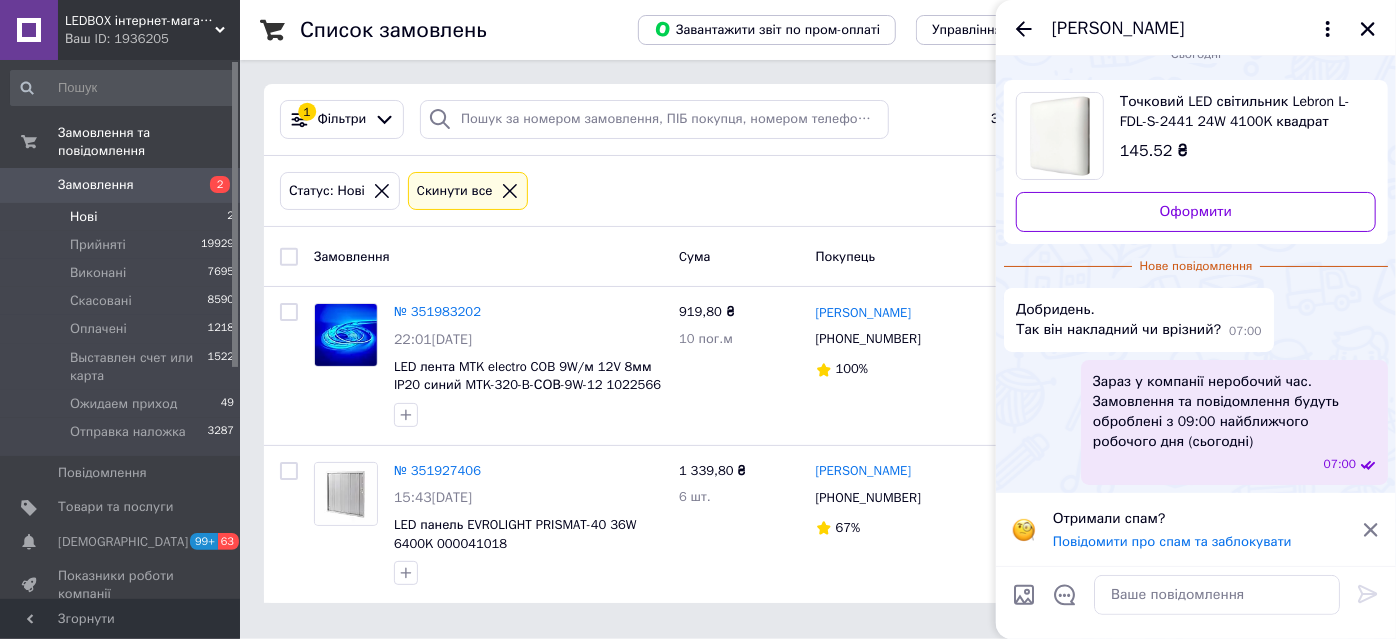 click on "Точковий LED світильник Lebron L-FDL-S-2441 24W 4100K квадрат [DATE]" at bounding box center (1240, 112) 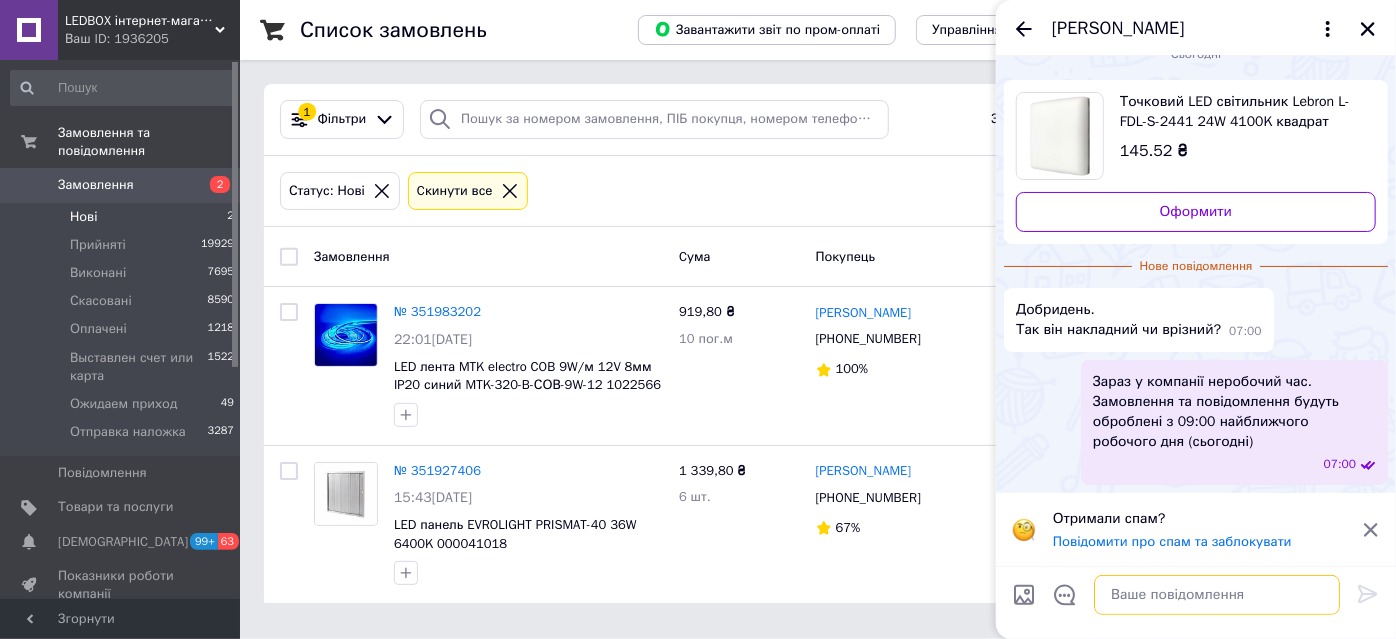 click at bounding box center [1217, 595] 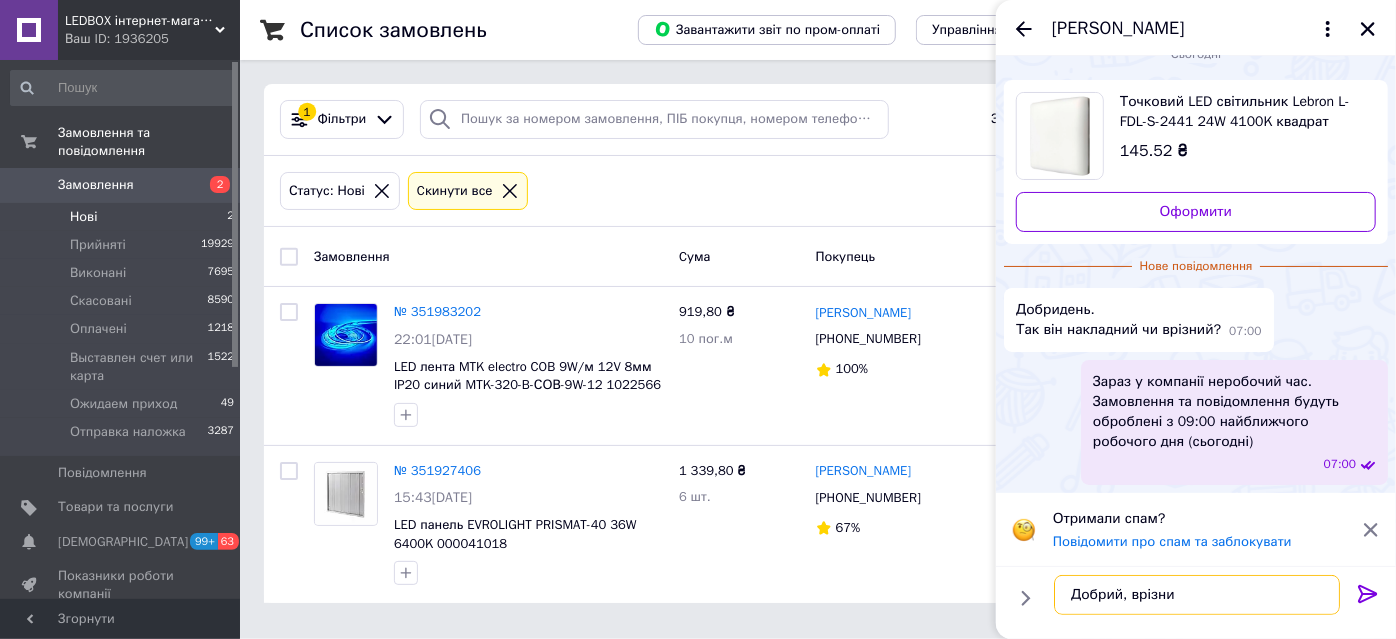type on "Добрий, врізний" 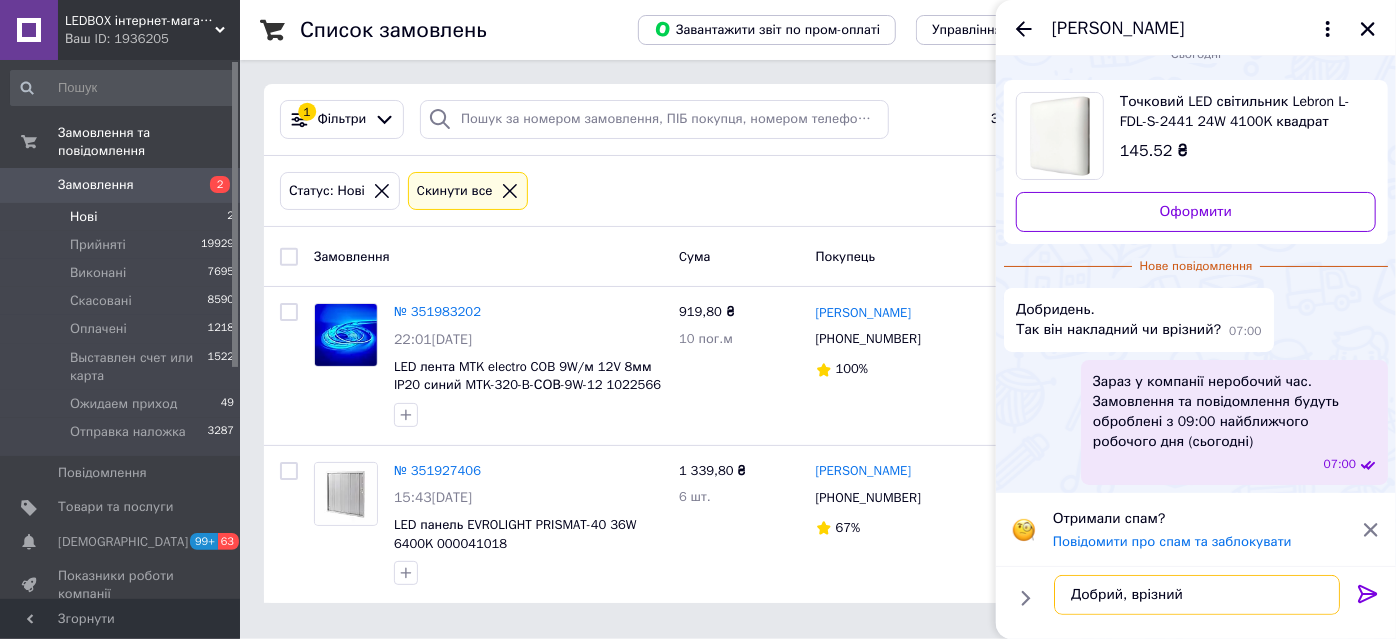 type 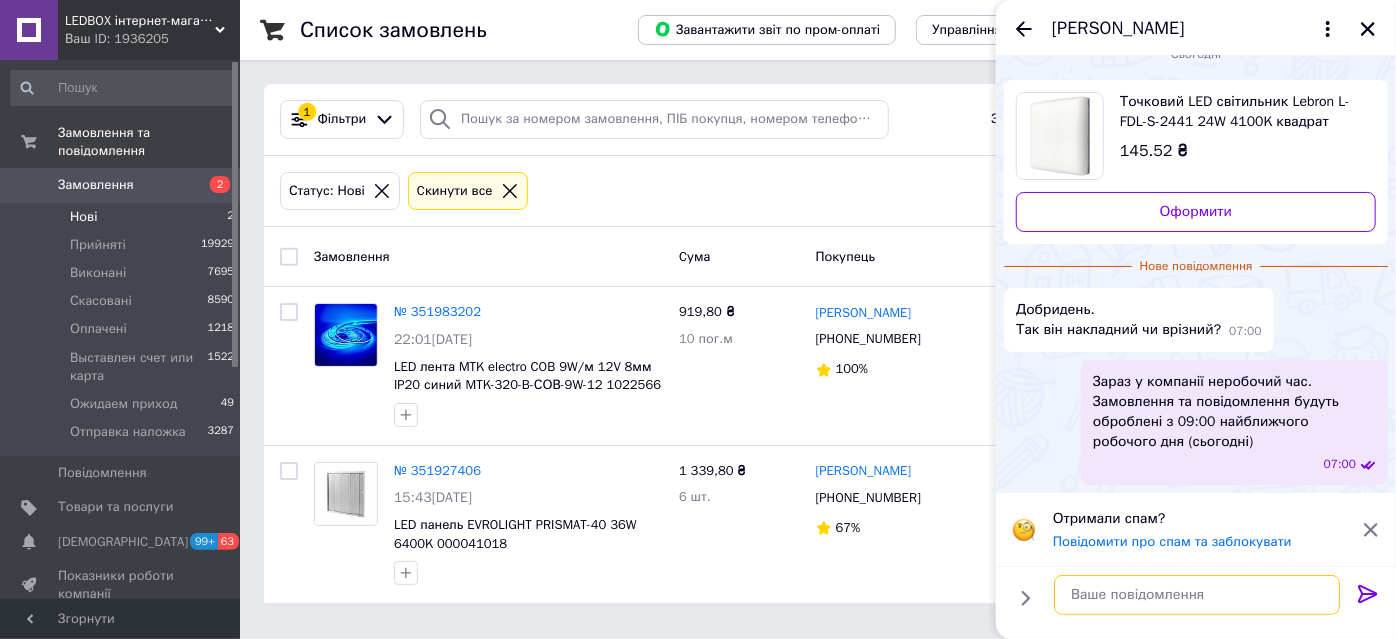 scroll, scrollTop: 0, scrollLeft: 0, axis: both 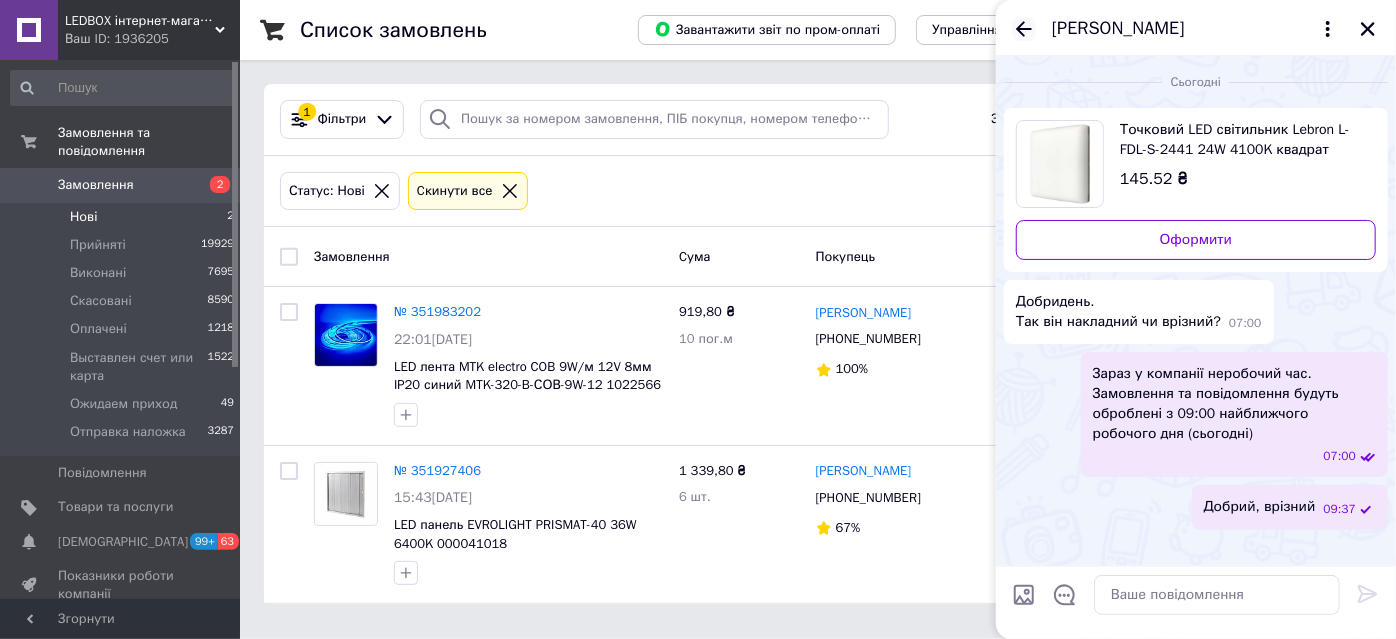 click 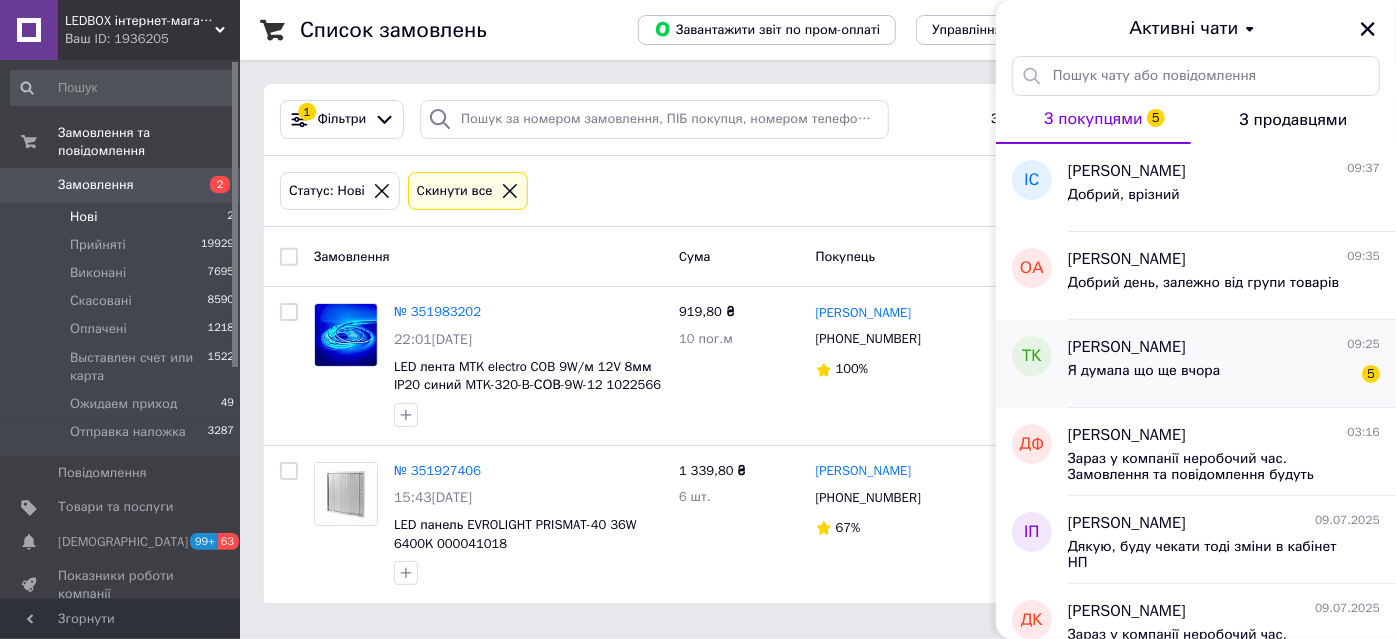 click on "[PERSON_NAME]" at bounding box center [1127, 347] 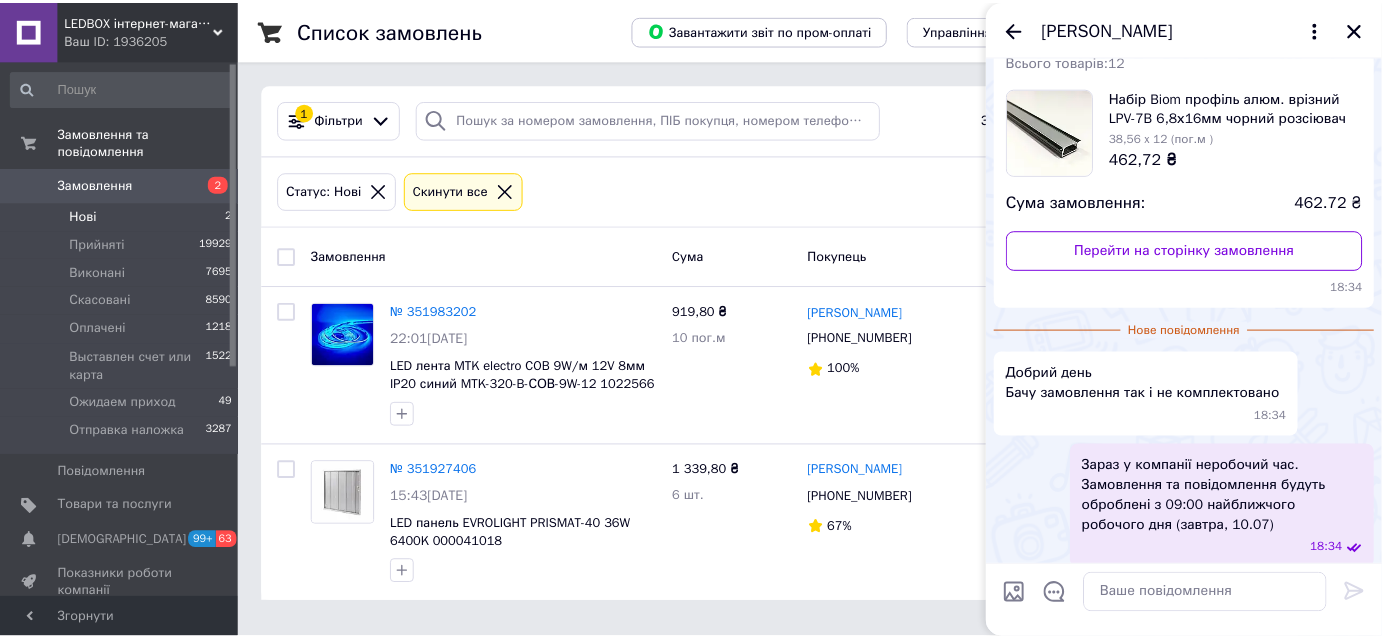 scroll, scrollTop: 85, scrollLeft: 0, axis: vertical 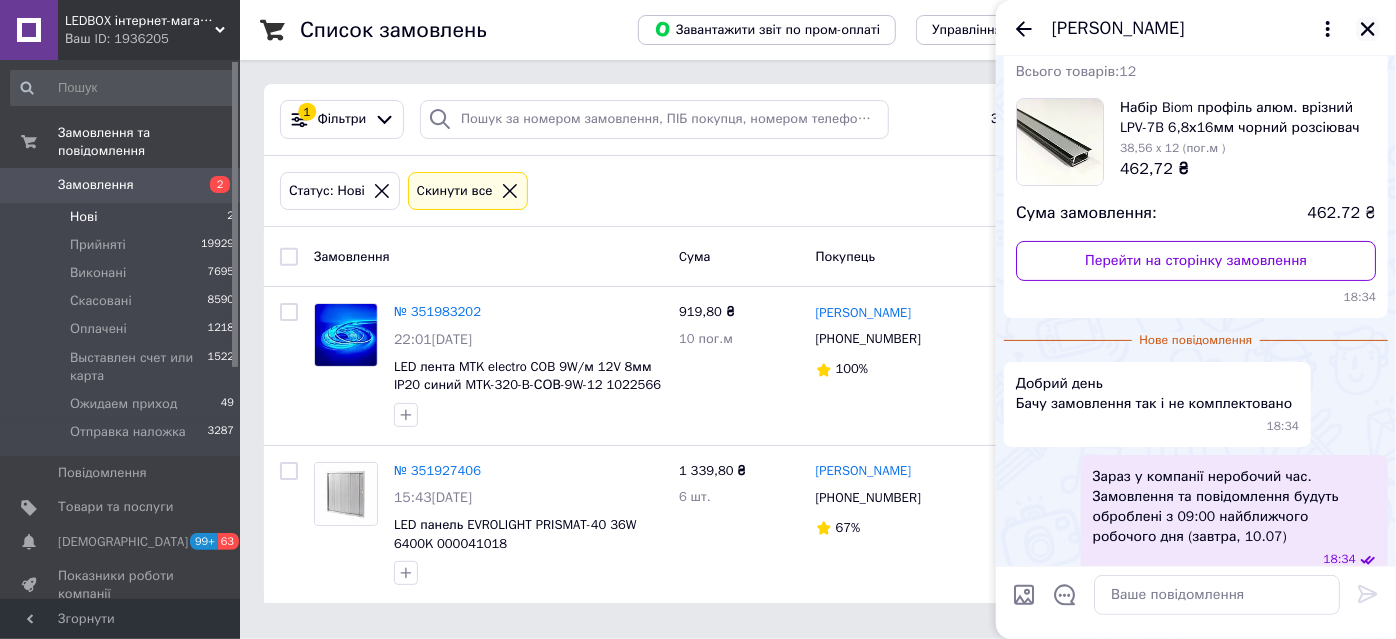 click 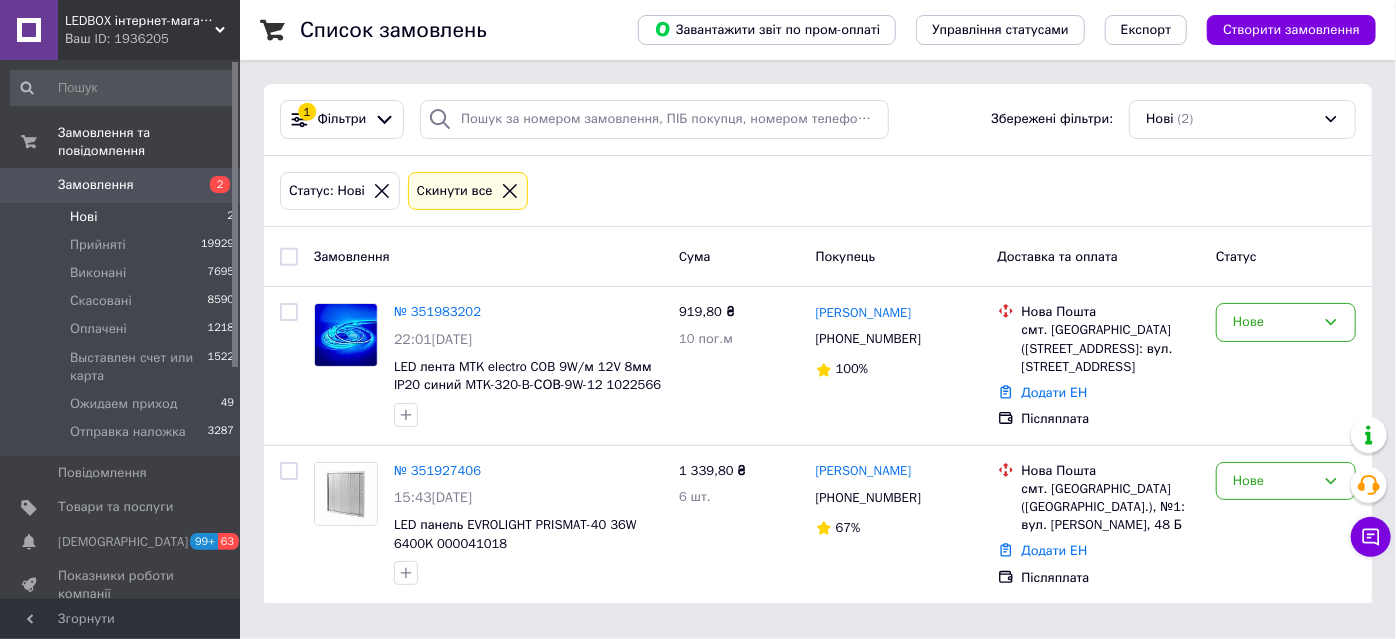click 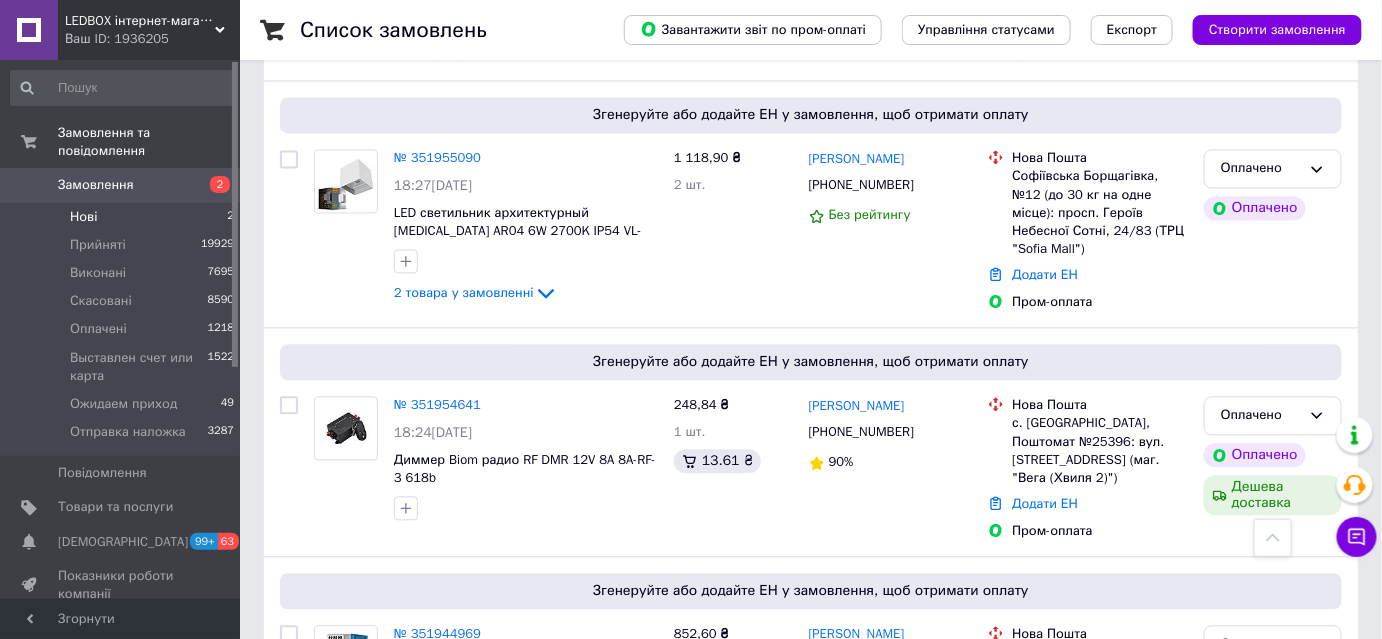 scroll, scrollTop: 1272, scrollLeft: 0, axis: vertical 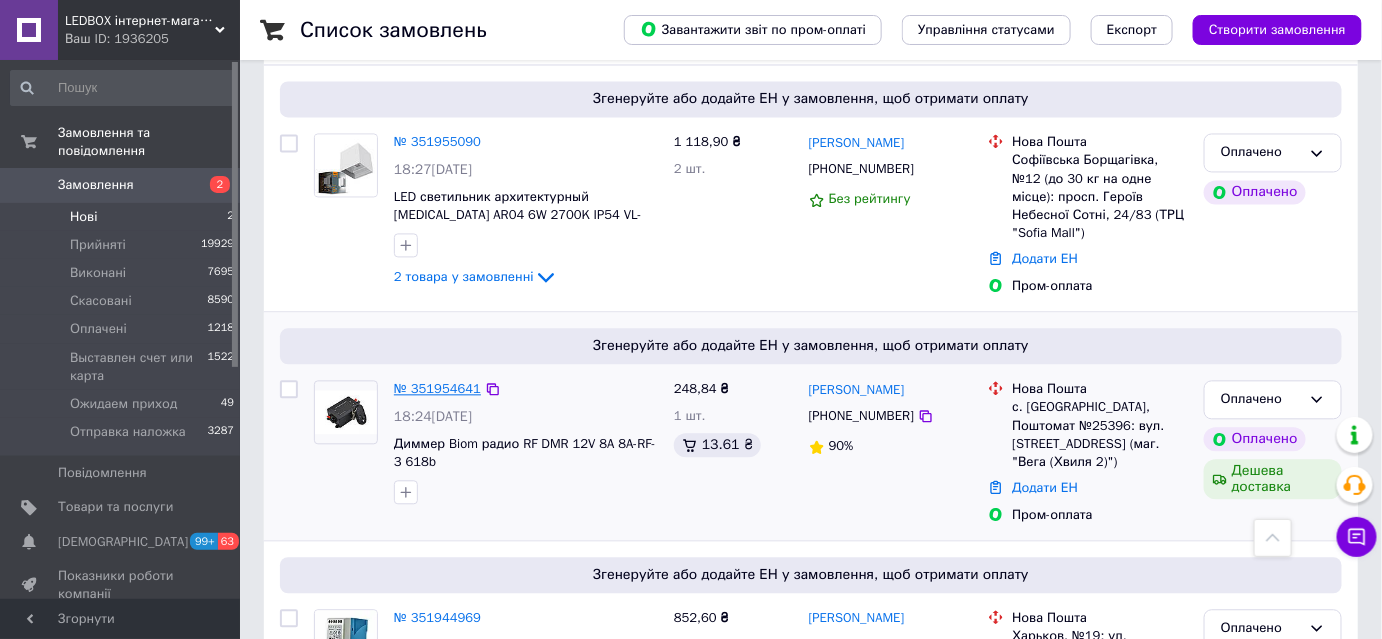 click on "№ 351954641" at bounding box center (437, 388) 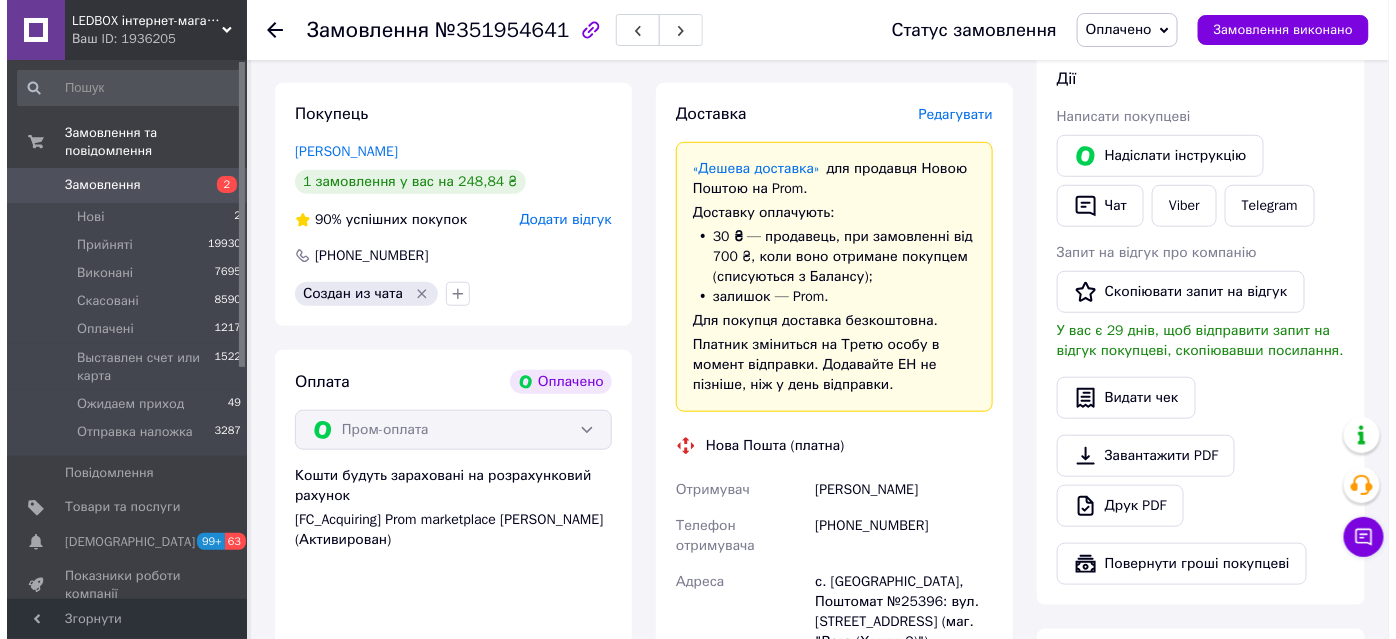 scroll, scrollTop: 373, scrollLeft: 0, axis: vertical 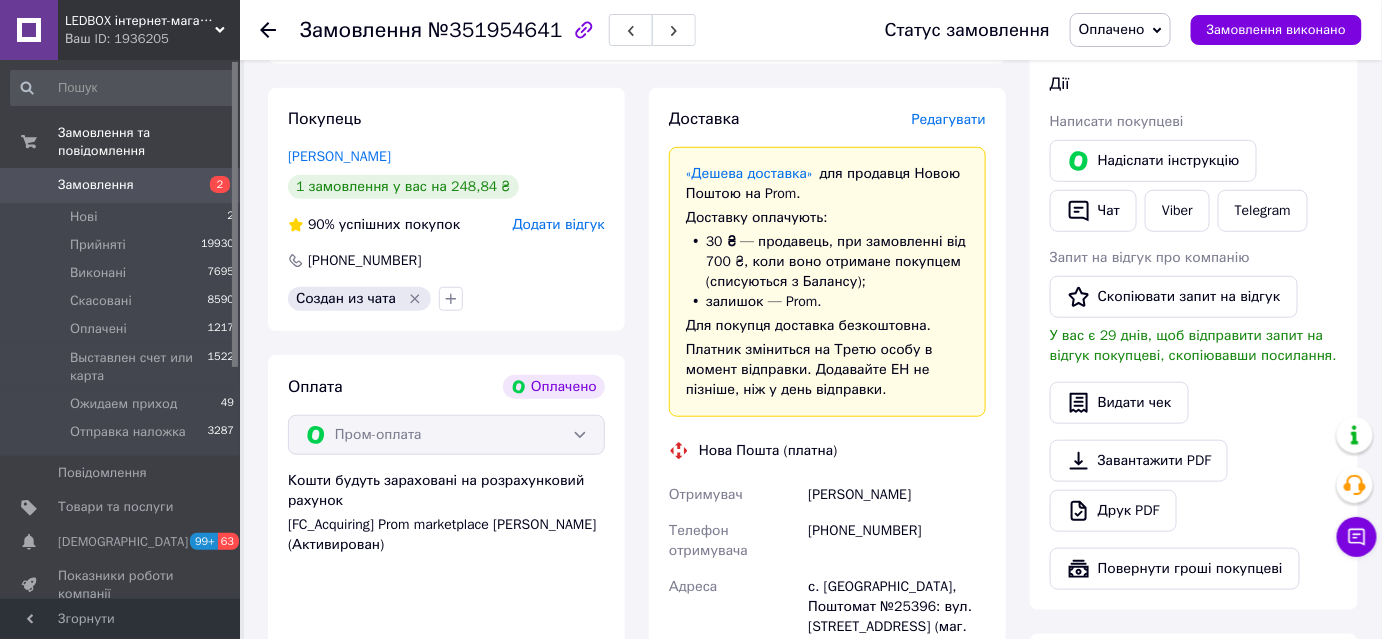 click on "Редагувати" at bounding box center (949, 119) 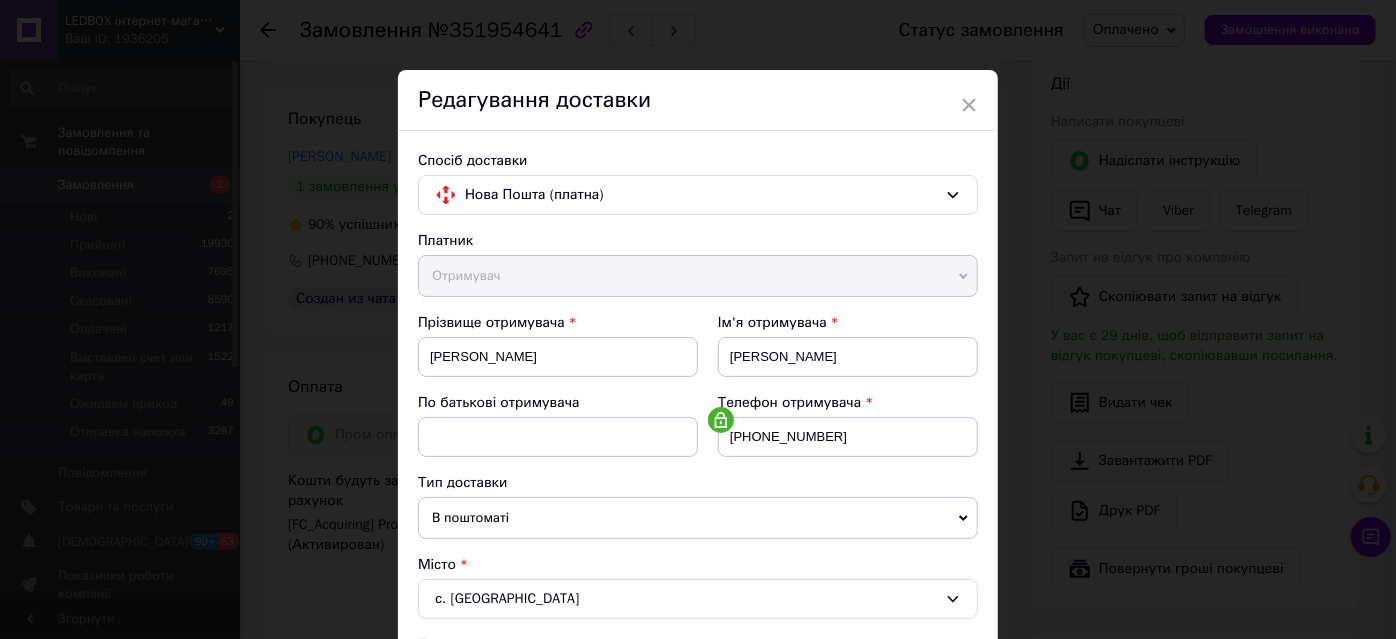 click on "Редагування доставки" at bounding box center (698, 100) 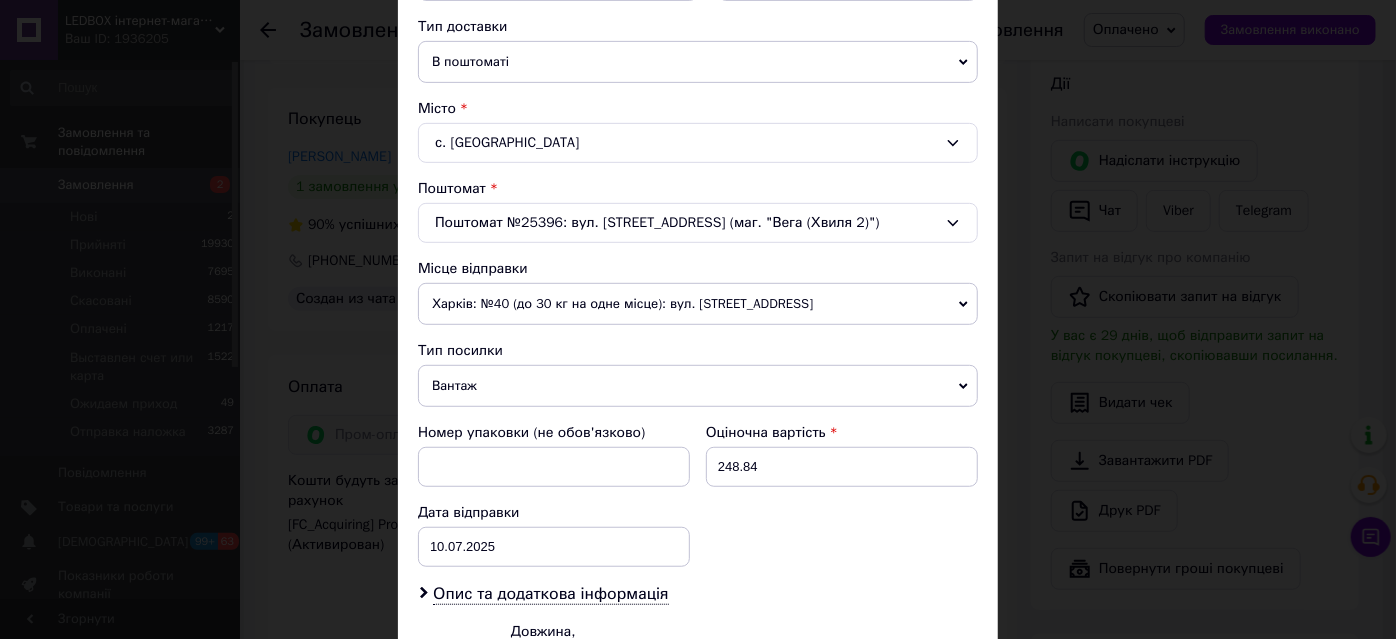 scroll, scrollTop: 454, scrollLeft: 0, axis: vertical 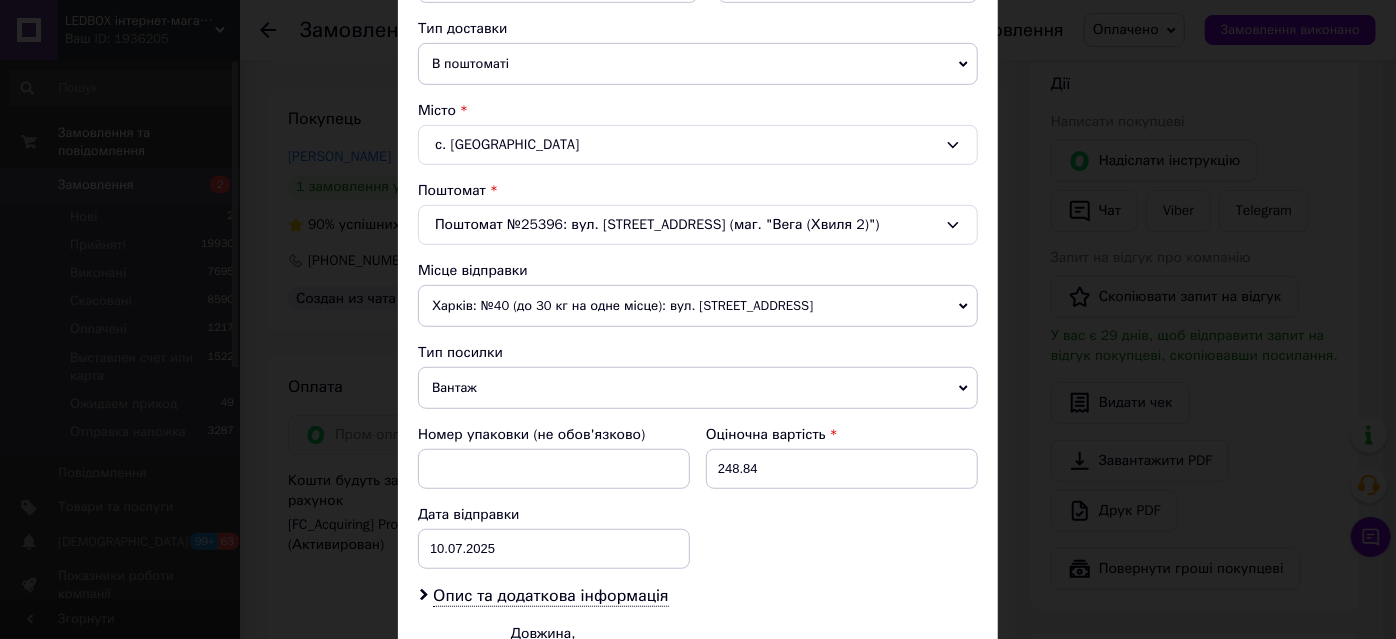 click on "Вантаж" at bounding box center (698, 388) 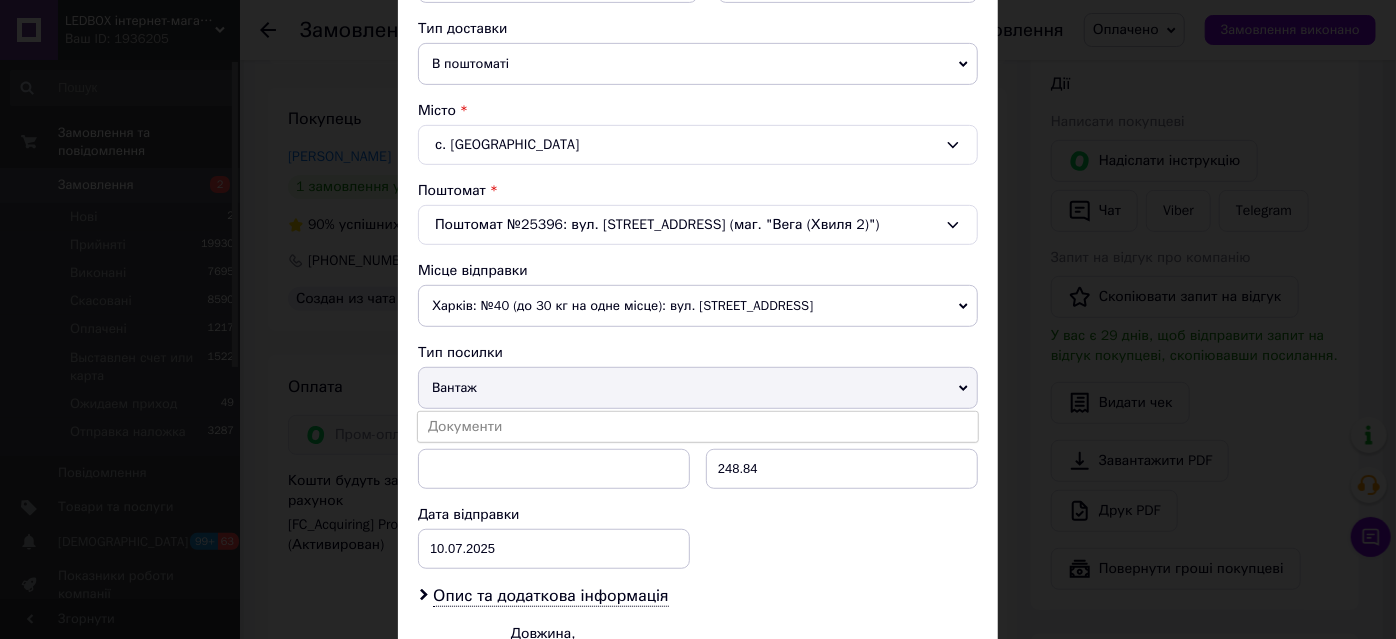 click on "Харків: №40 (до 30 кг на одне місце): вул. [STREET_ADDRESS]" at bounding box center (698, 306) 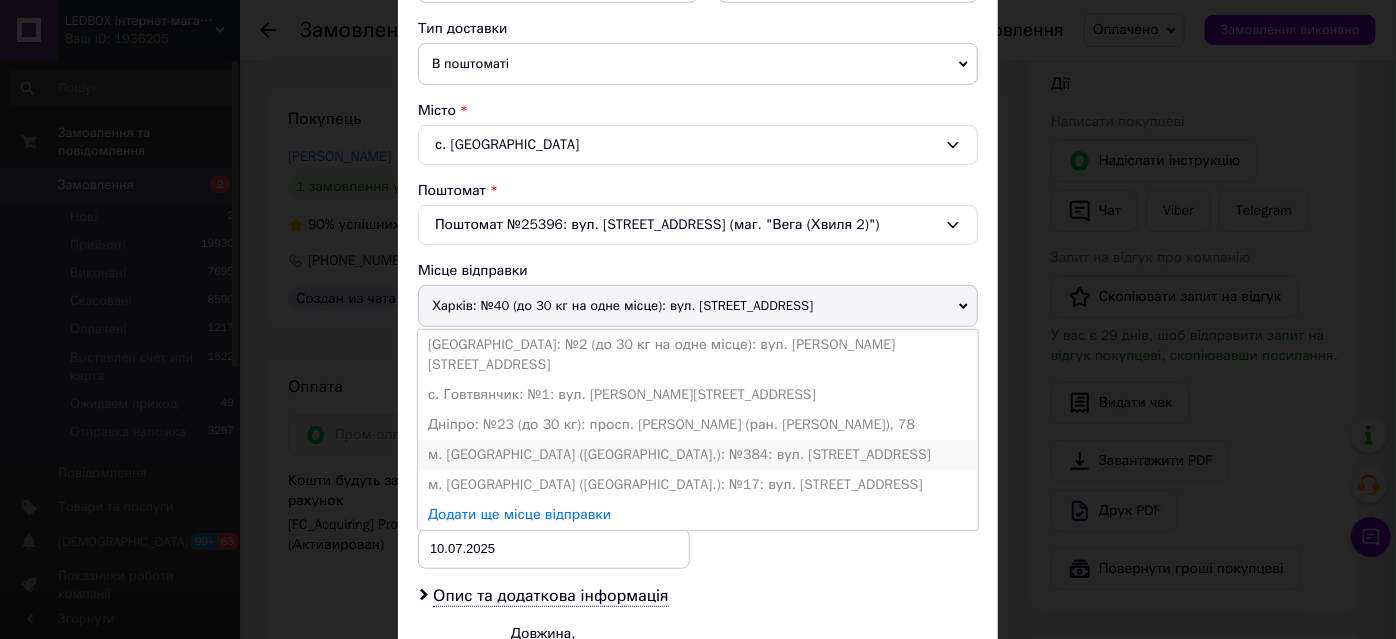 click on "м. [GEOGRAPHIC_DATA] ([GEOGRAPHIC_DATA].): №384: вул. [STREET_ADDRESS]" at bounding box center [698, 455] 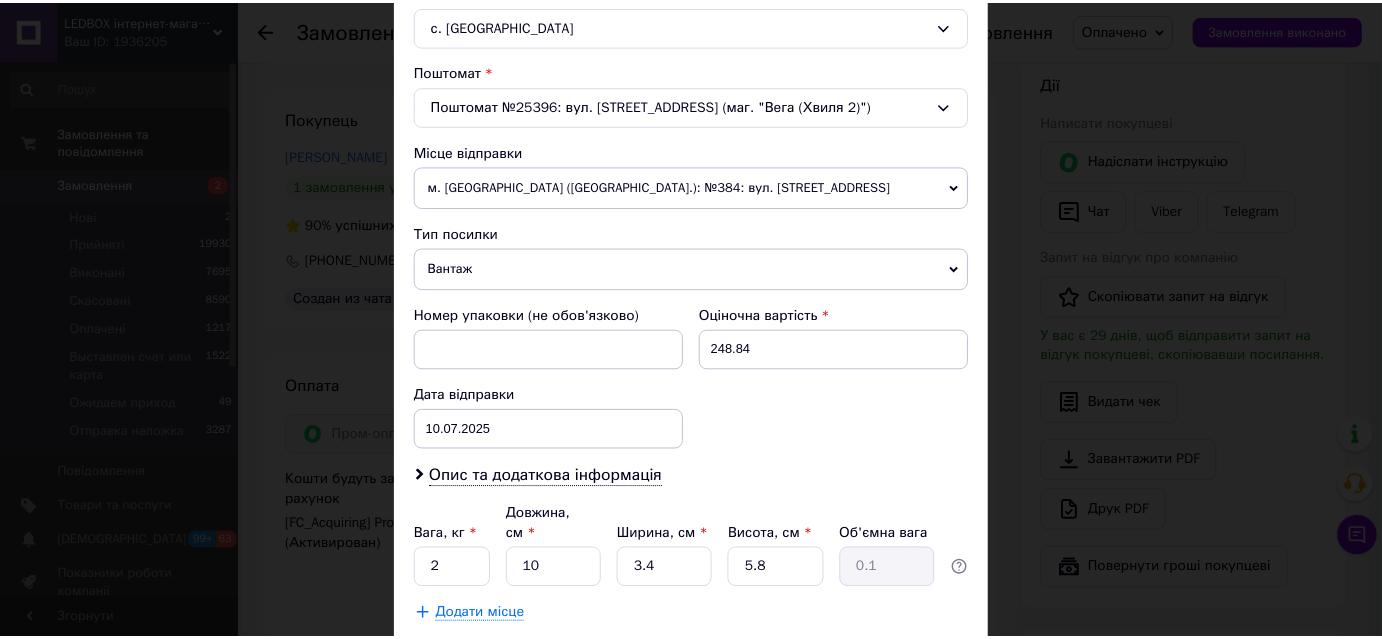 scroll, scrollTop: 681, scrollLeft: 0, axis: vertical 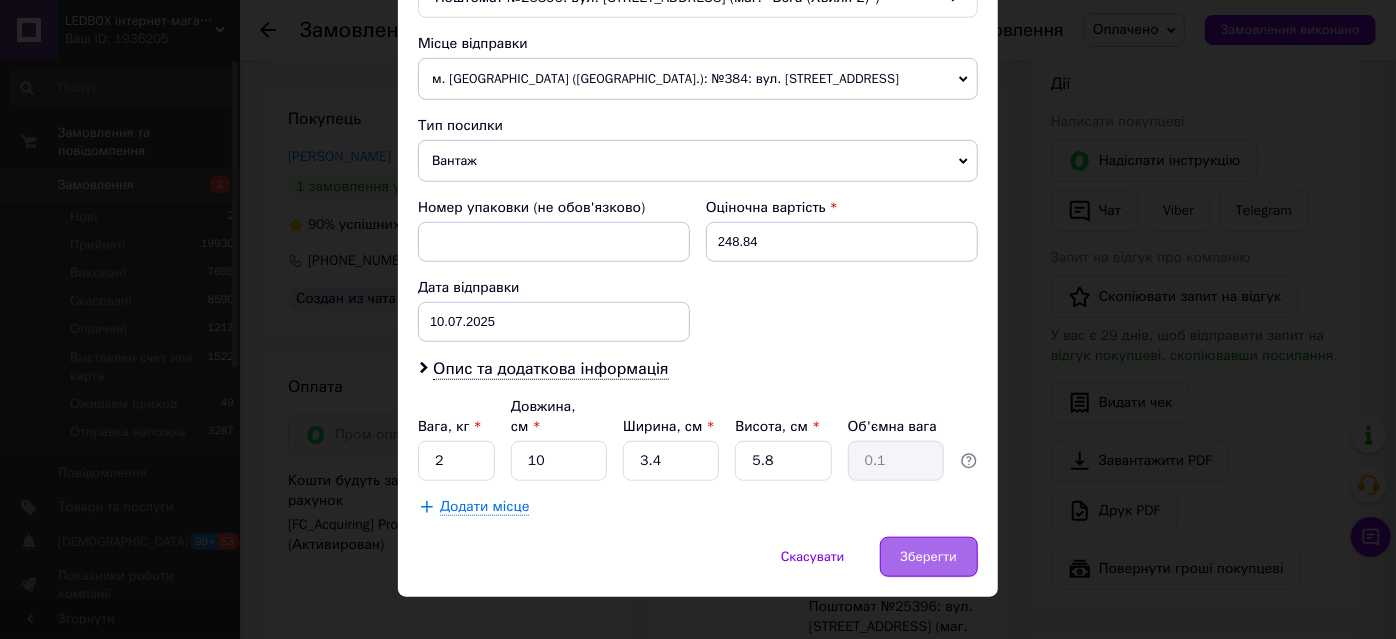 click on "Зберегти" at bounding box center (929, 557) 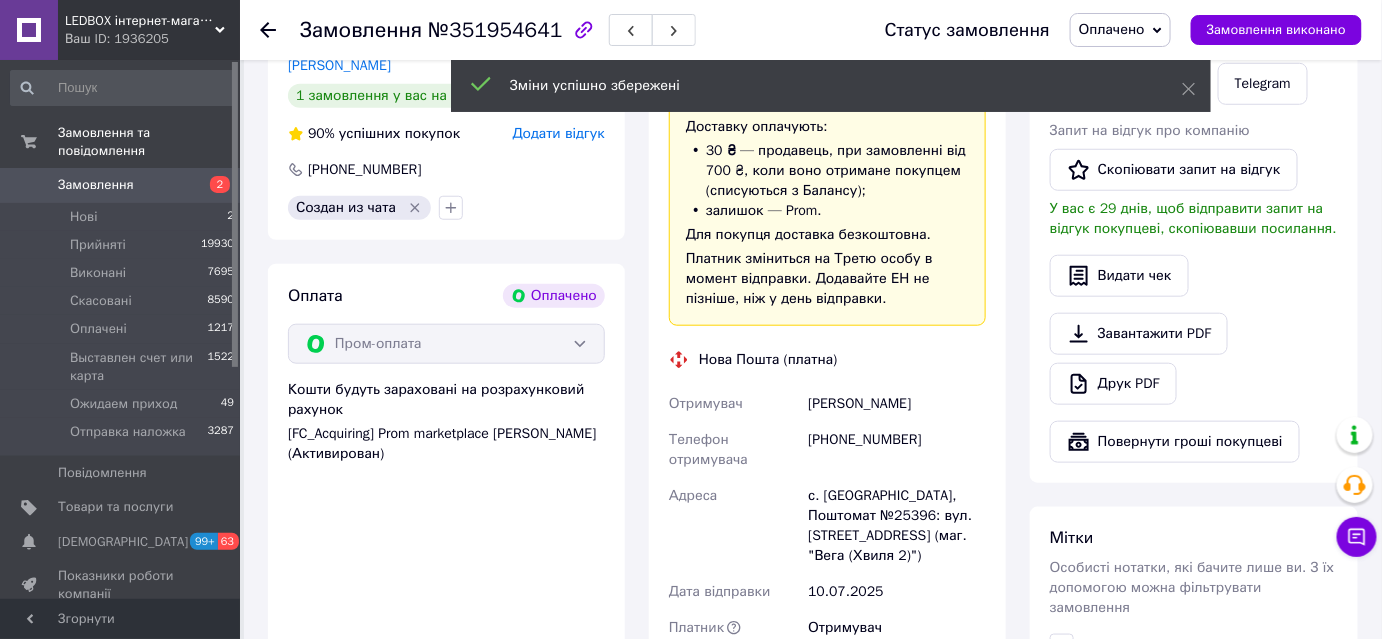 scroll, scrollTop: 736, scrollLeft: 0, axis: vertical 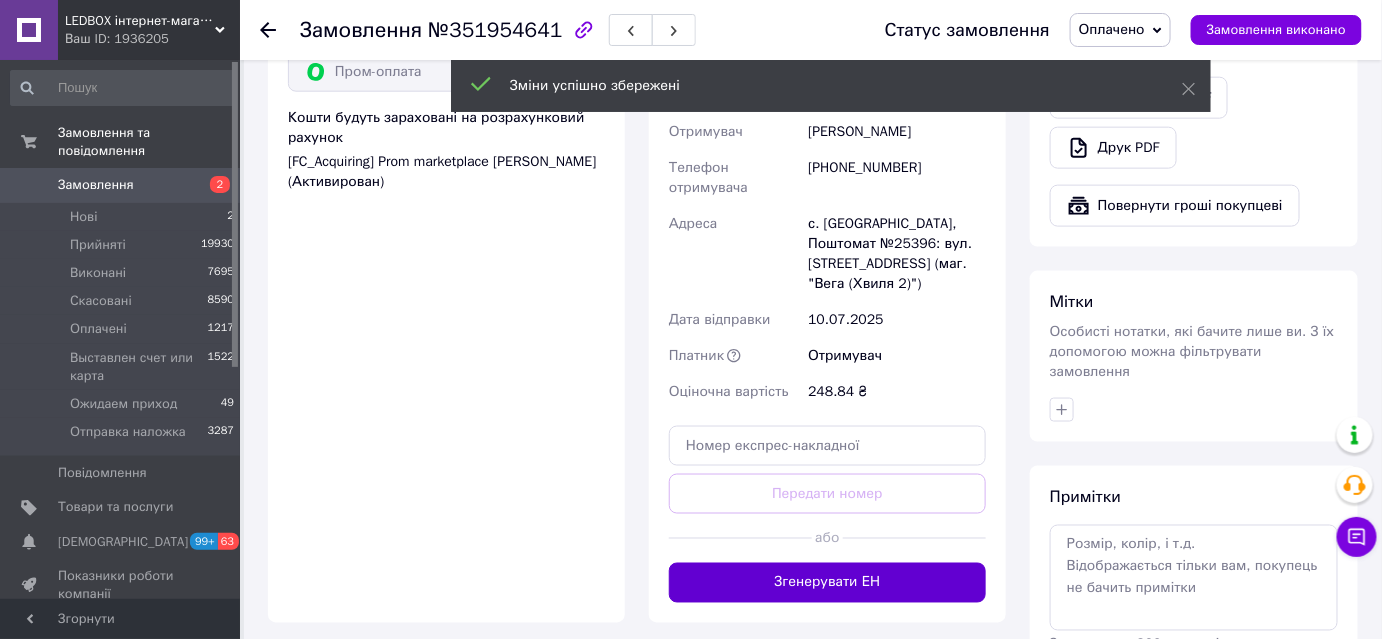 click on "Згенерувати ЕН" at bounding box center [827, 583] 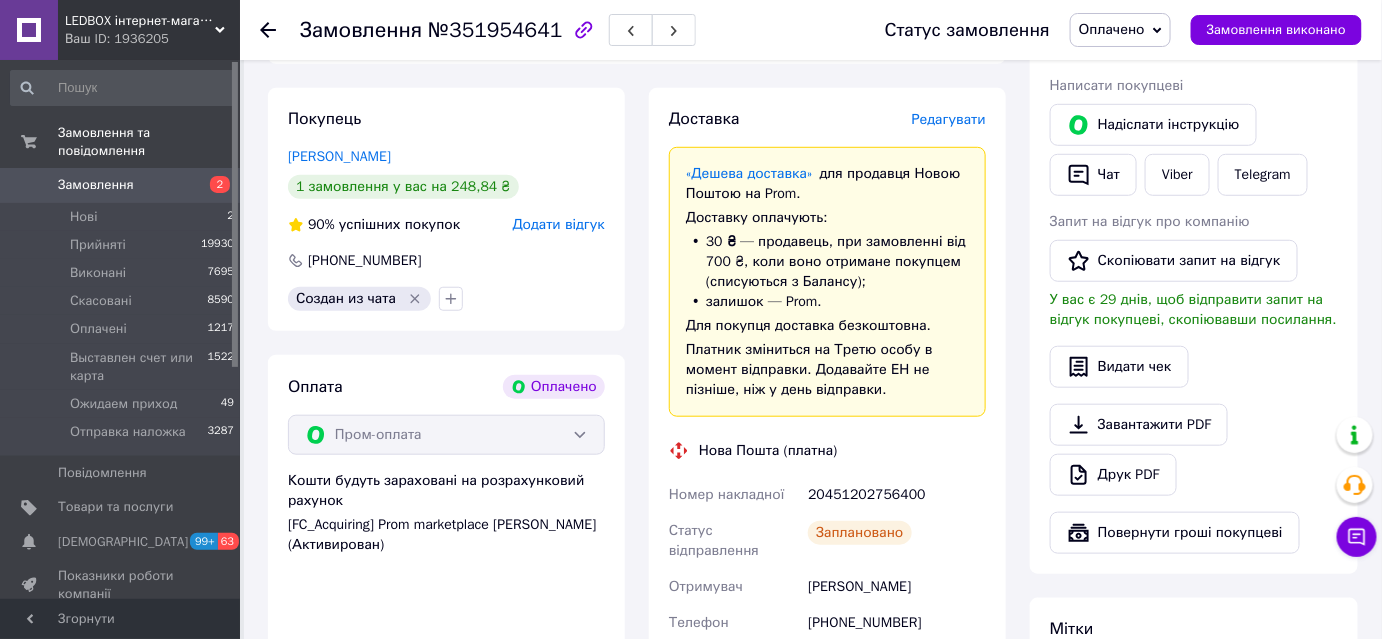 scroll, scrollTop: 100, scrollLeft: 0, axis: vertical 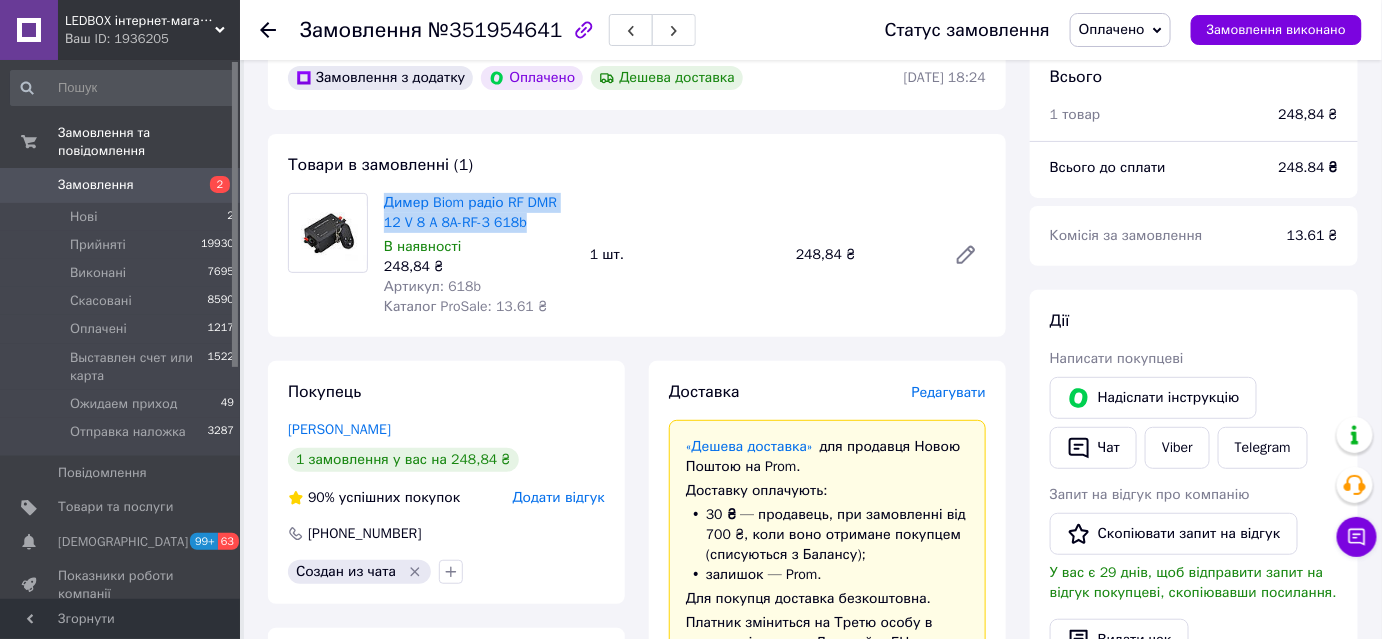 drag, startPoint x: 524, startPoint y: 228, endPoint x: 376, endPoint y: 194, distance: 151.8552 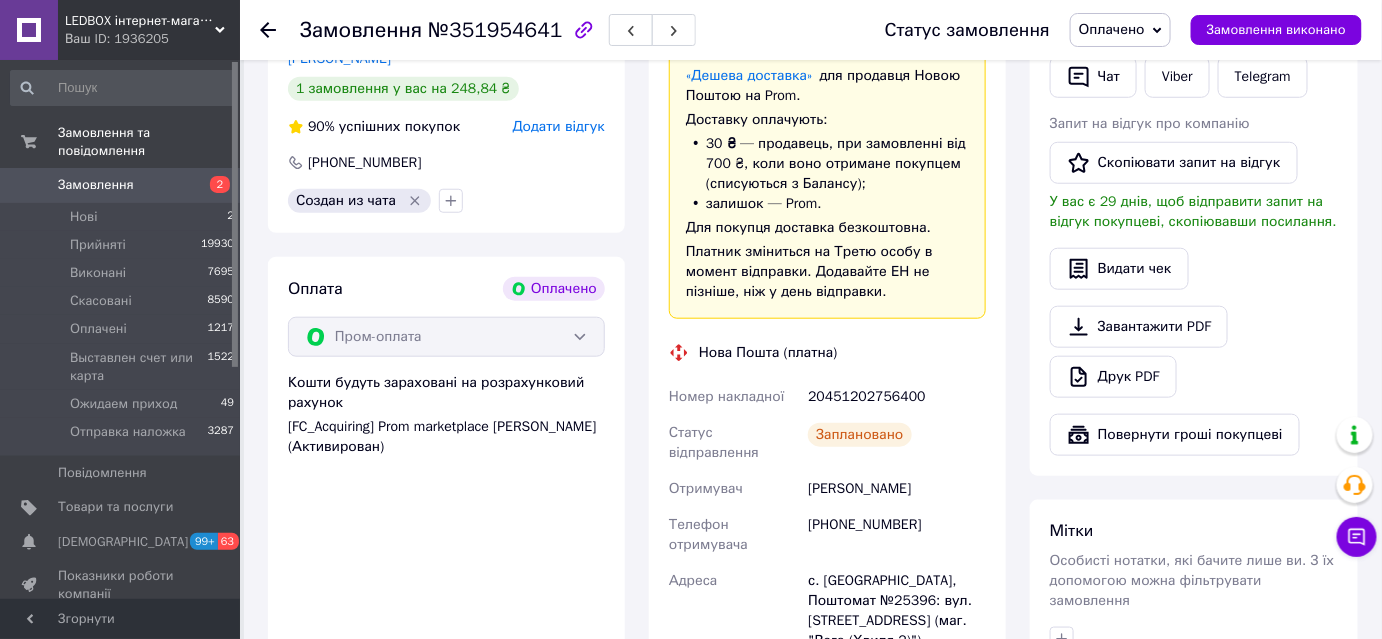 scroll, scrollTop: 645, scrollLeft: 0, axis: vertical 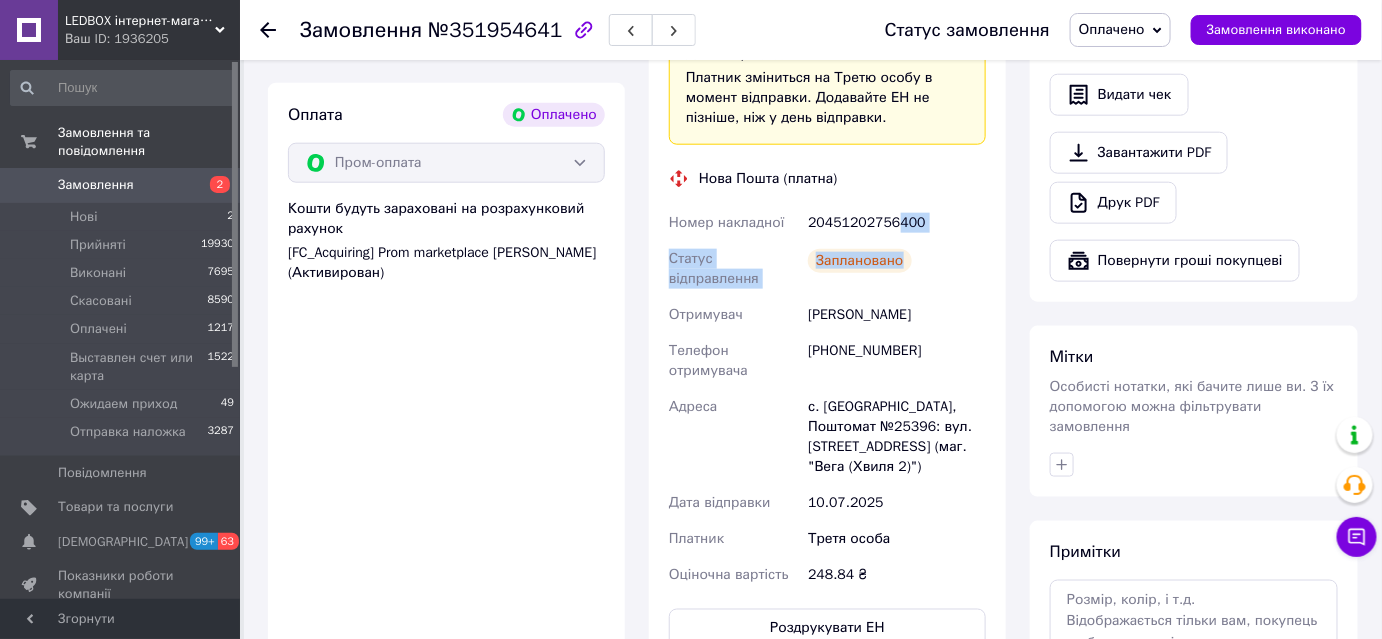 drag, startPoint x: 922, startPoint y: 242, endPoint x: 889, endPoint y: 230, distance: 35.1141 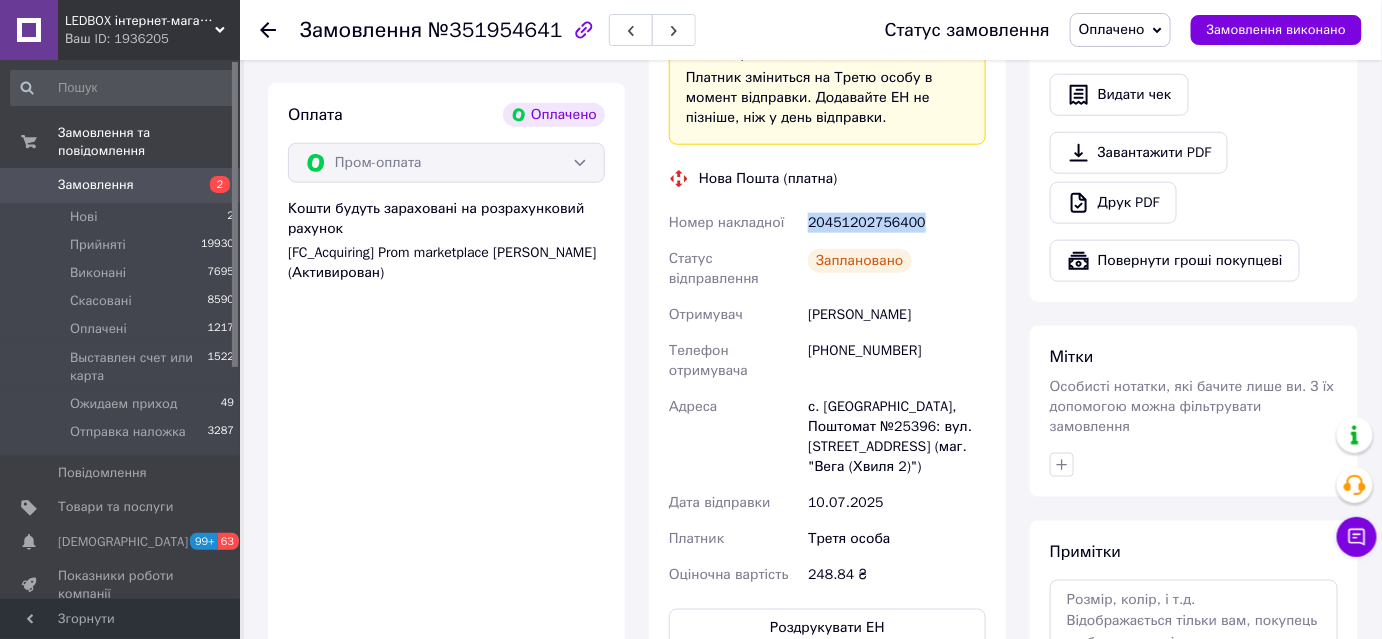drag, startPoint x: 909, startPoint y: 221, endPoint x: 807, endPoint y: 220, distance: 102.0049 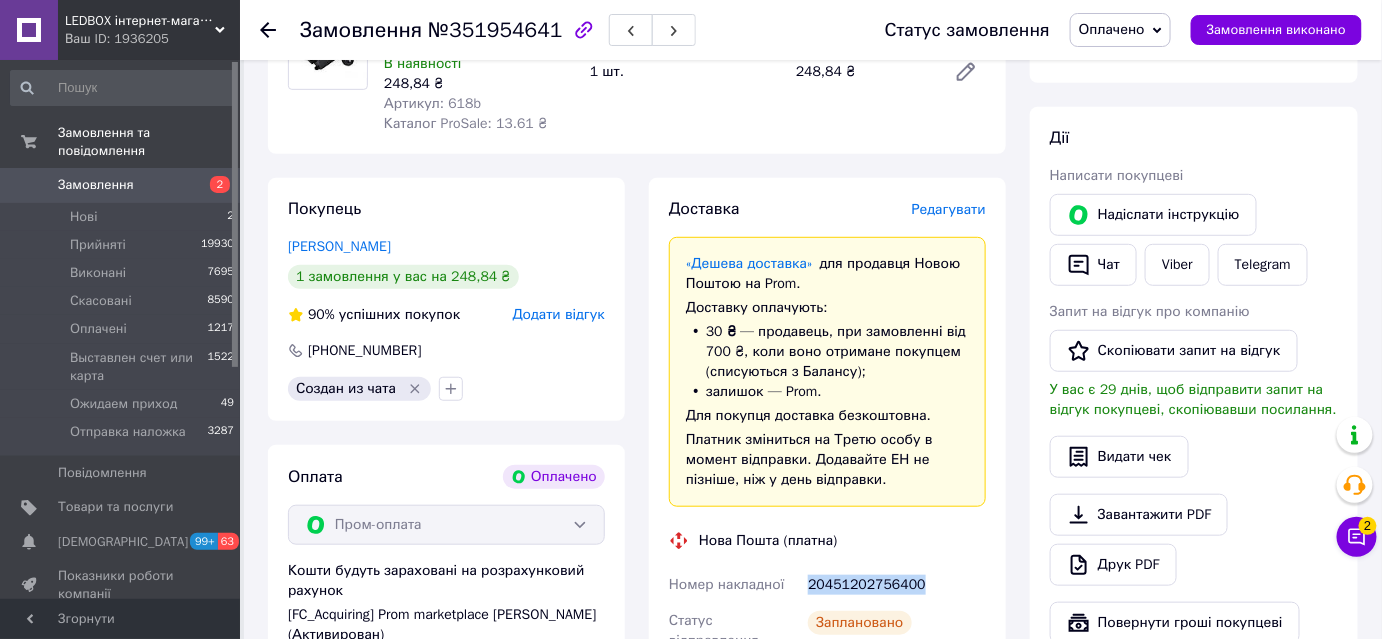 scroll, scrollTop: 282, scrollLeft: 0, axis: vertical 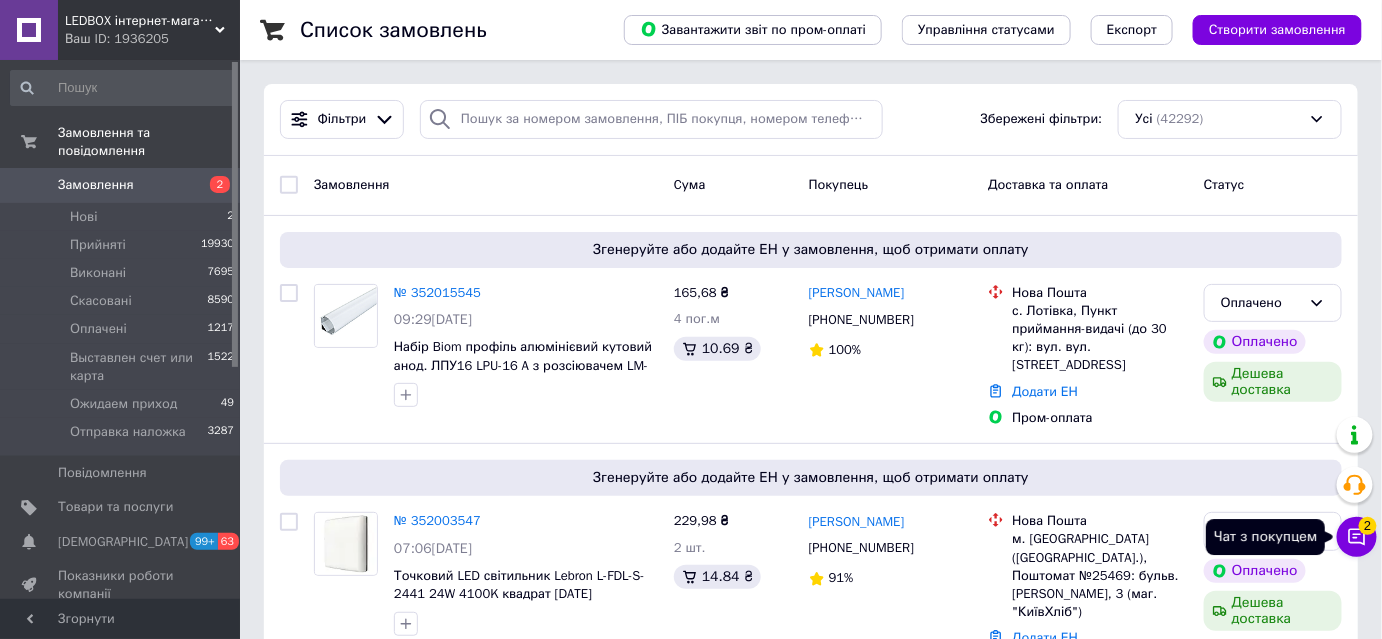 click on "Чат з покупцем 2" at bounding box center (1357, 537) 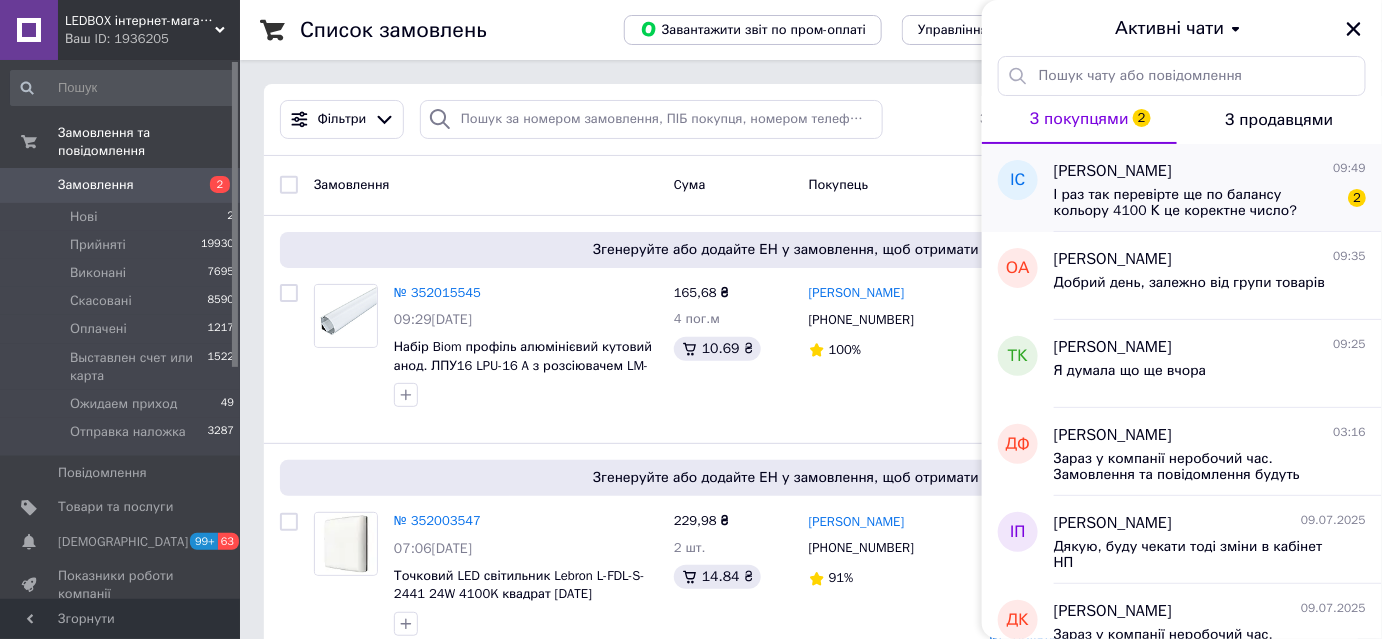 click on "І раз так перевірте ще по балансу кольору 4100 К це коректне число?" at bounding box center [1196, 203] 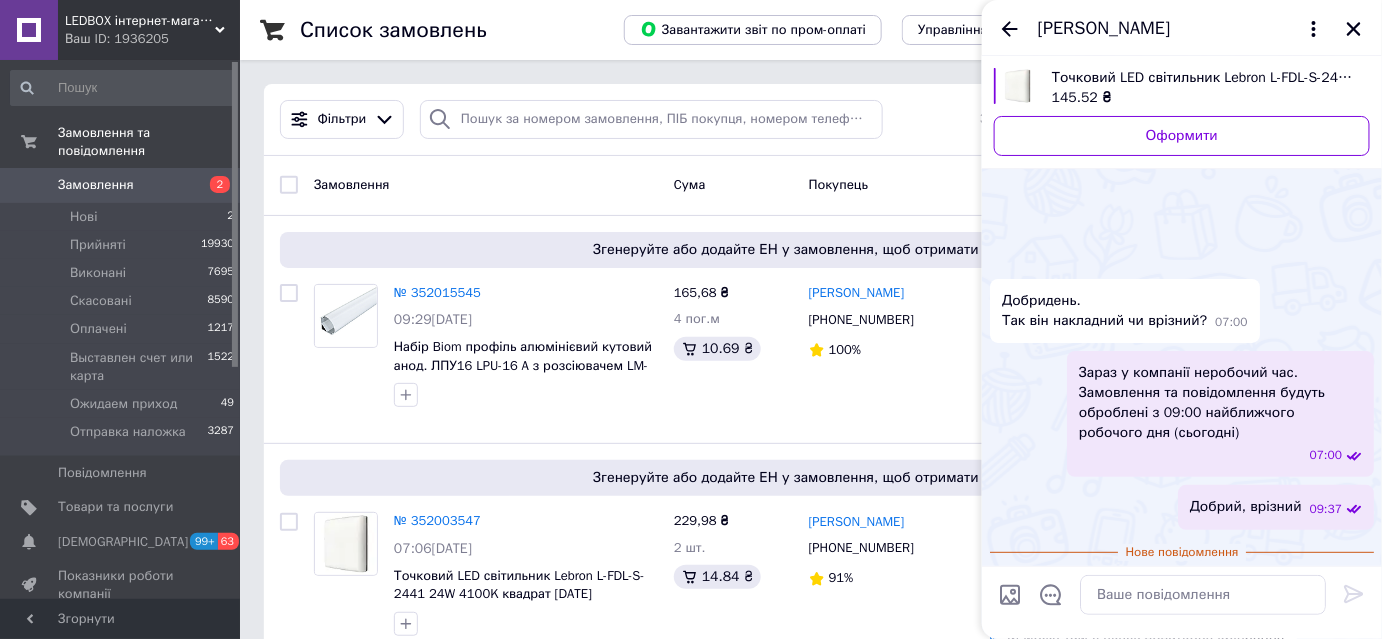 scroll, scrollTop: 182, scrollLeft: 0, axis: vertical 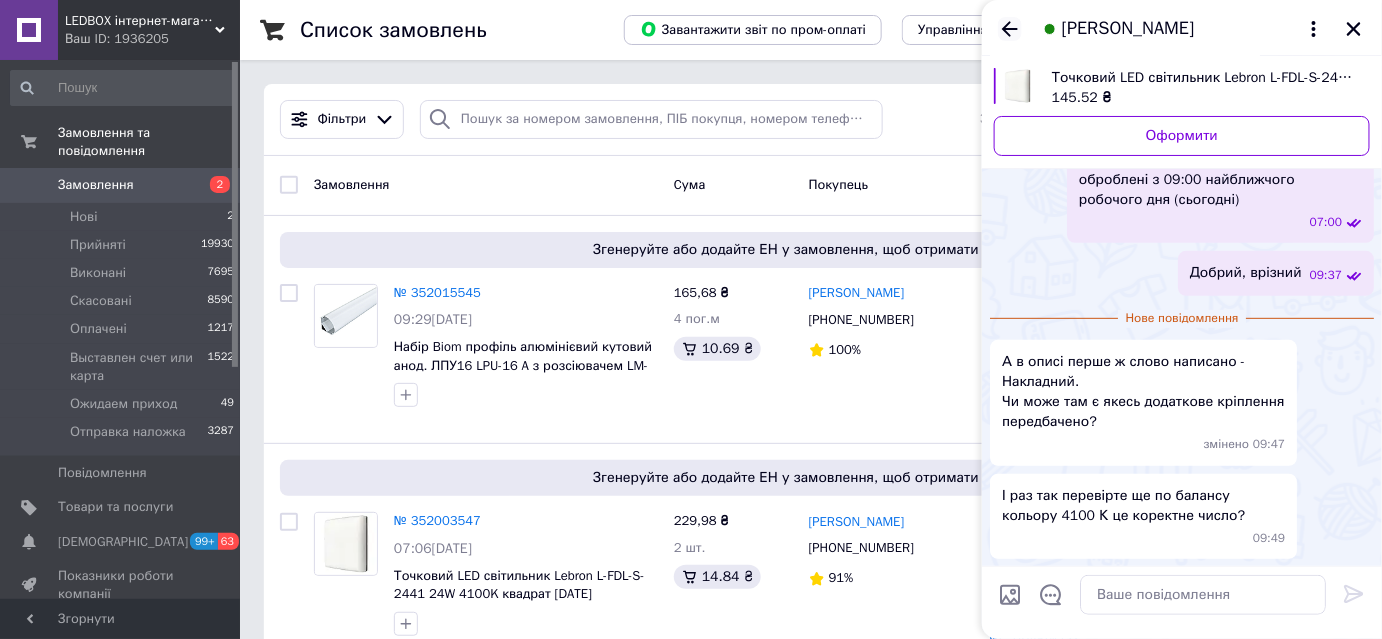 click 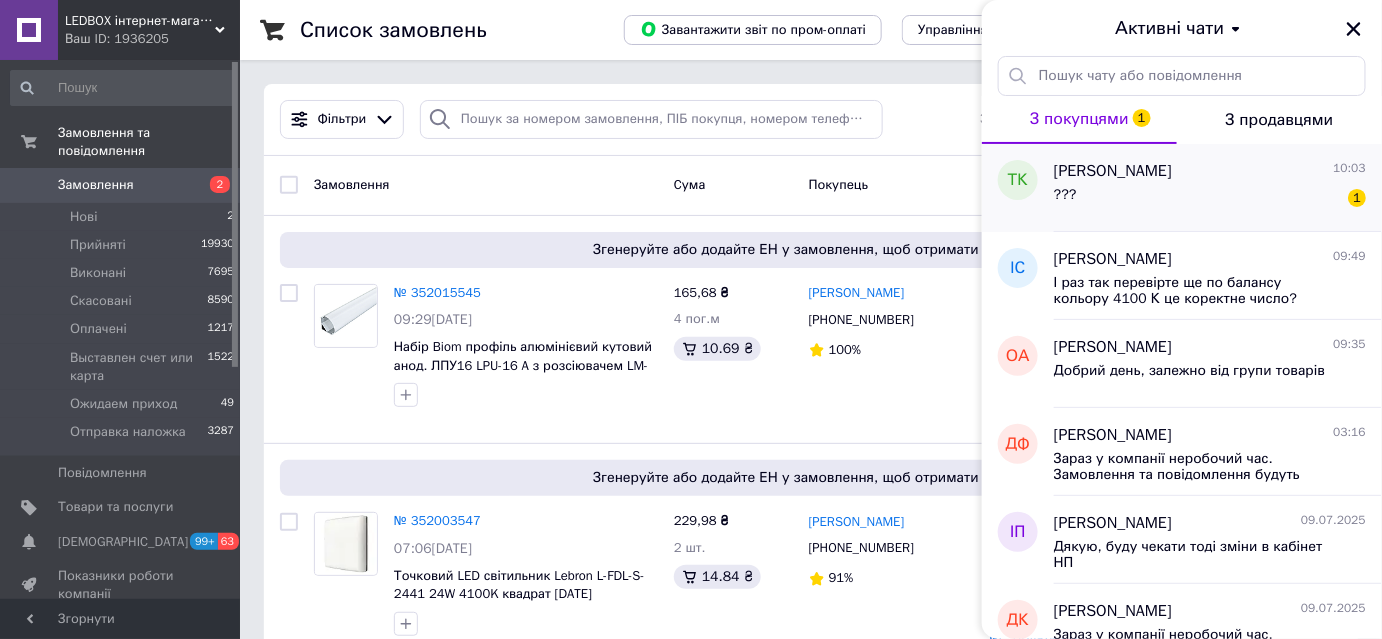 click on "Тетяна Казначеєва 10:03" at bounding box center (1210, 171) 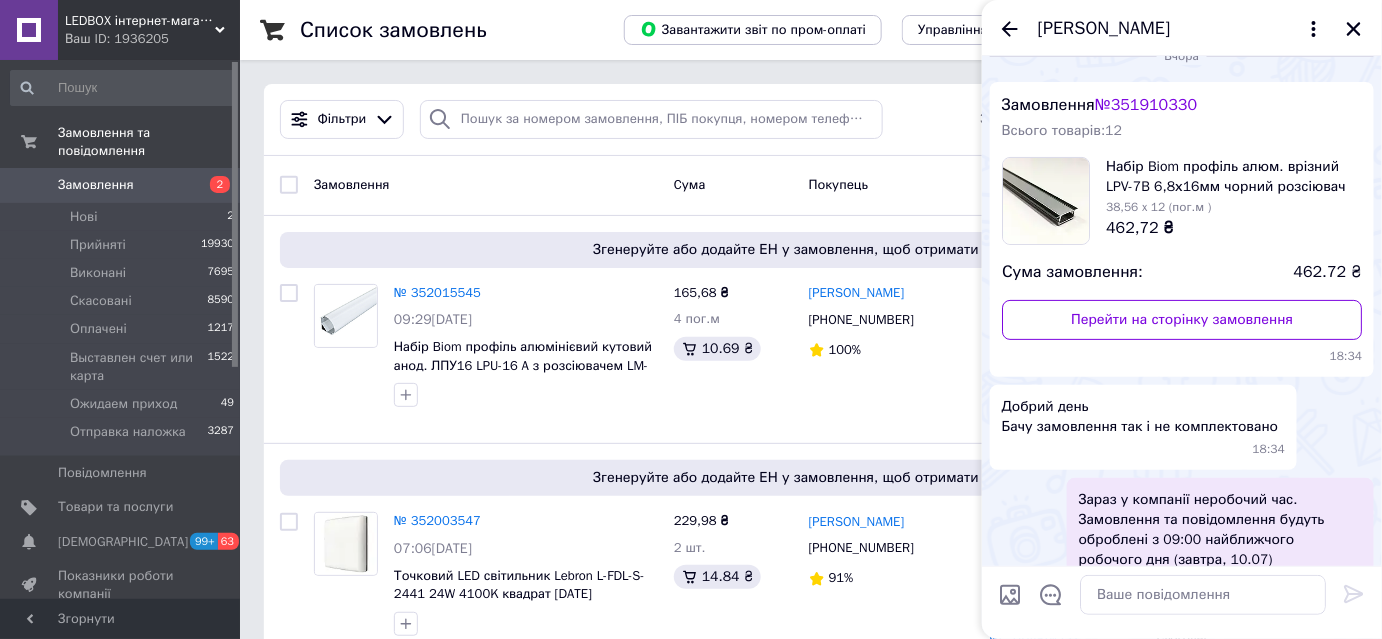 scroll, scrollTop: 0, scrollLeft: 0, axis: both 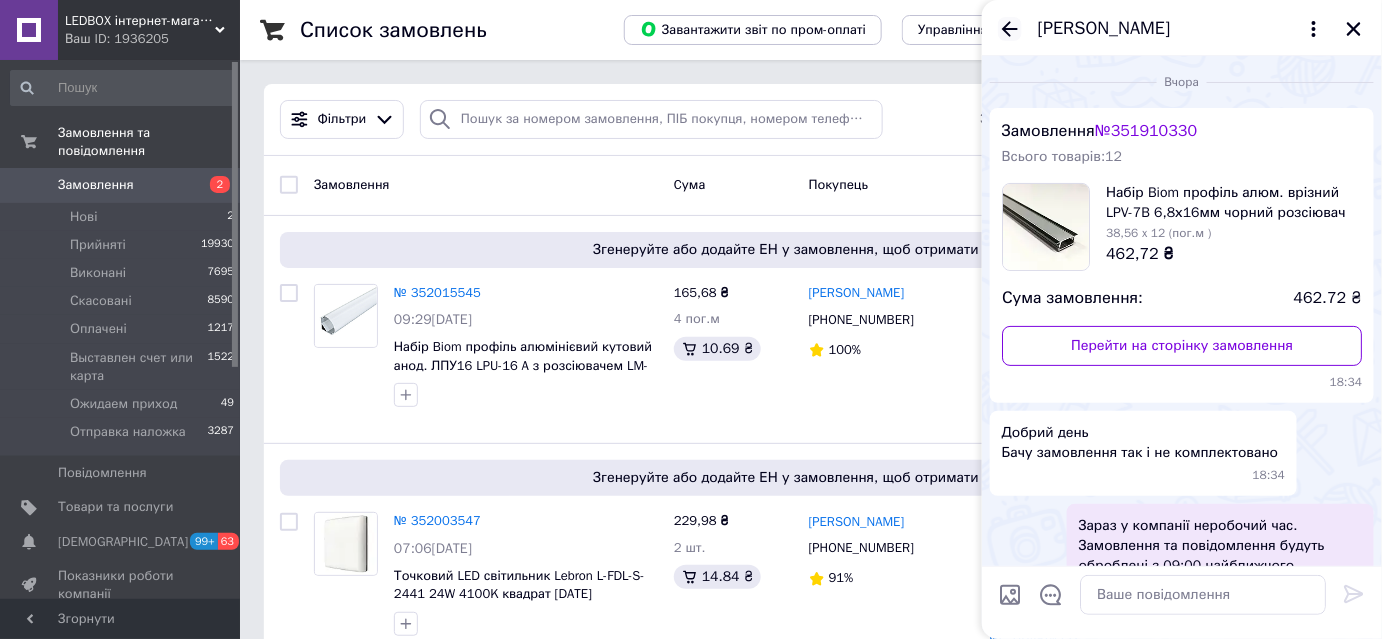 click 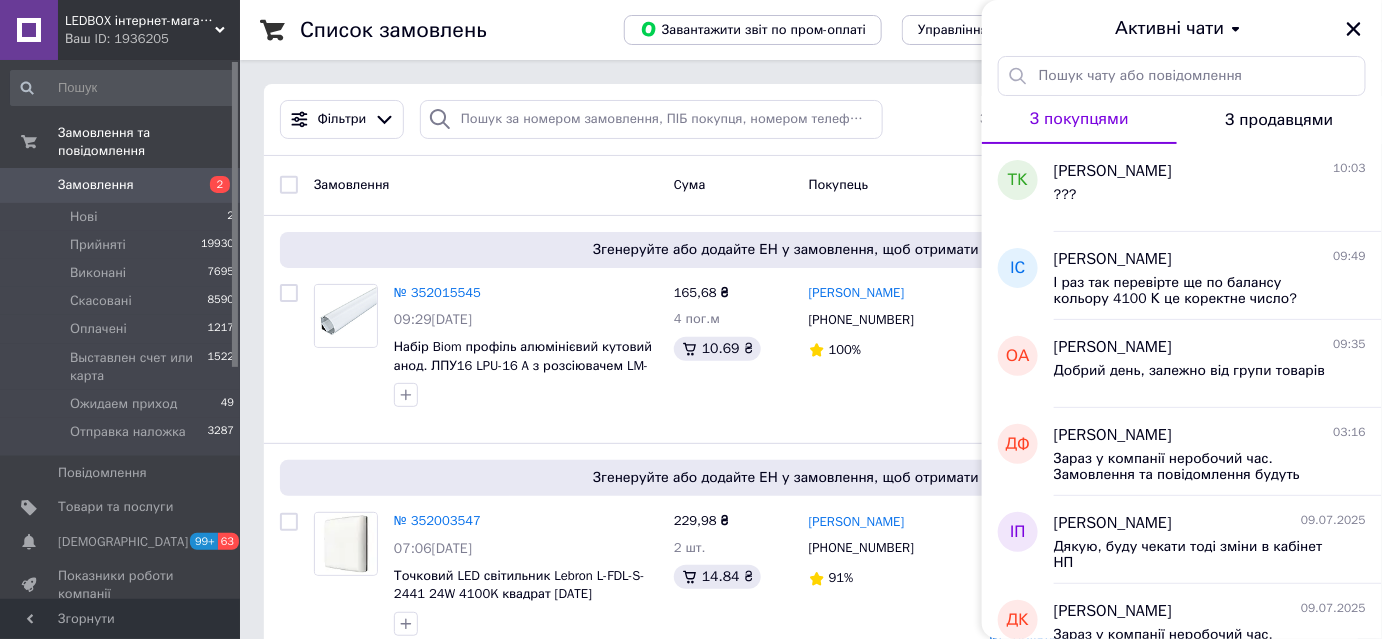 click on "Активні чати" at bounding box center (1182, 28) 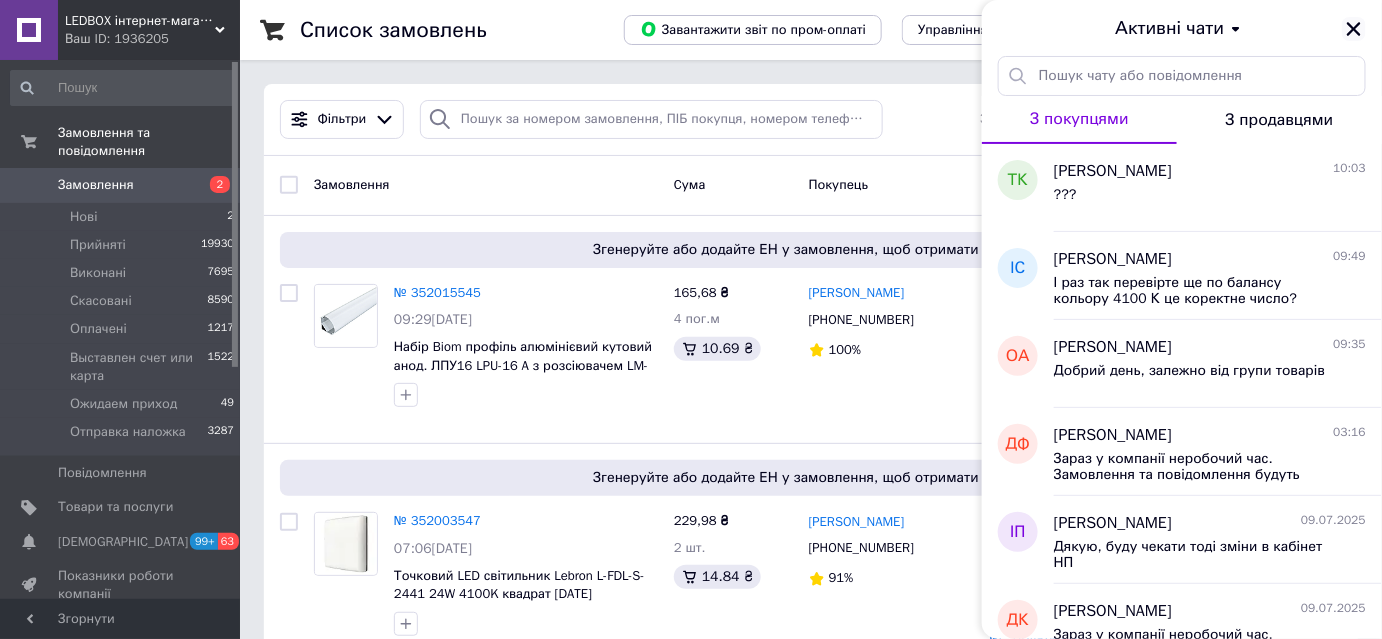 click 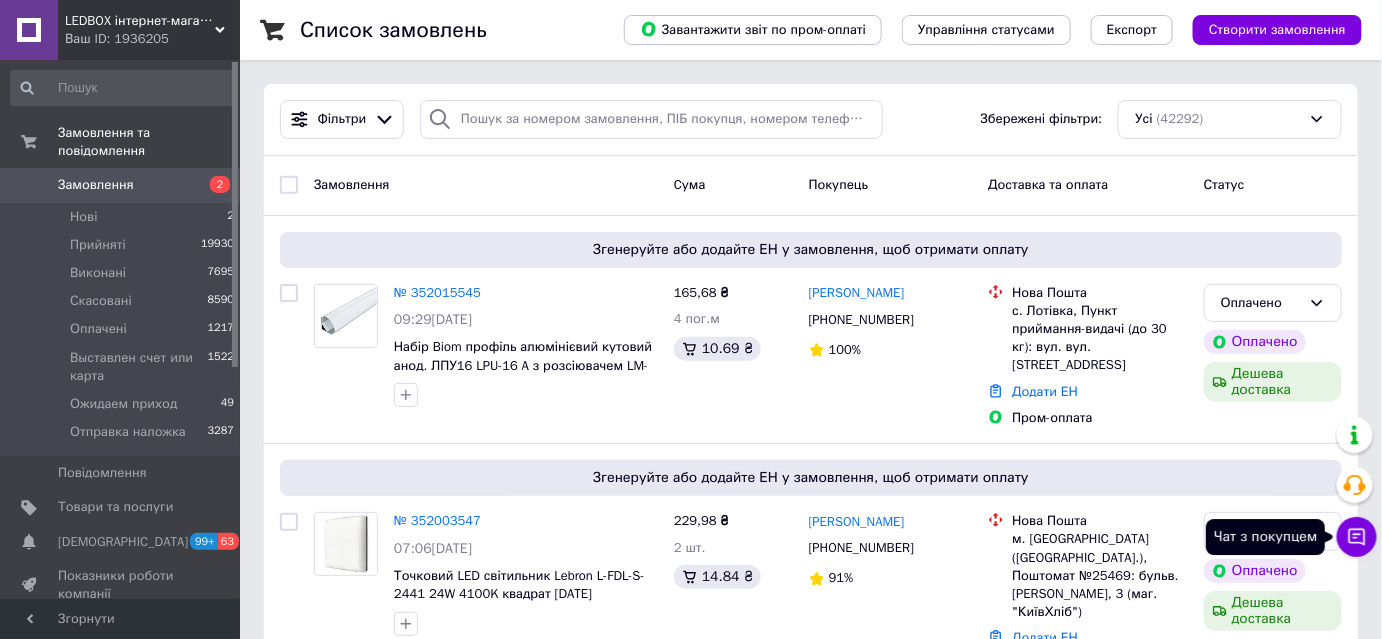 click 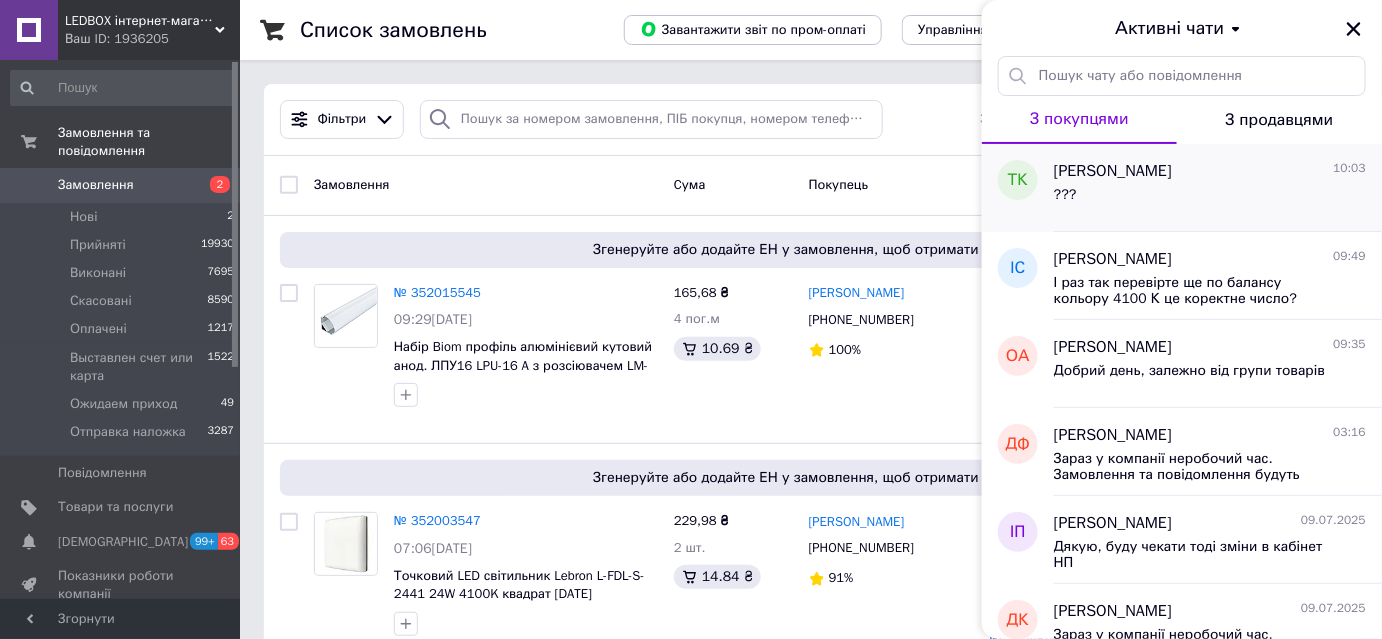 click on "???" at bounding box center [1210, 199] 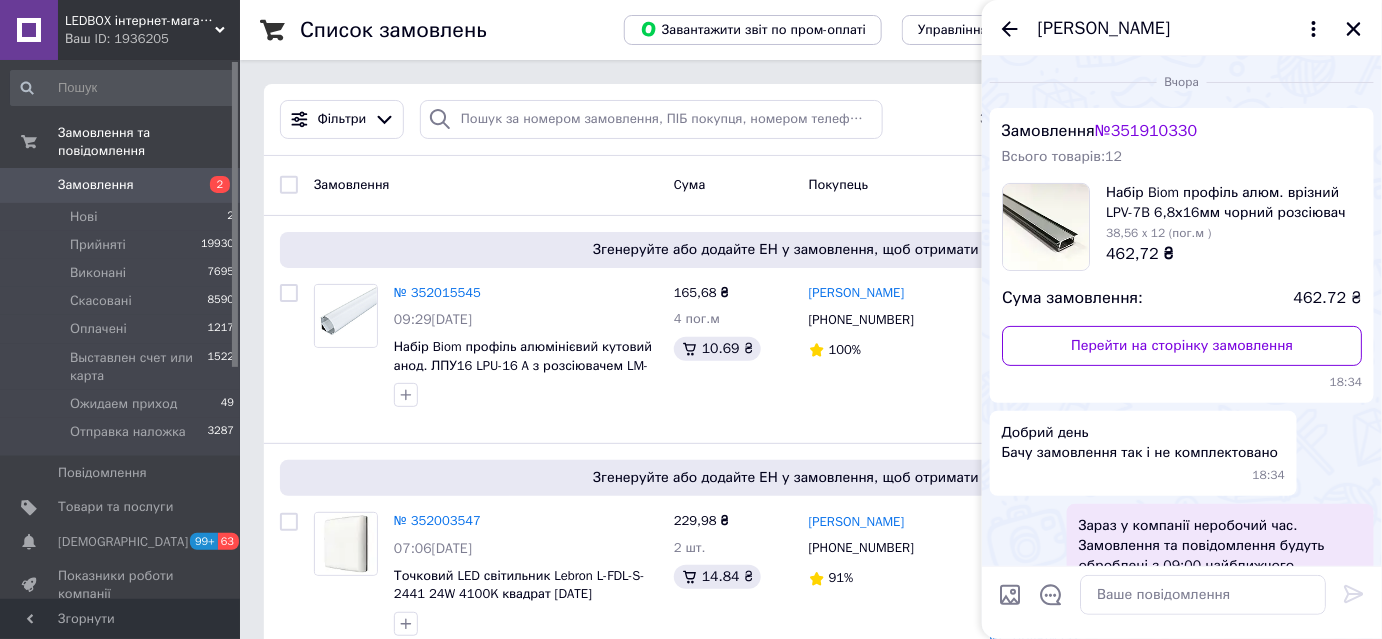scroll, scrollTop: 376, scrollLeft: 0, axis: vertical 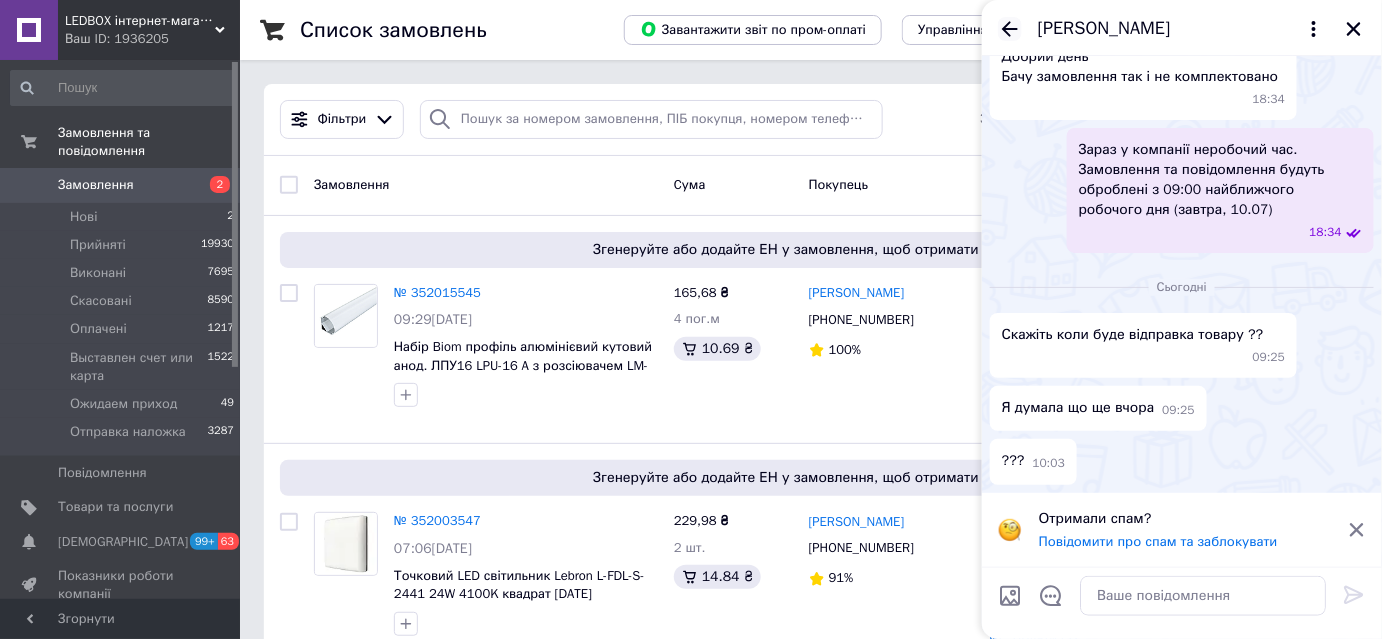 click 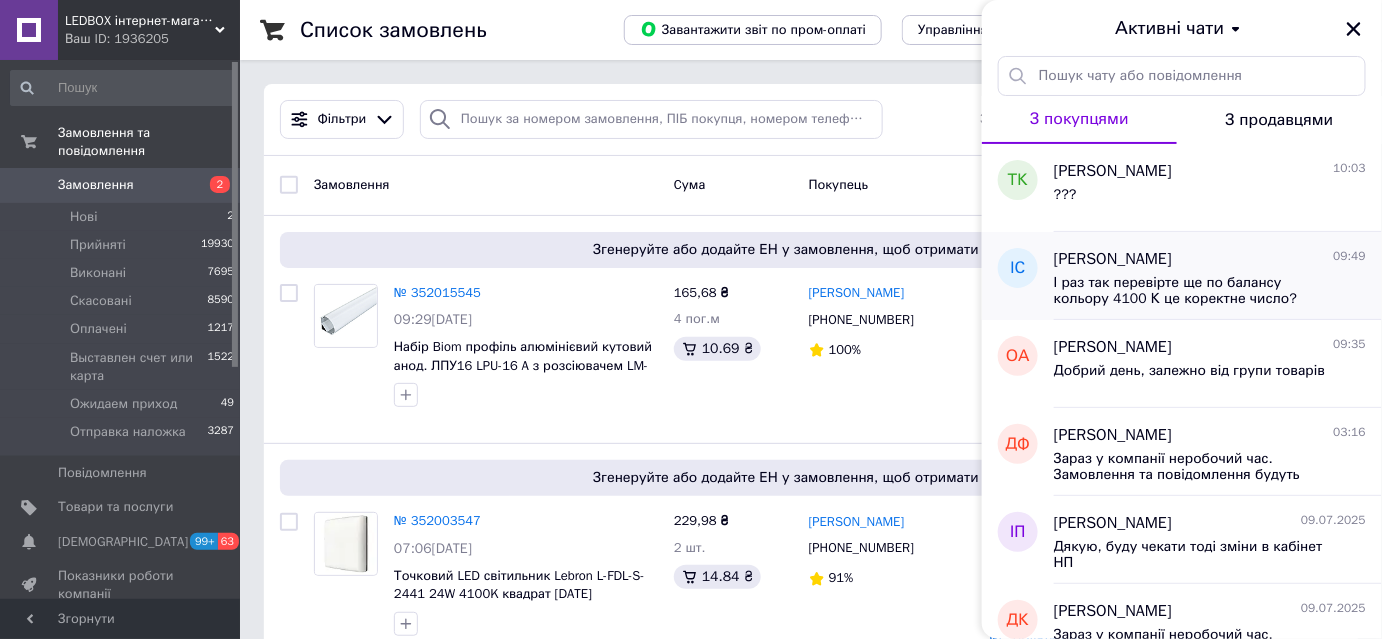 click on "Ігор Спичак 09:49" at bounding box center (1210, 259) 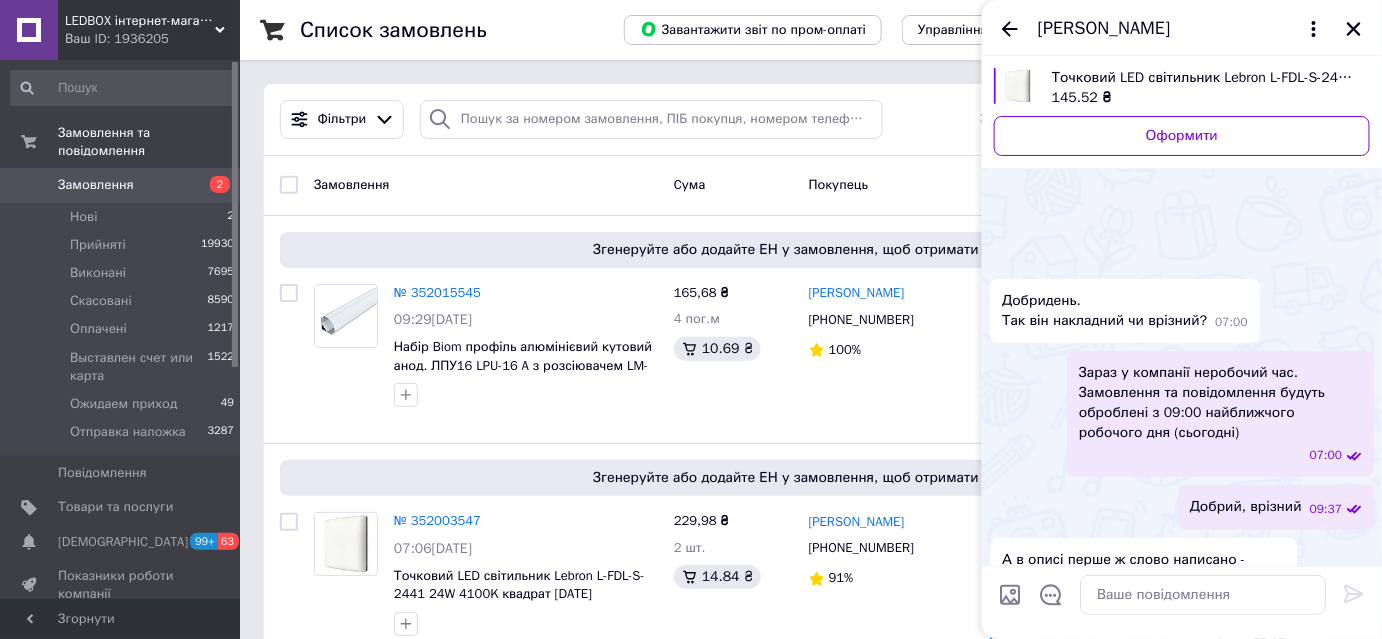 scroll, scrollTop: 197, scrollLeft: 0, axis: vertical 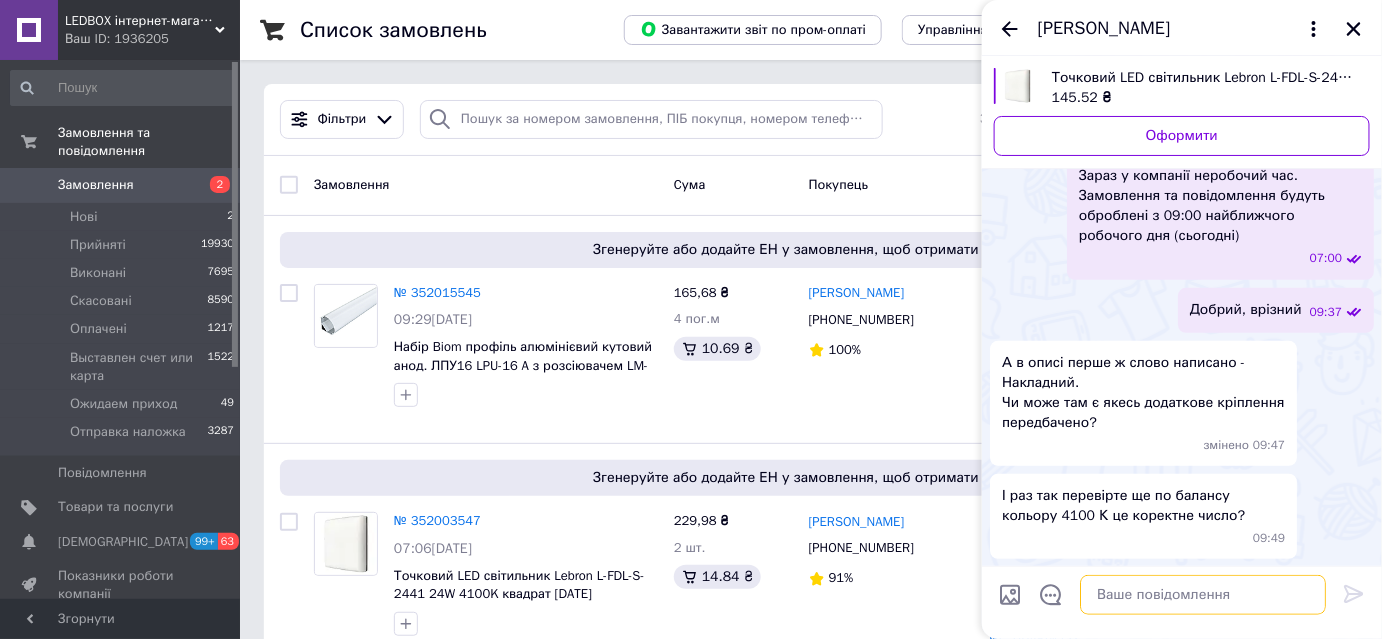 click at bounding box center (1203, 595) 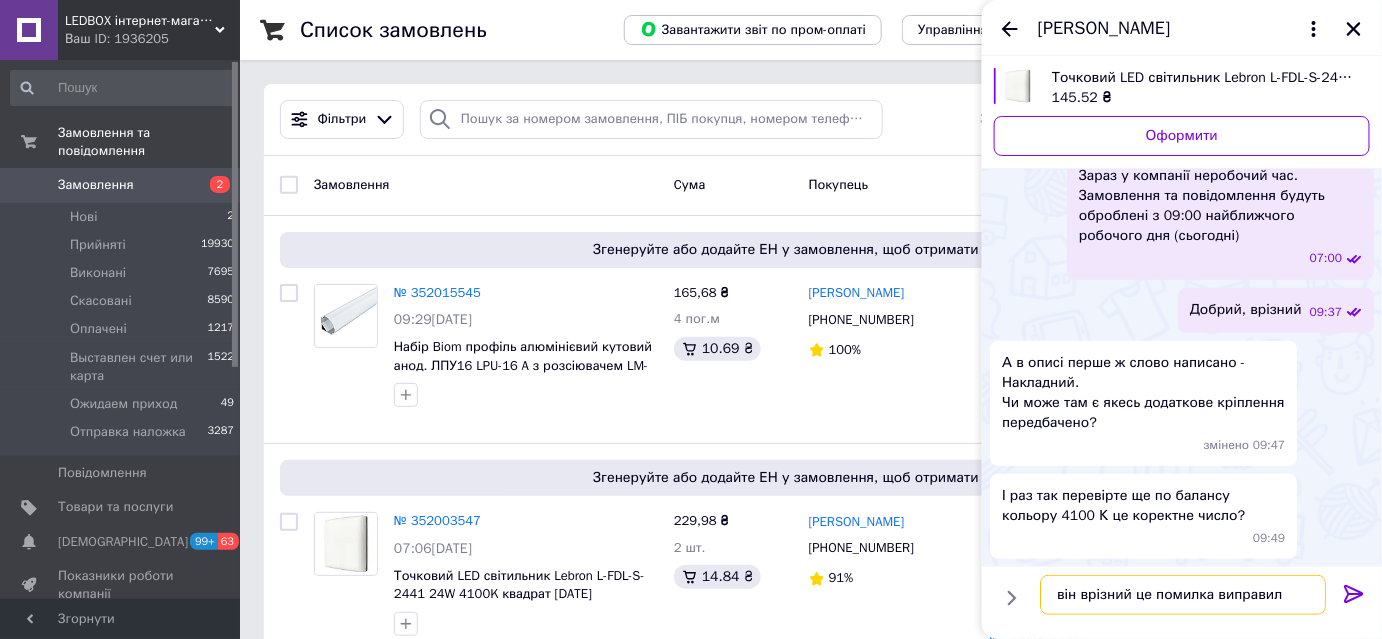 type on "він врізний це помилка виправили" 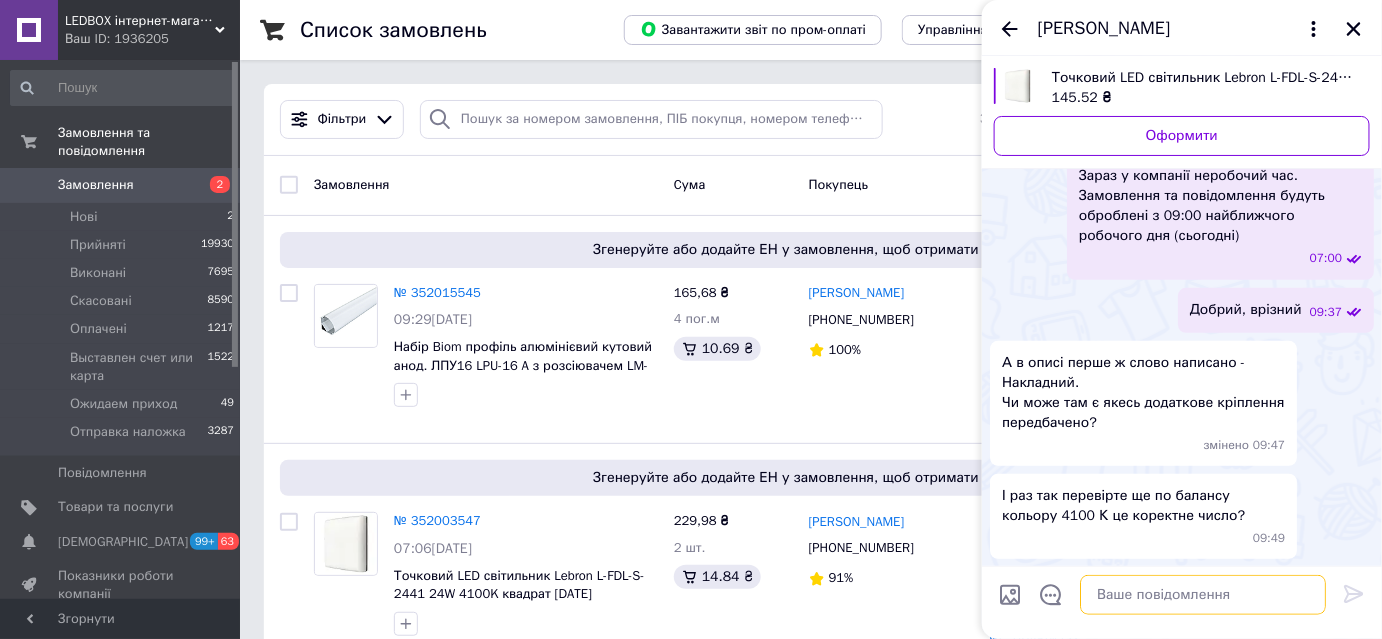 scroll, scrollTop: 199, scrollLeft: 0, axis: vertical 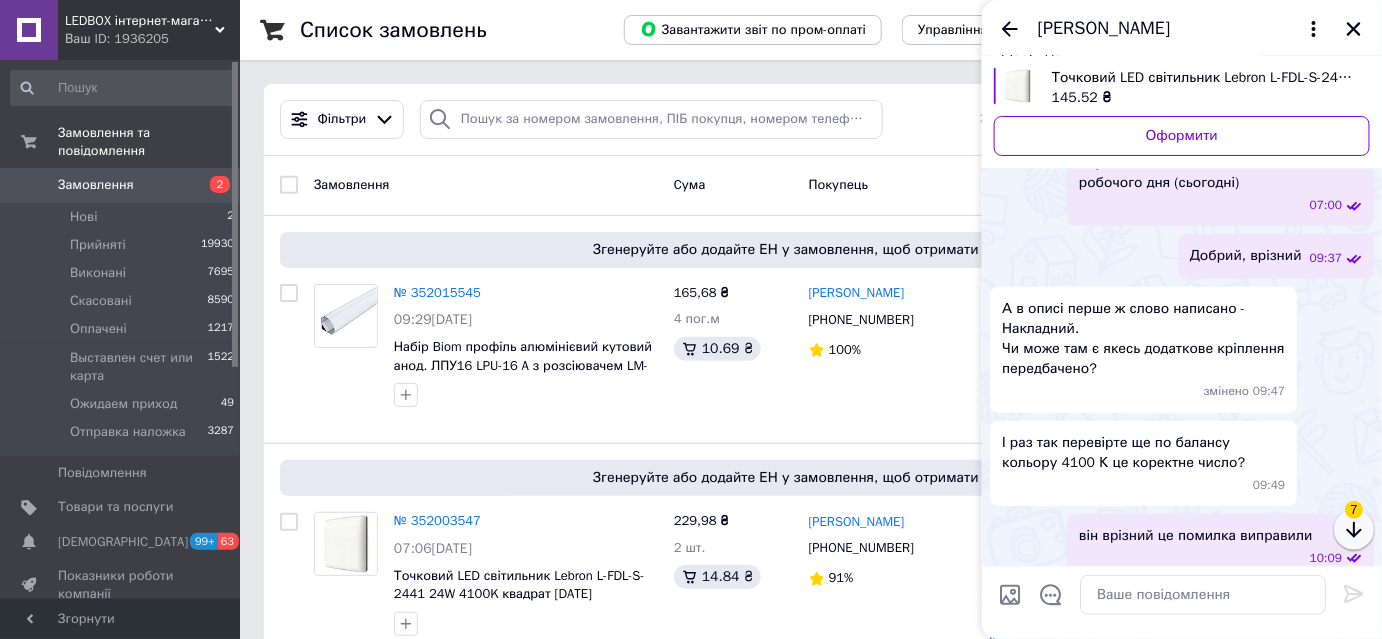 click 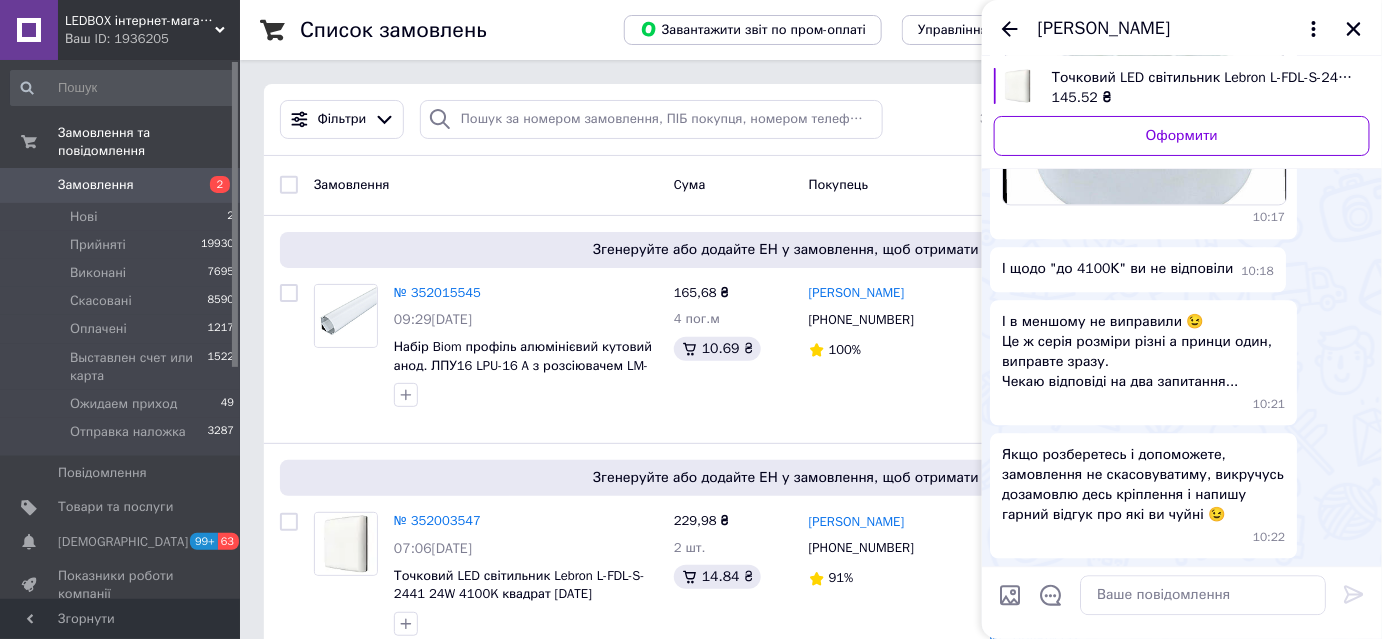 scroll, scrollTop: 1614, scrollLeft: 0, axis: vertical 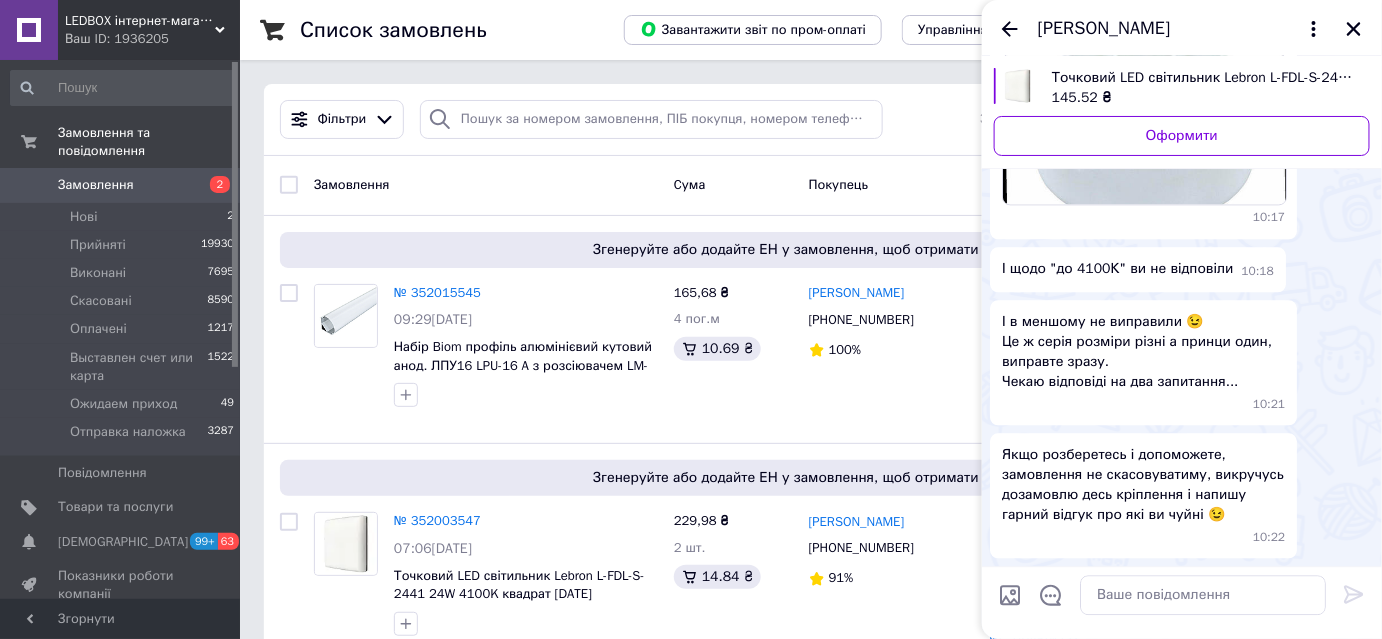 click on "І в меншому не виправили 😉 Це ж серія розміри різні а принци один, виправте зразу.  Чекаю відповіді на два запитання... 10:21" at bounding box center (1182, 362) 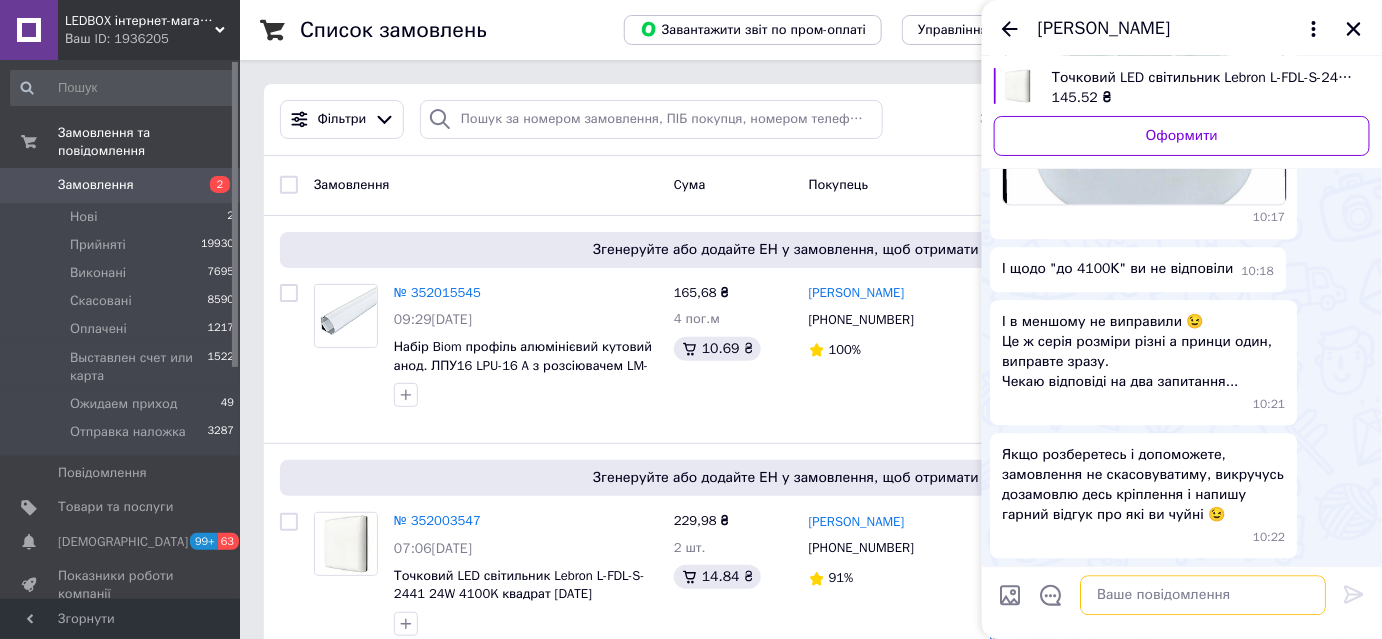 click at bounding box center [1203, 595] 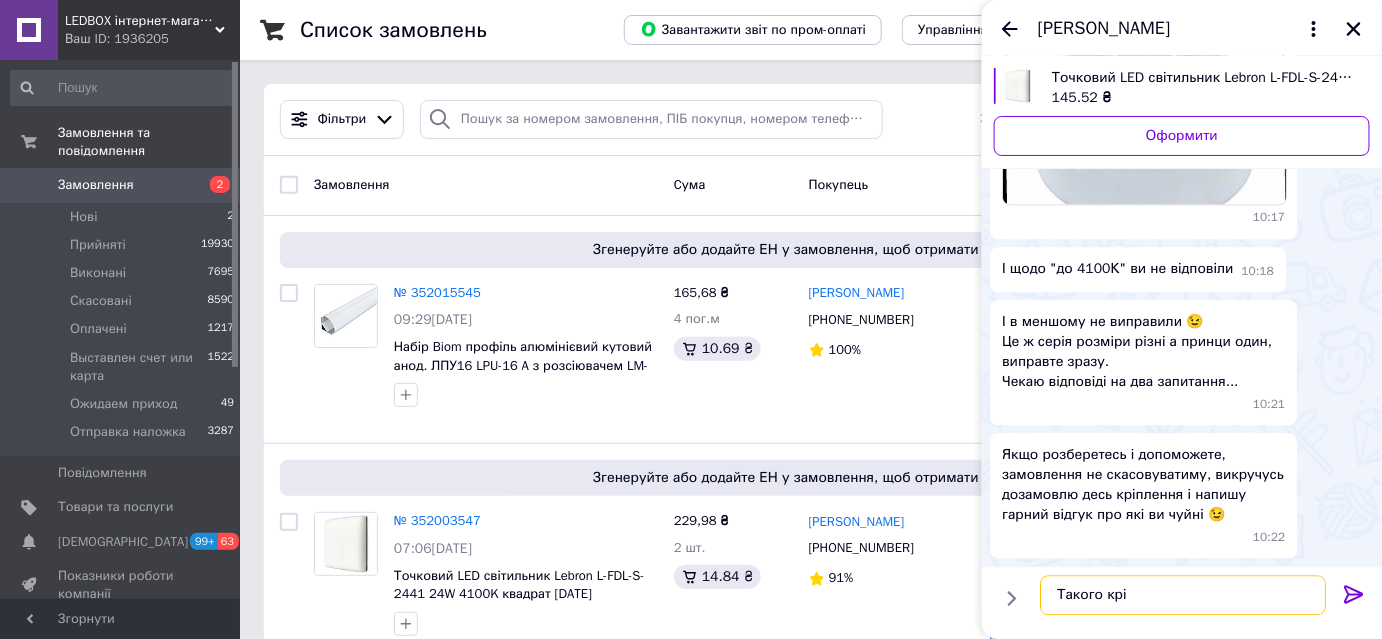scroll, scrollTop: 1614, scrollLeft: 0, axis: vertical 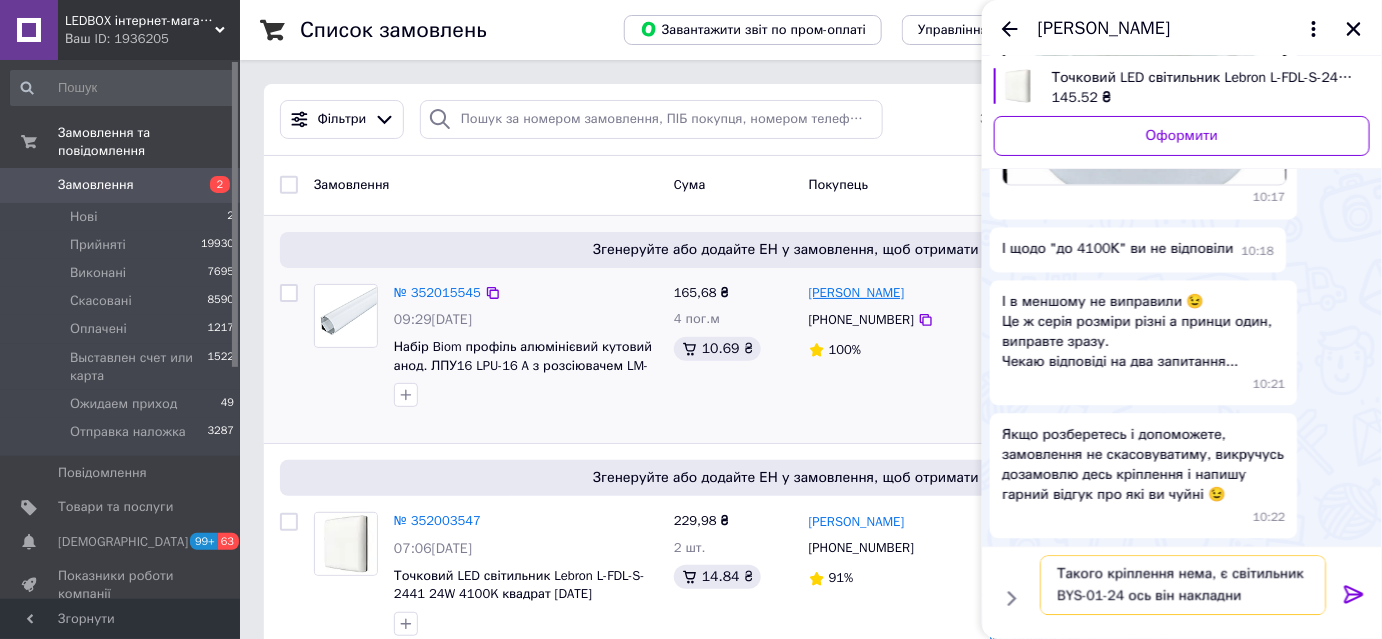 type on "Такого кріплення нема, є світильник BYS-01-24 ось він накладний" 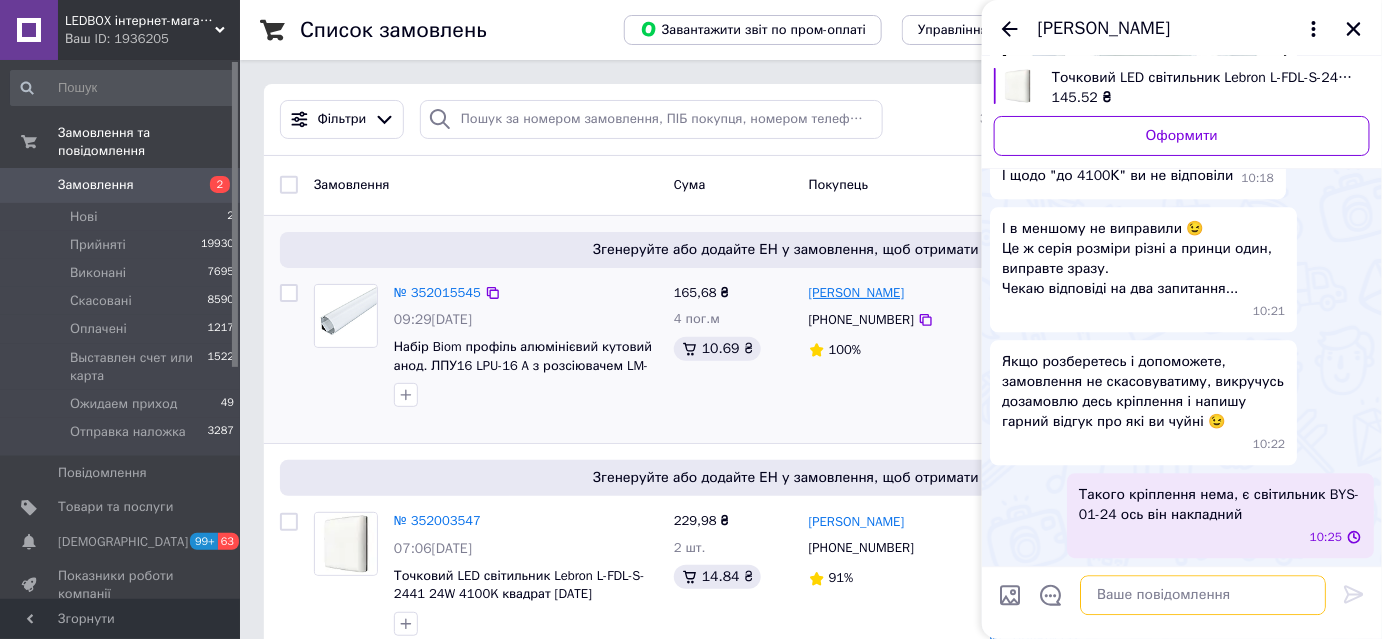 scroll, scrollTop: 0, scrollLeft: 0, axis: both 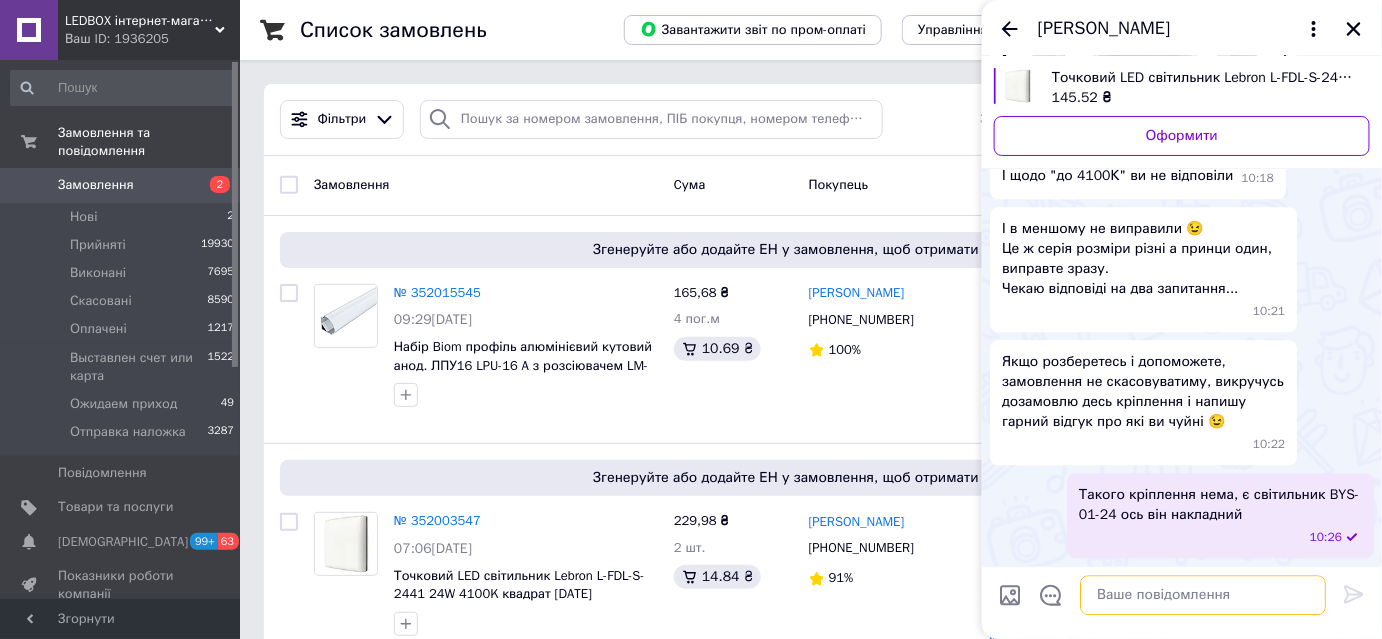 paste on "https://ledbox.ua/ua/p1581120349-led-svetilnik-biom.html" 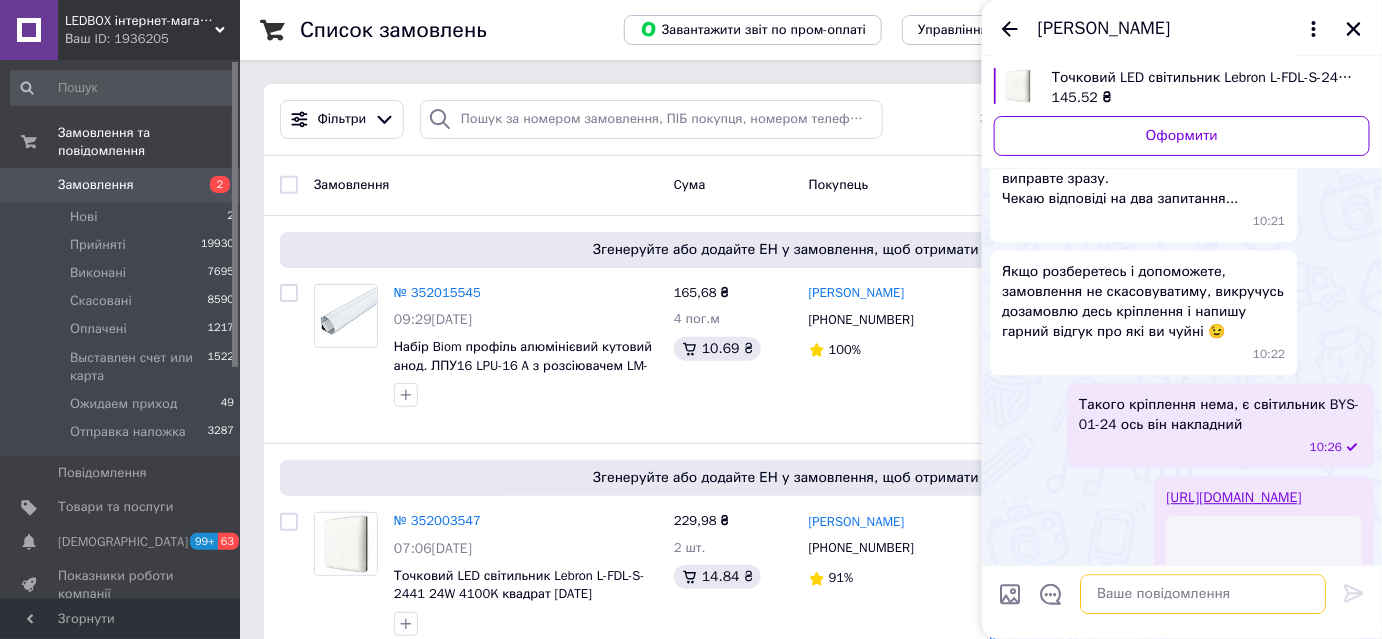 scroll, scrollTop: 1467, scrollLeft: 0, axis: vertical 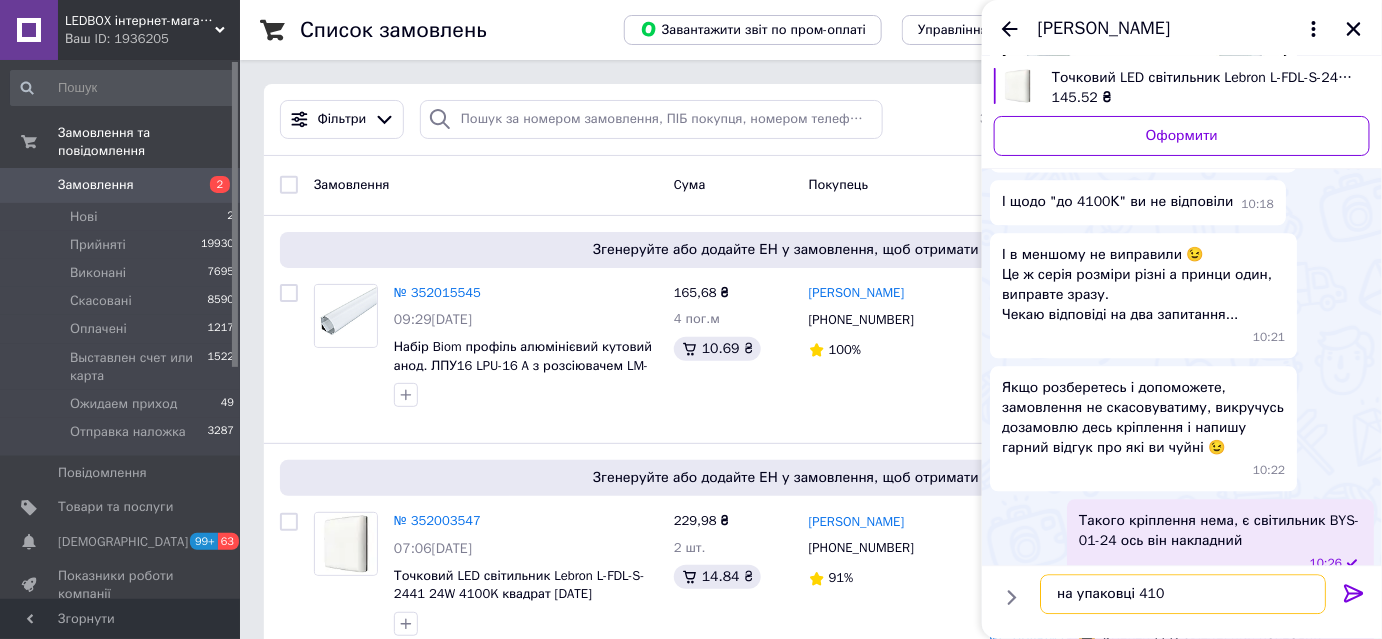 type on "на упаковці 4100" 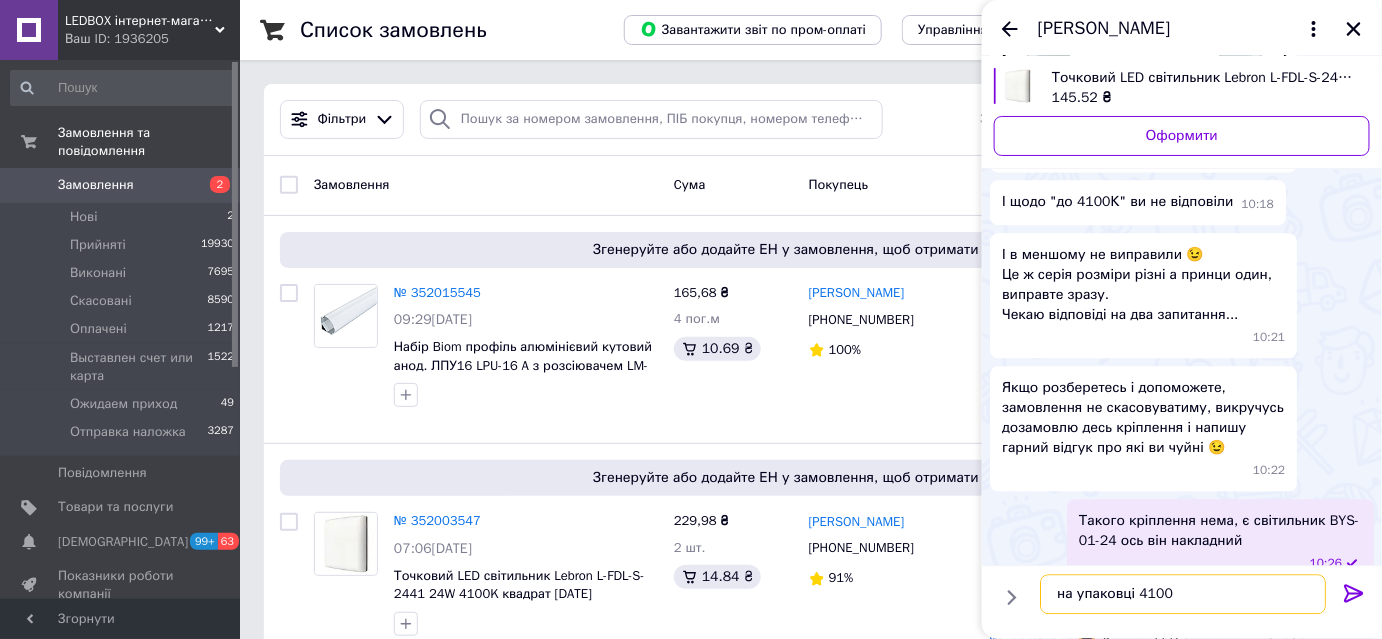 type 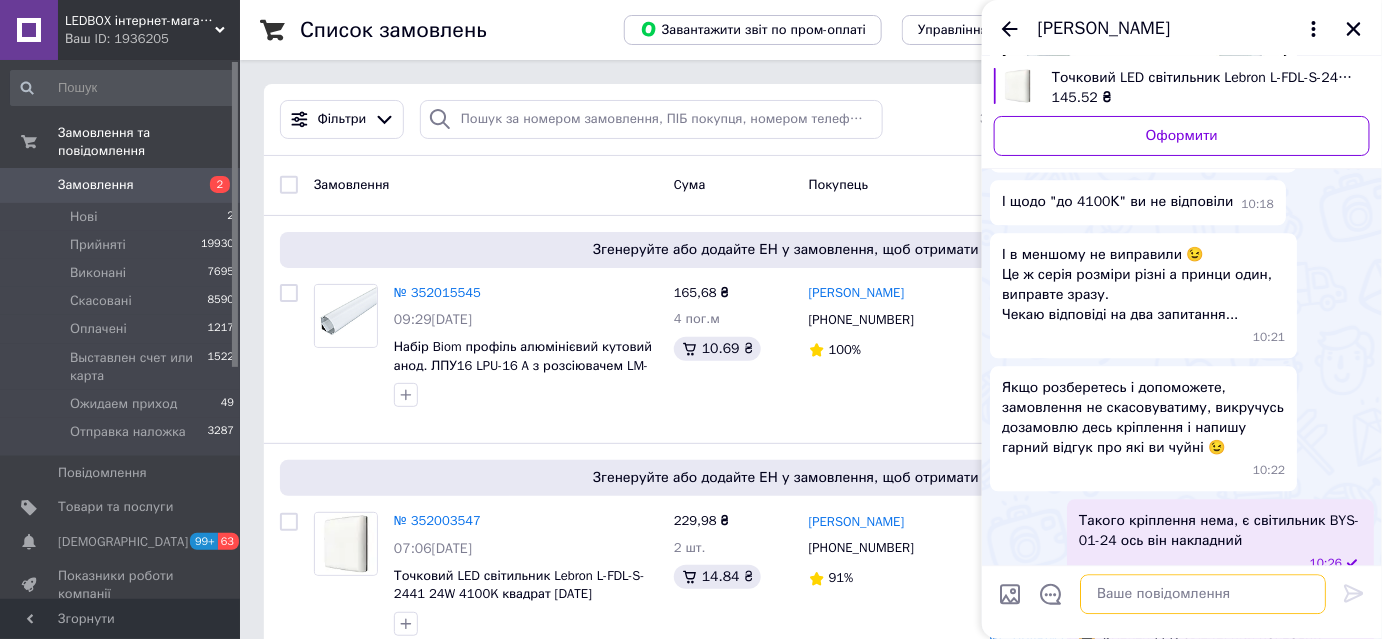 scroll, scrollTop: 2061, scrollLeft: 0, axis: vertical 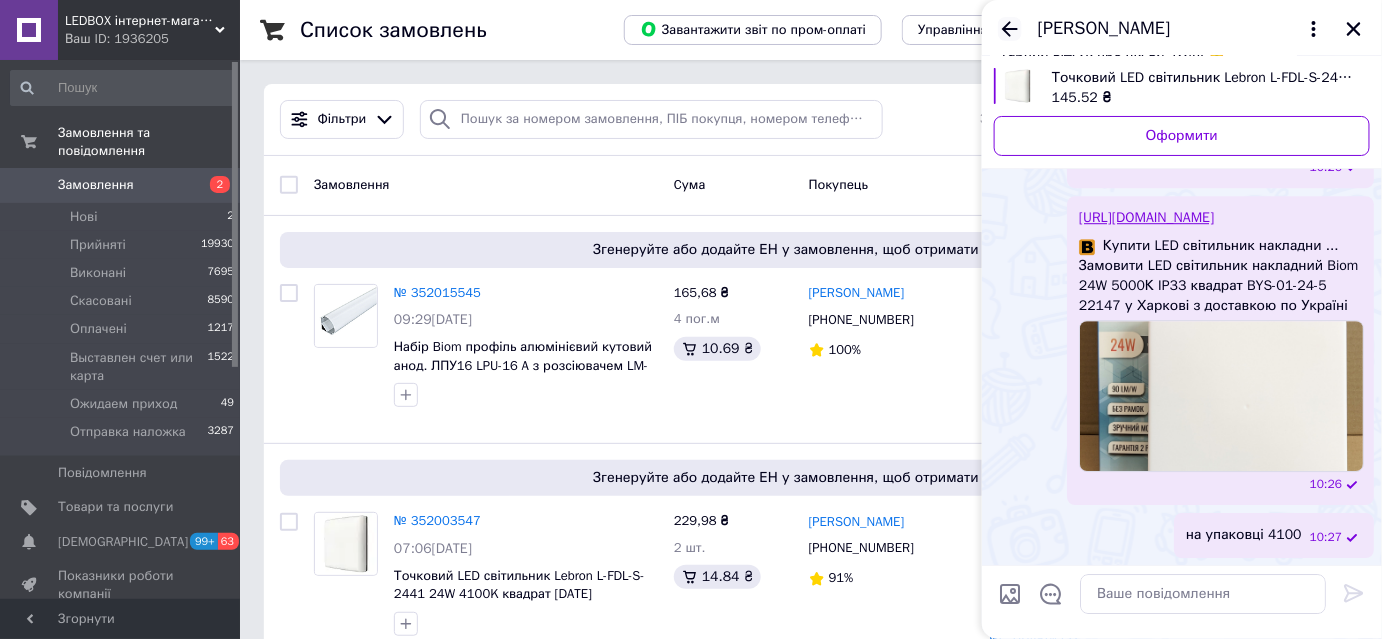 click 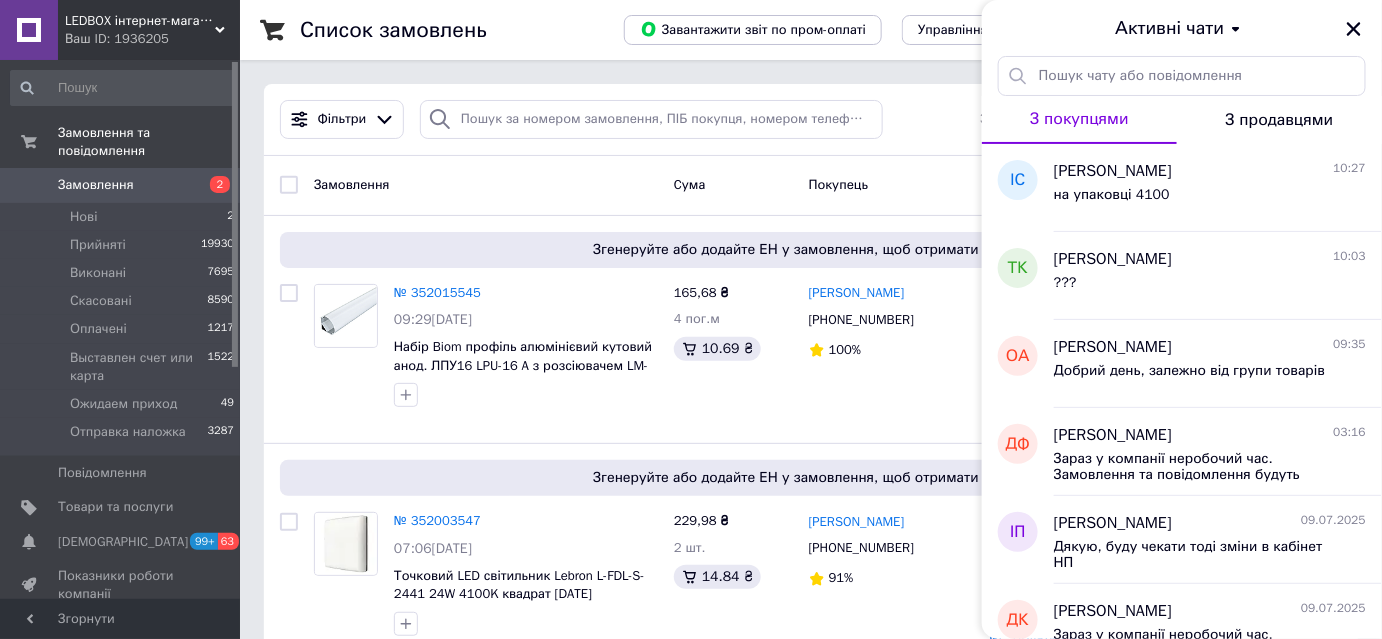 click on "Активні чати" at bounding box center (1182, 28) 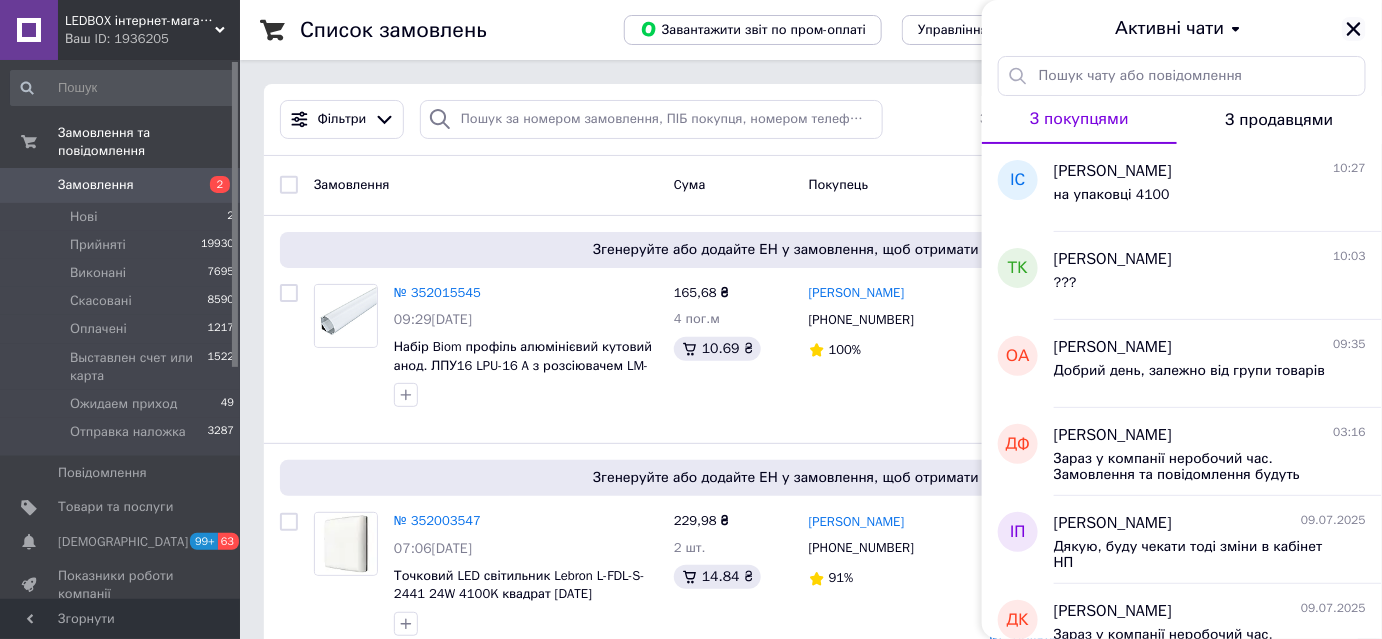 click 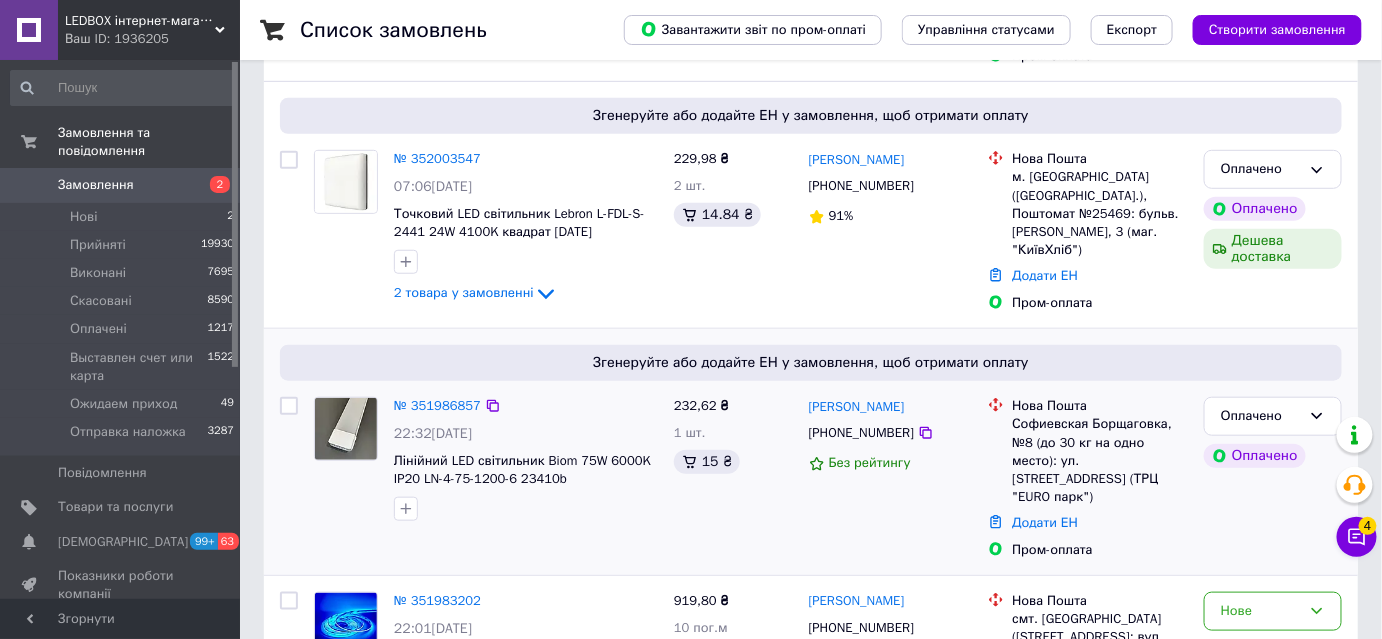 scroll, scrollTop: 363, scrollLeft: 0, axis: vertical 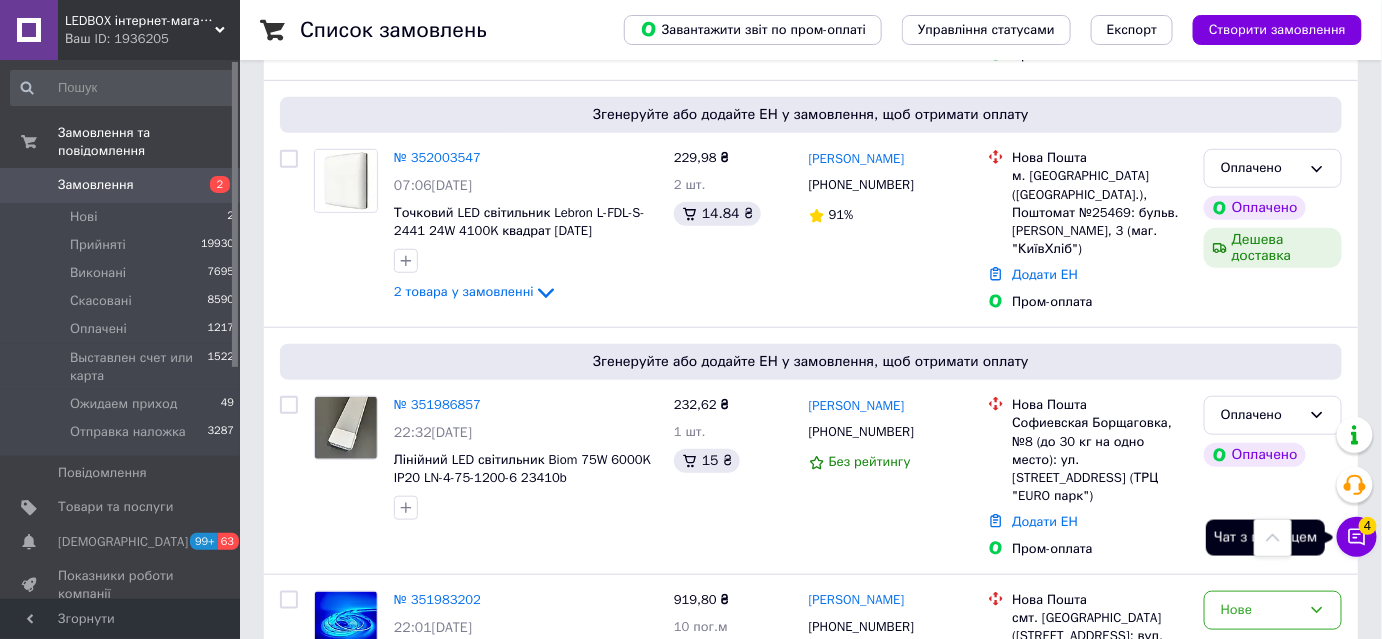 click on "Чат з покупцем 4" at bounding box center [1357, 537] 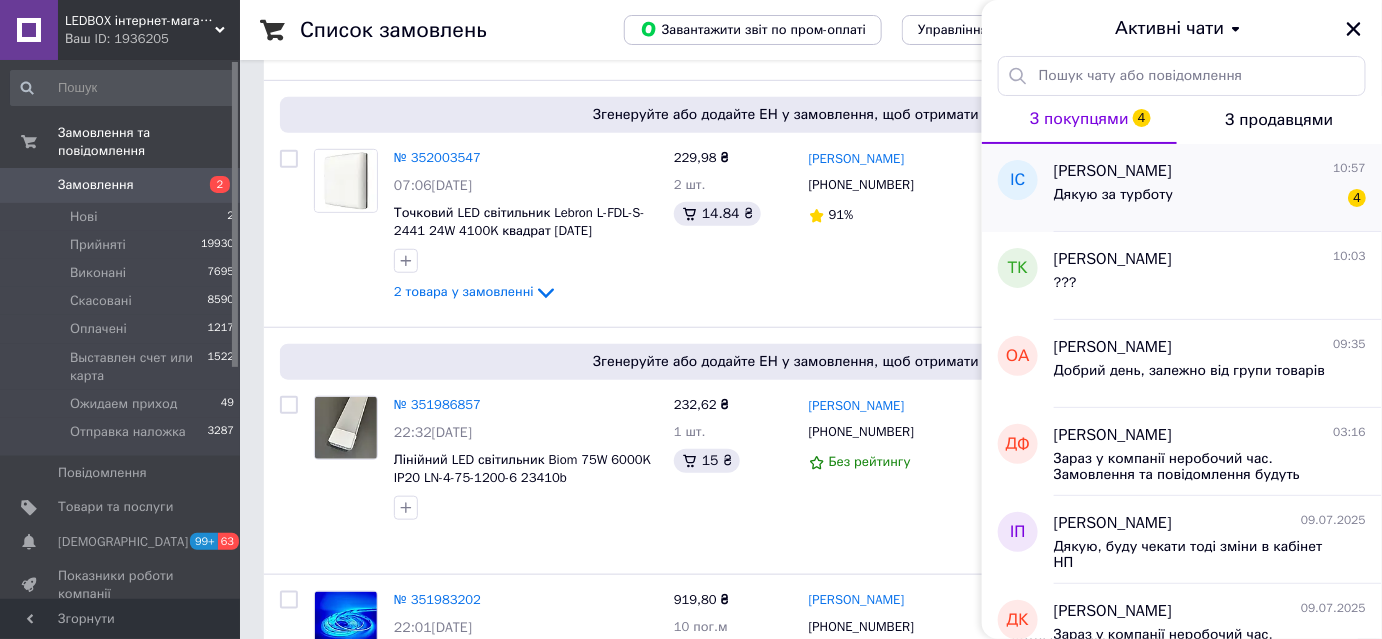 click on "Дякую за турботу 4" at bounding box center [1210, 199] 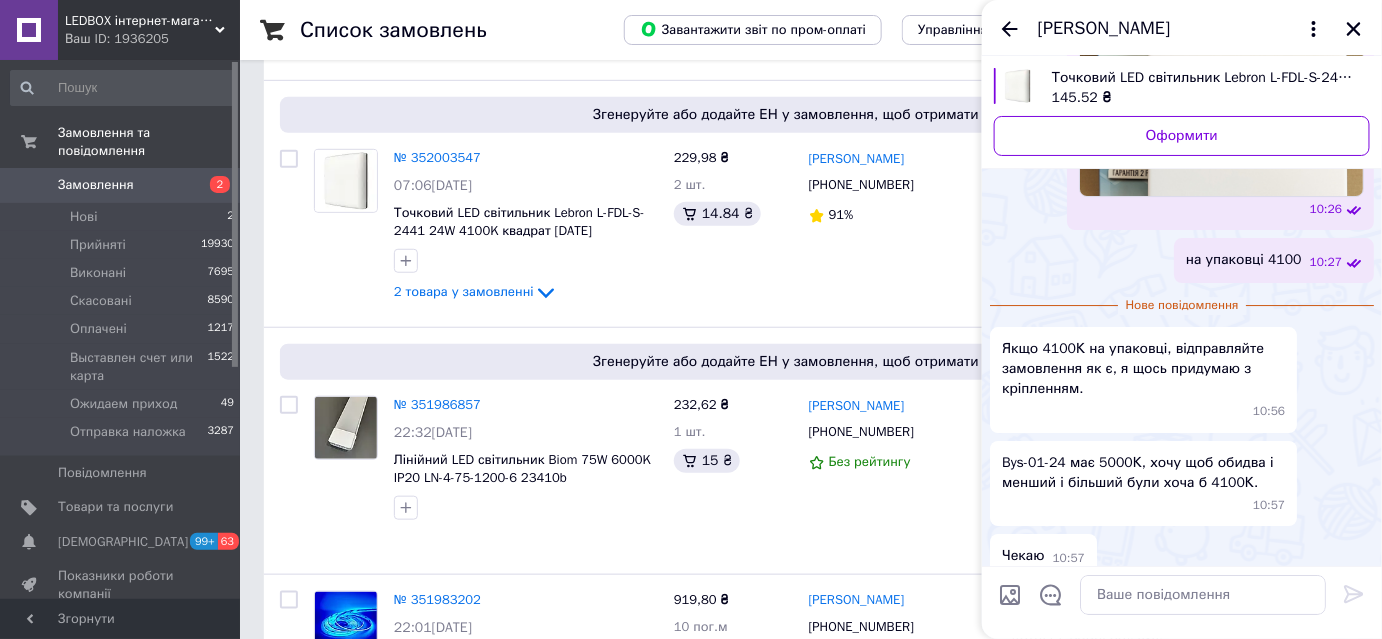 scroll, scrollTop: 2137, scrollLeft: 0, axis: vertical 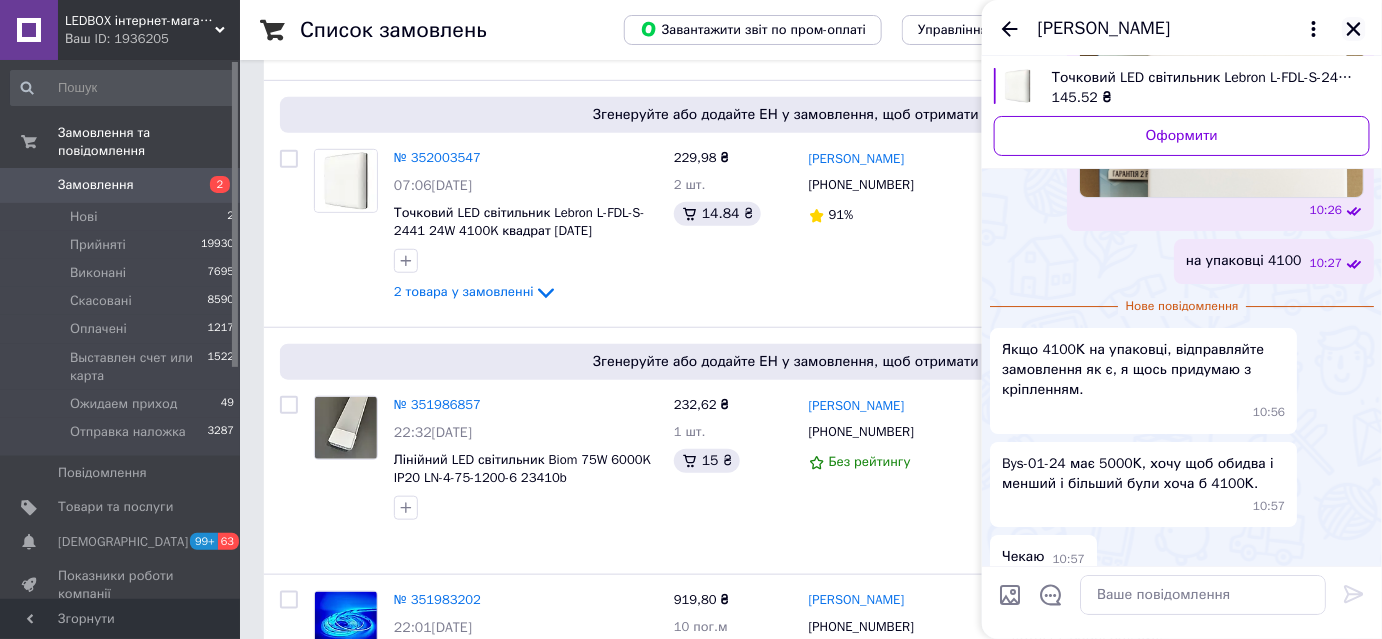click at bounding box center [1354, 29] 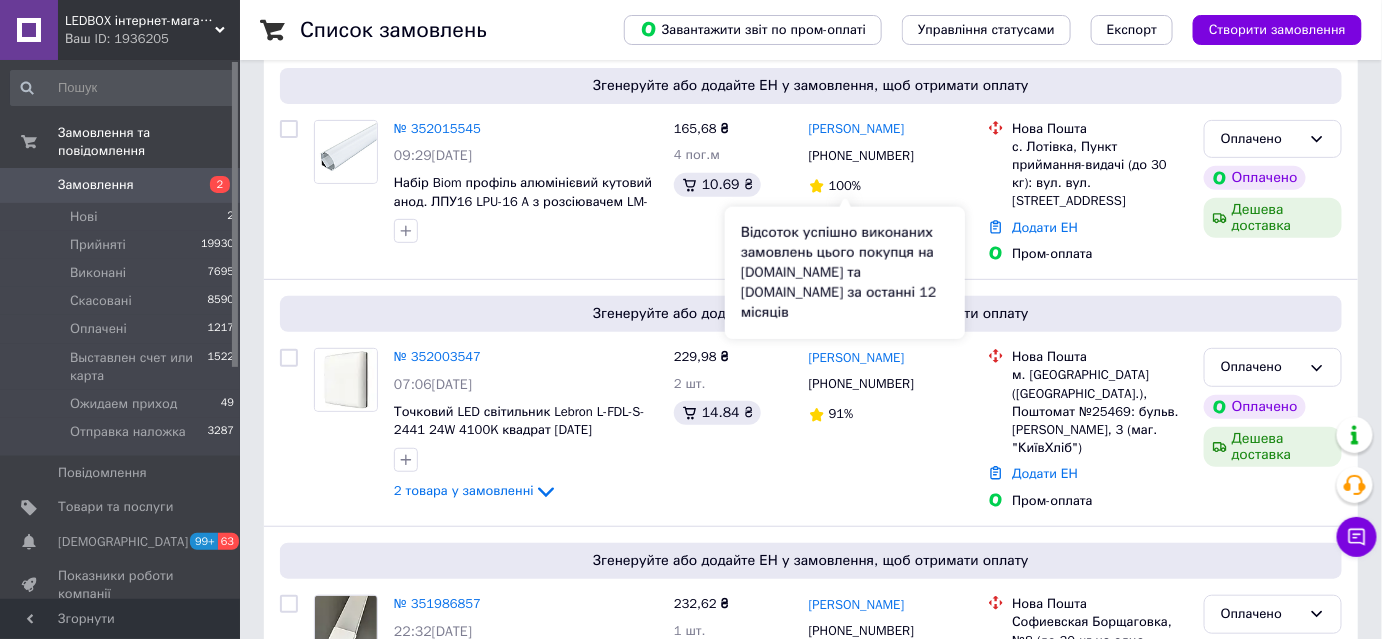 scroll, scrollTop: 272, scrollLeft: 0, axis: vertical 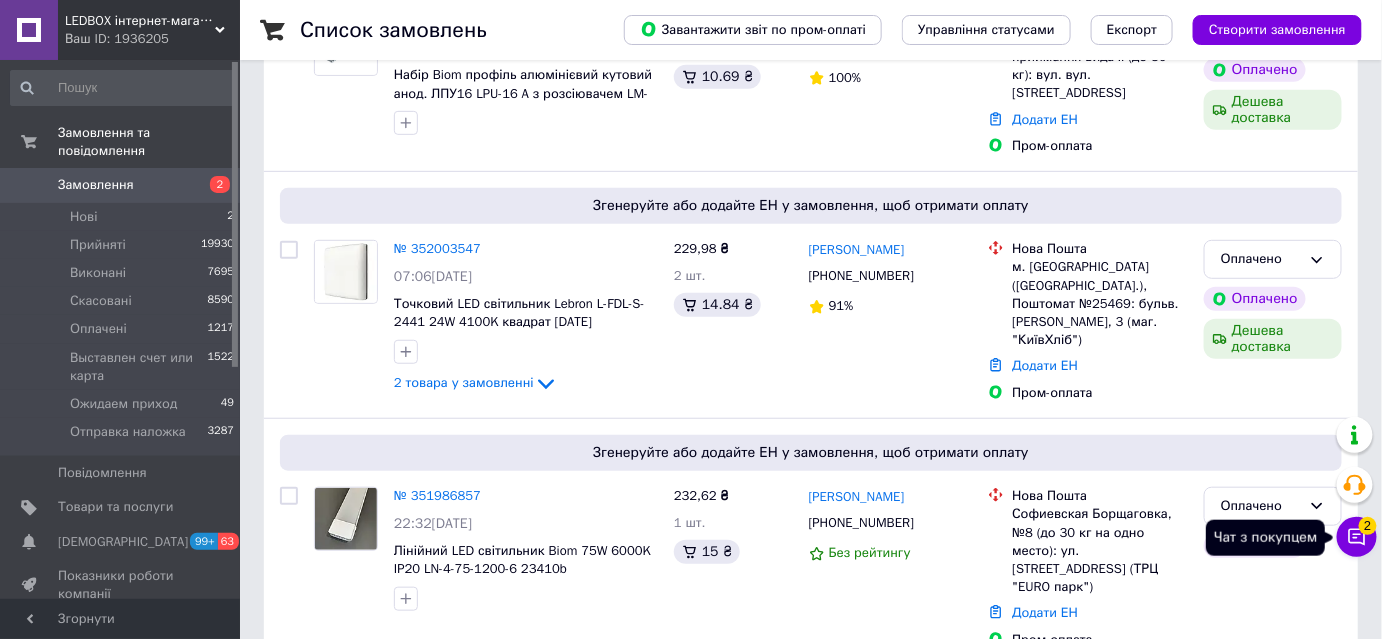 click on "Чат з покупцем 2" at bounding box center (1357, 537) 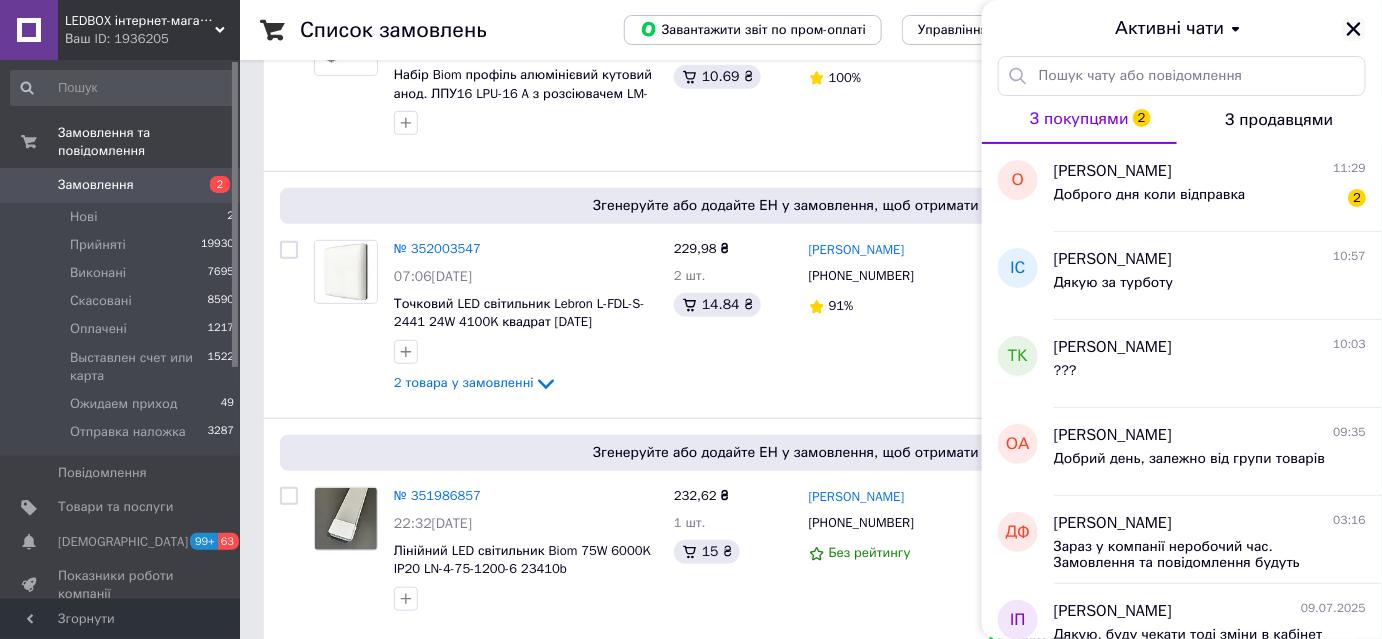 click 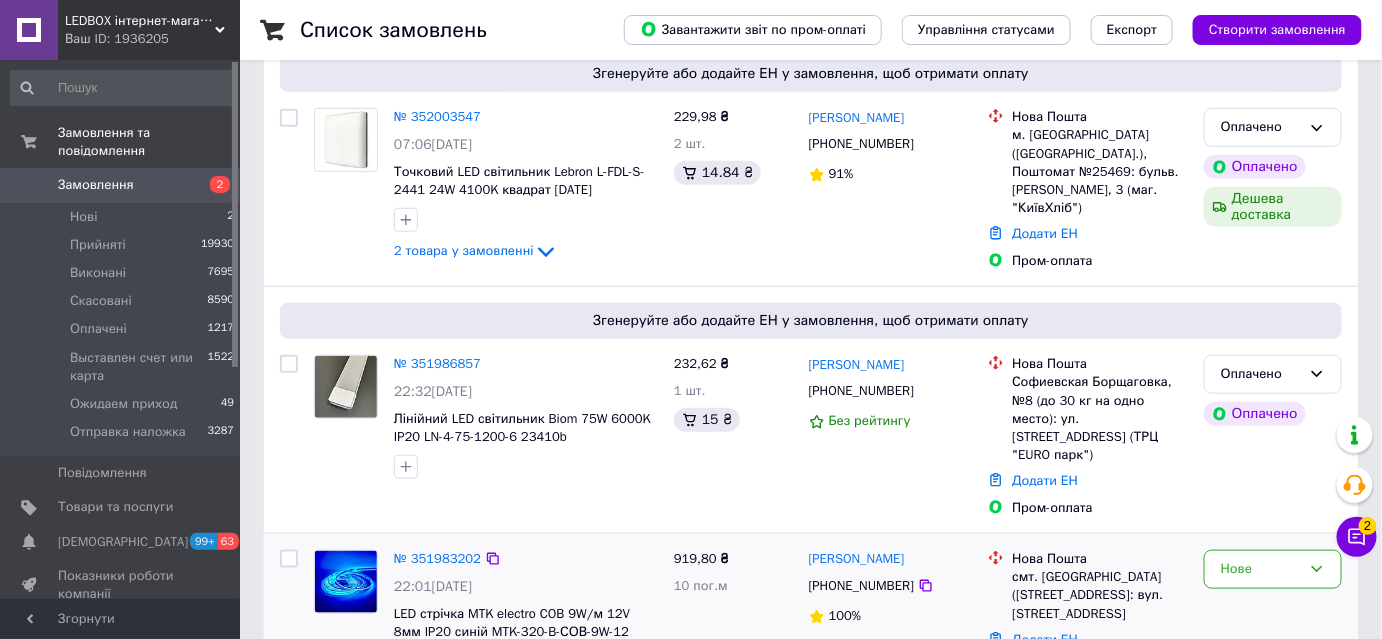 scroll, scrollTop: 545, scrollLeft: 0, axis: vertical 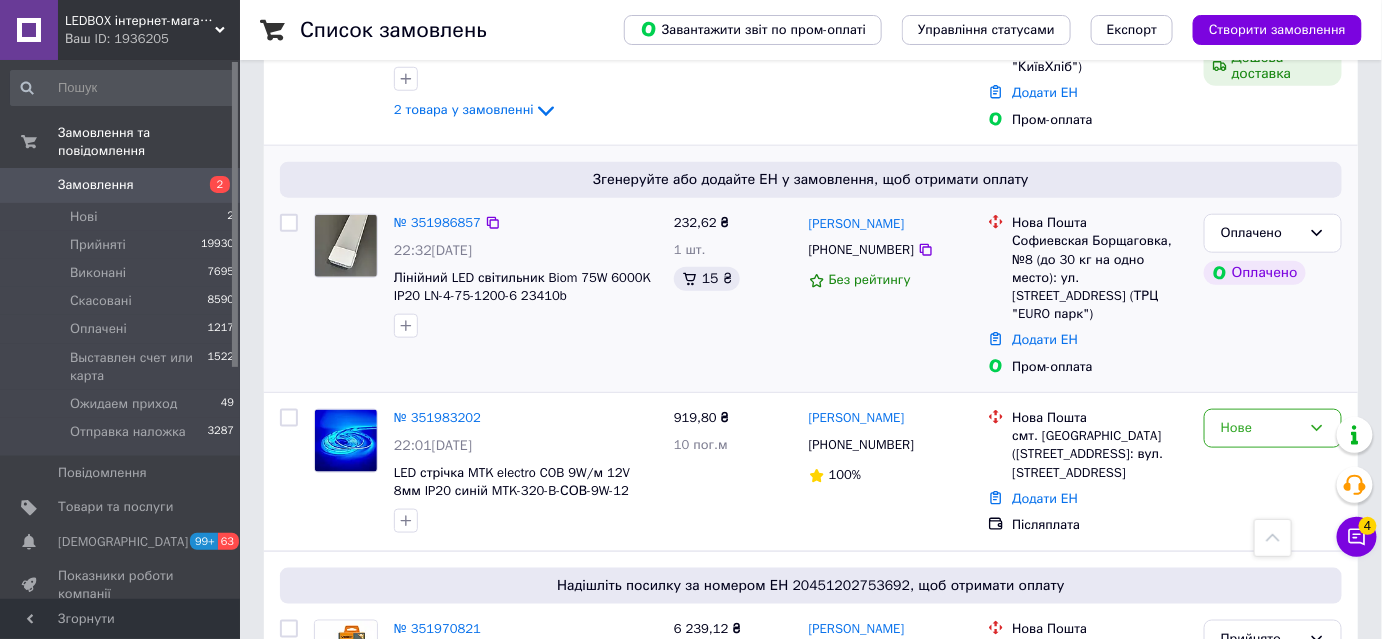 drag, startPoint x: 1304, startPoint y: 298, endPoint x: 1306, endPoint y: 311, distance: 13.152946 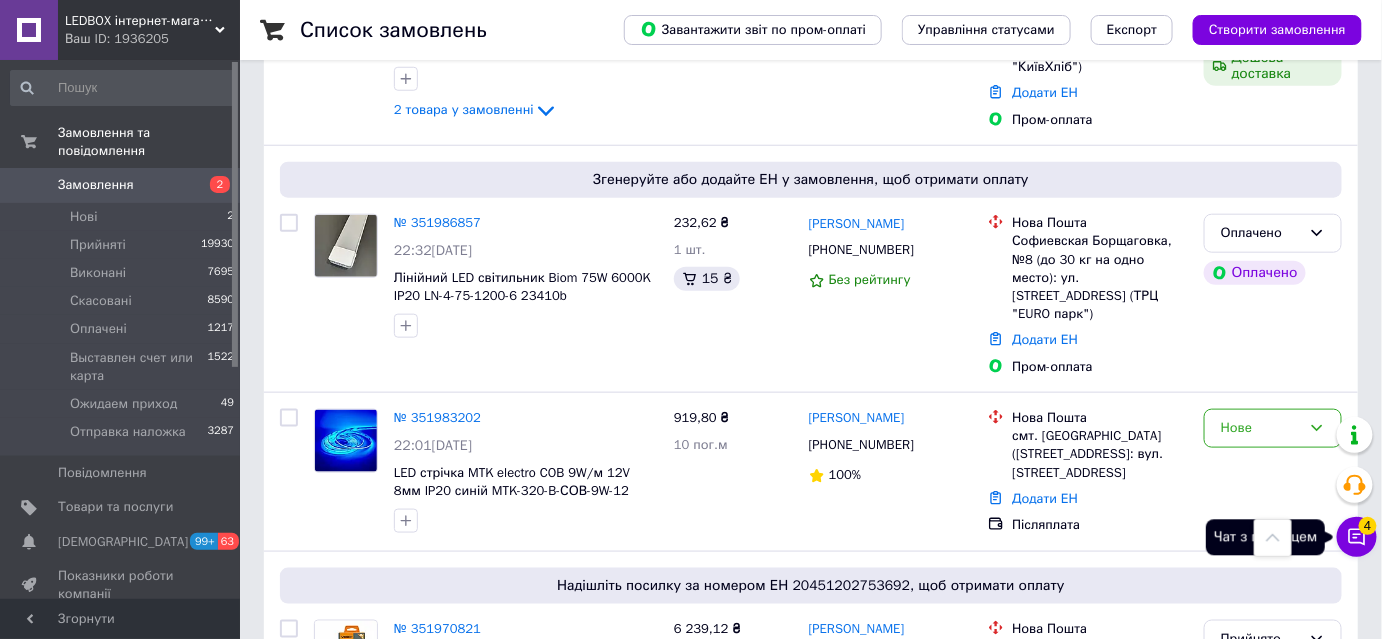 click 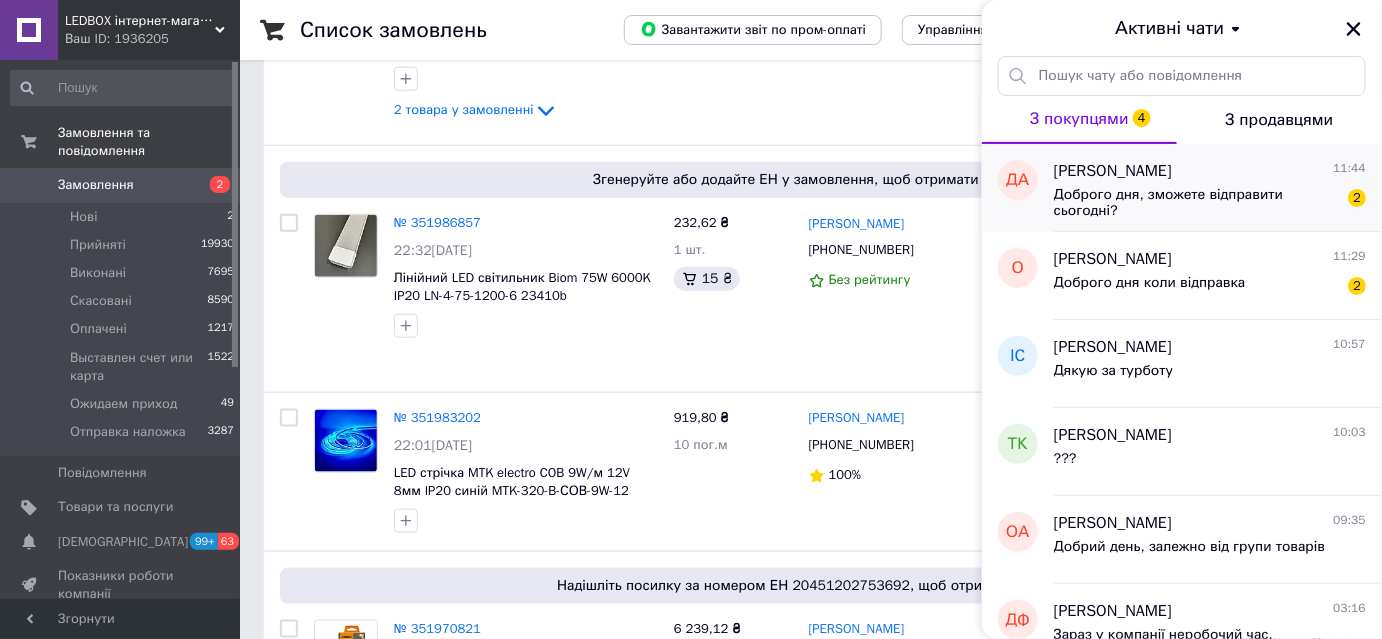 click on "Доброго дня, зможете відправити сьогодні?" at bounding box center (1196, 203) 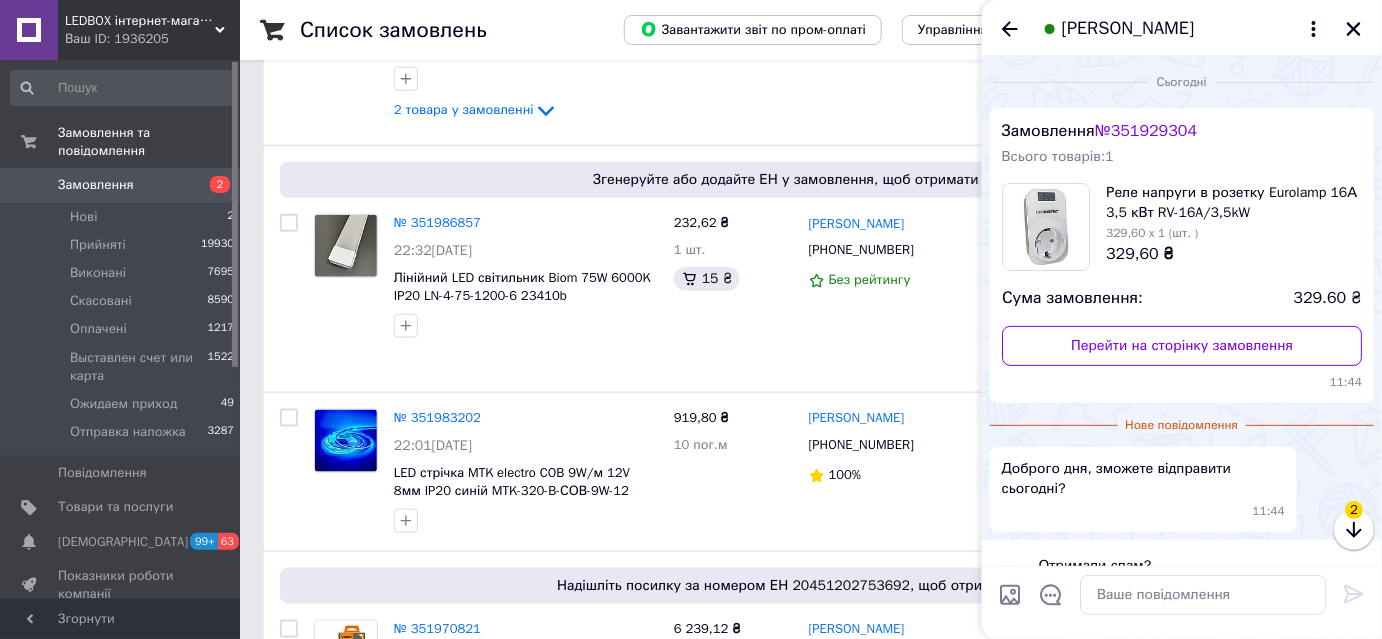 scroll, scrollTop: 47, scrollLeft: 0, axis: vertical 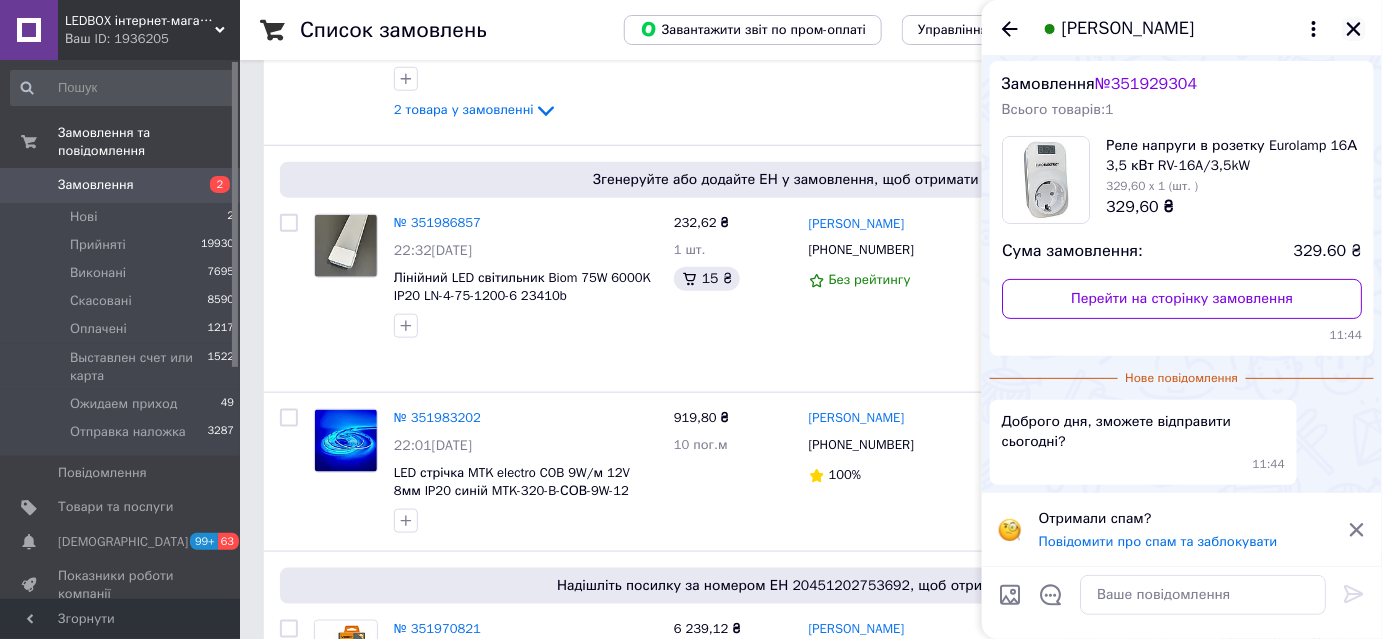 click 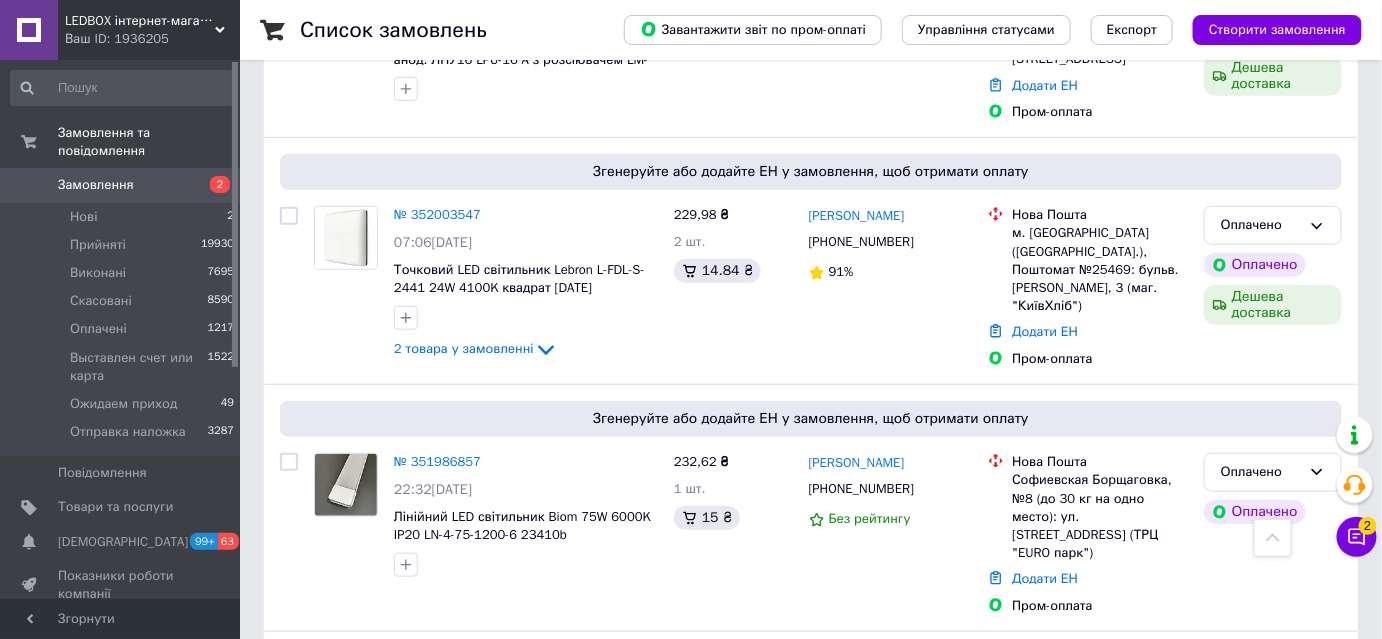 scroll, scrollTop: 272, scrollLeft: 0, axis: vertical 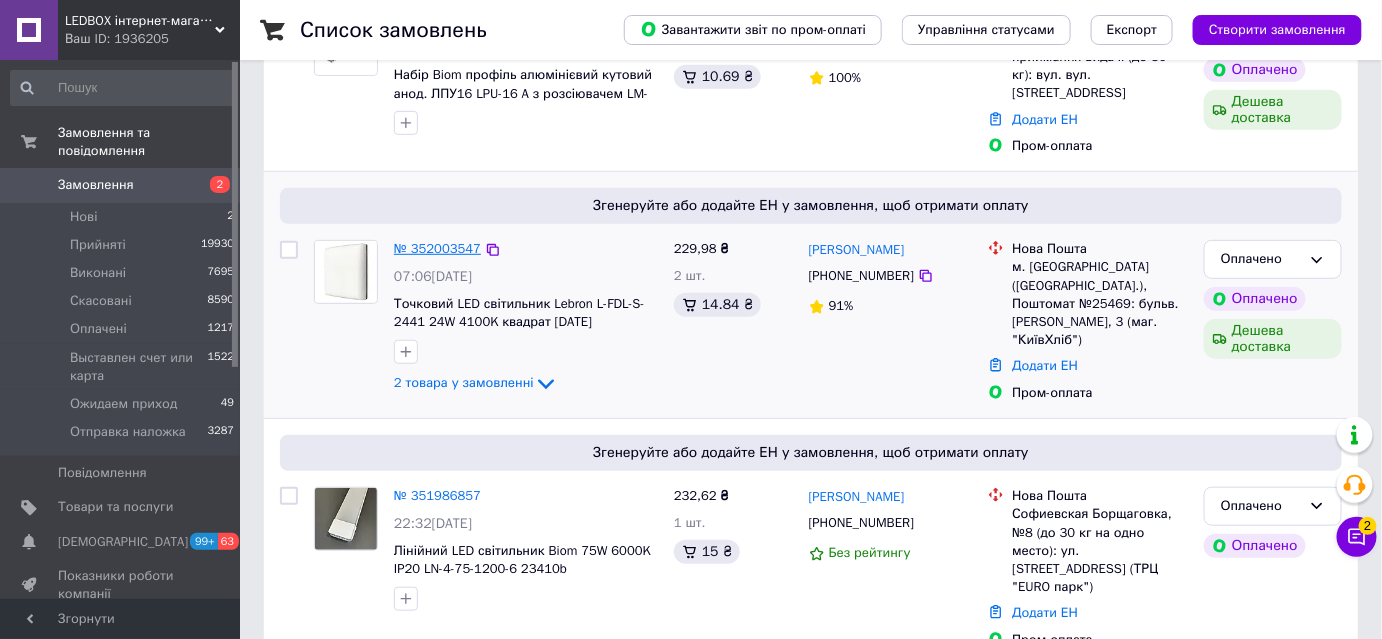 click on "№ 352003547" at bounding box center [437, 248] 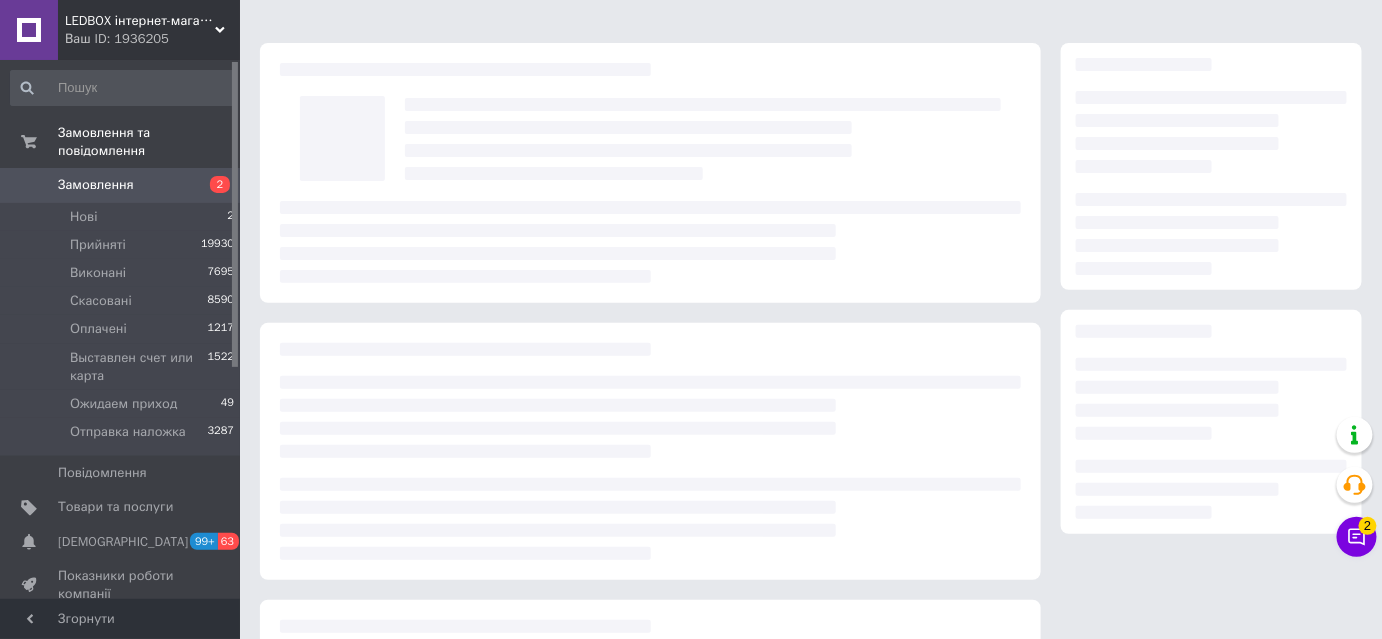 scroll, scrollTop: 0, scrollLeft: 0, axis: both 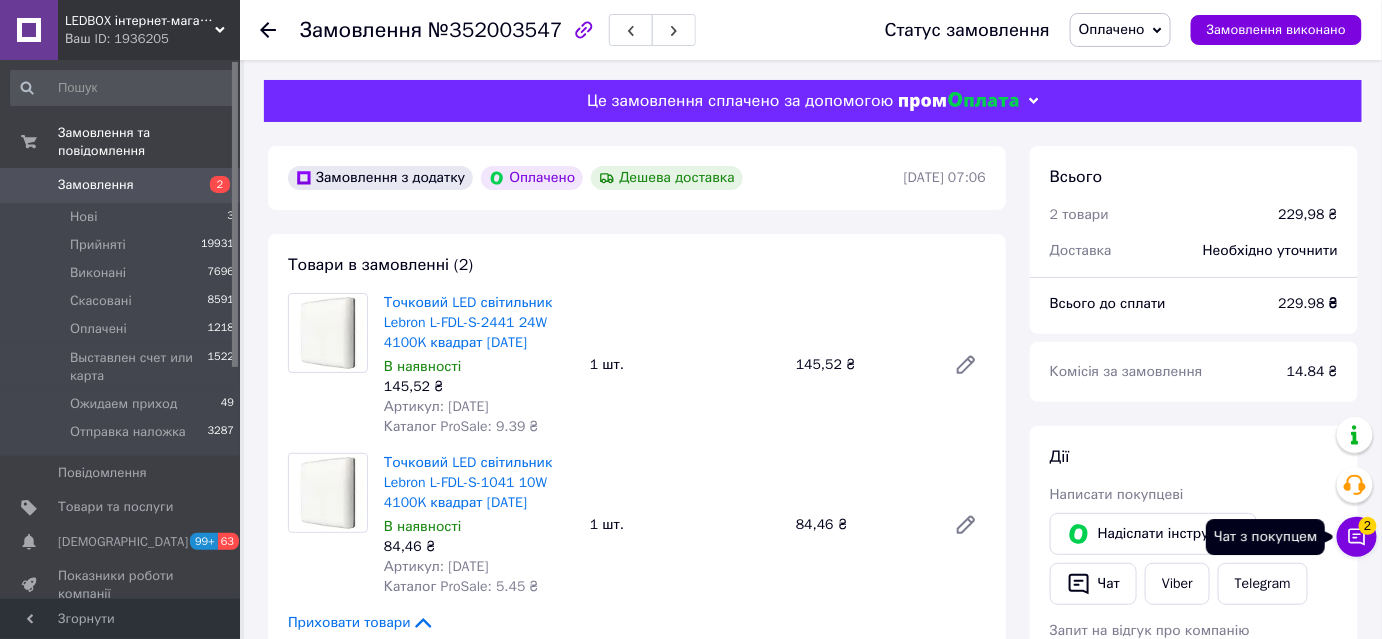 click 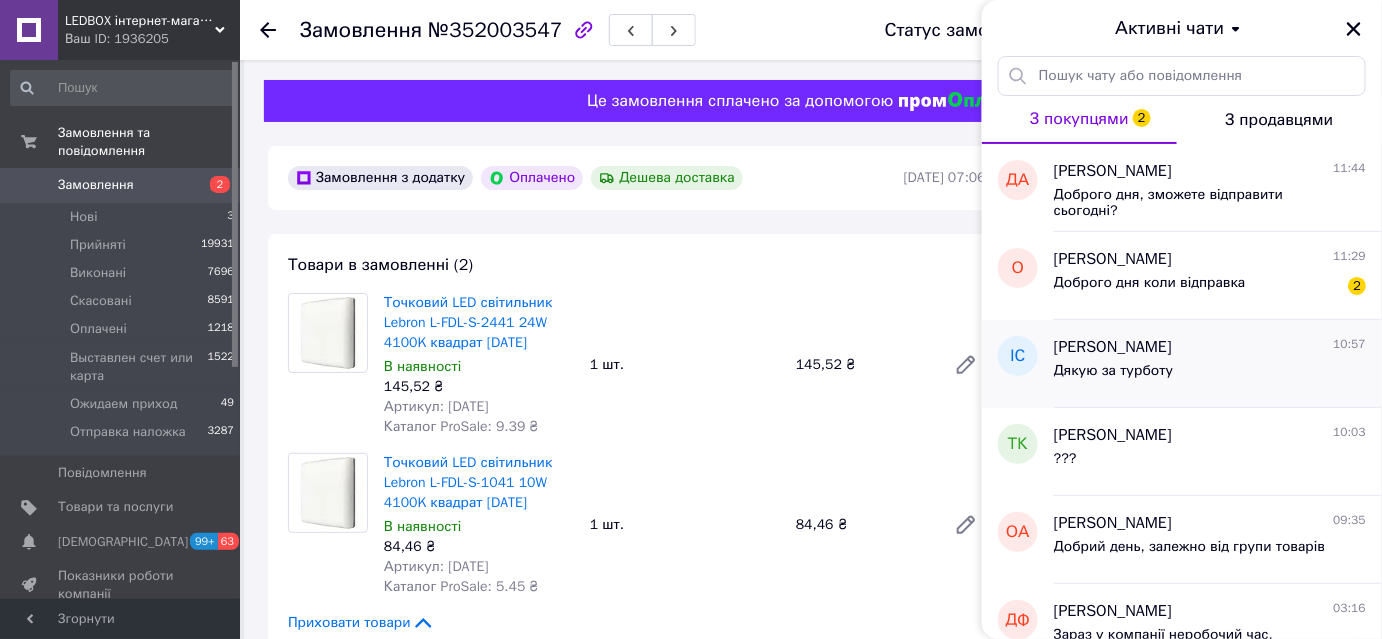 click on "Дякую за турботу" at bounding box center [1210, 375] 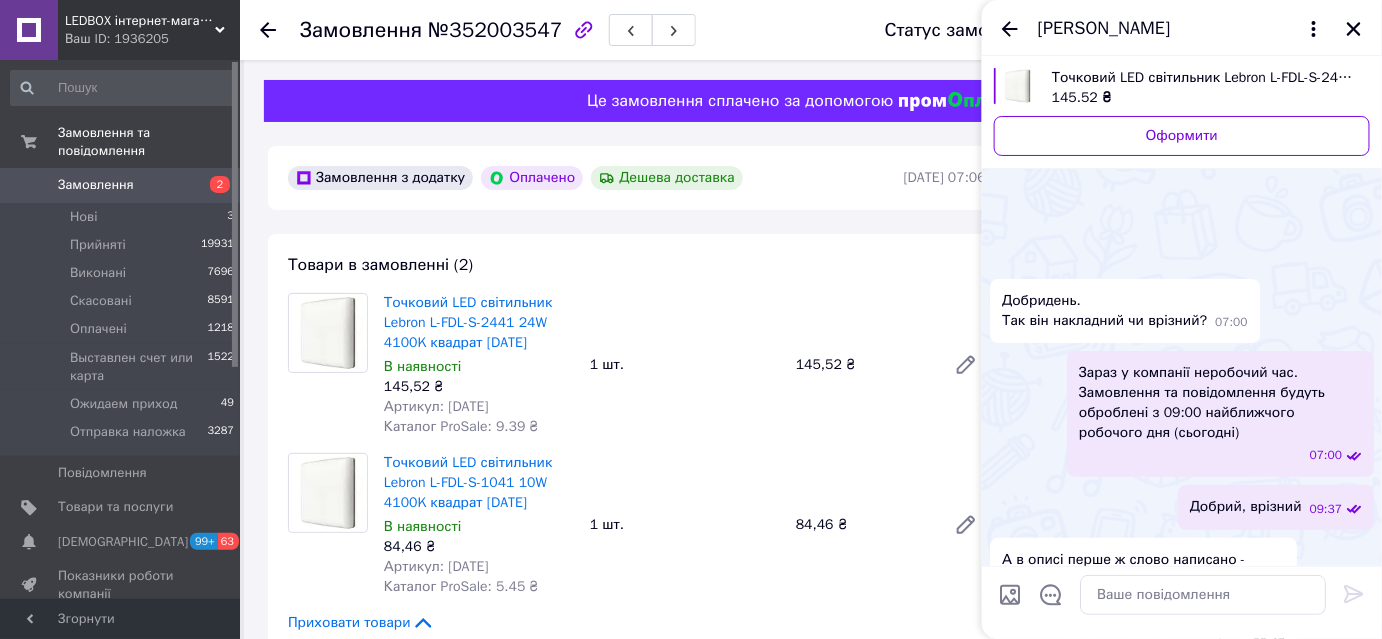 scroll, scrollTop: 2425, scrollLeft: 0, axis: vertical 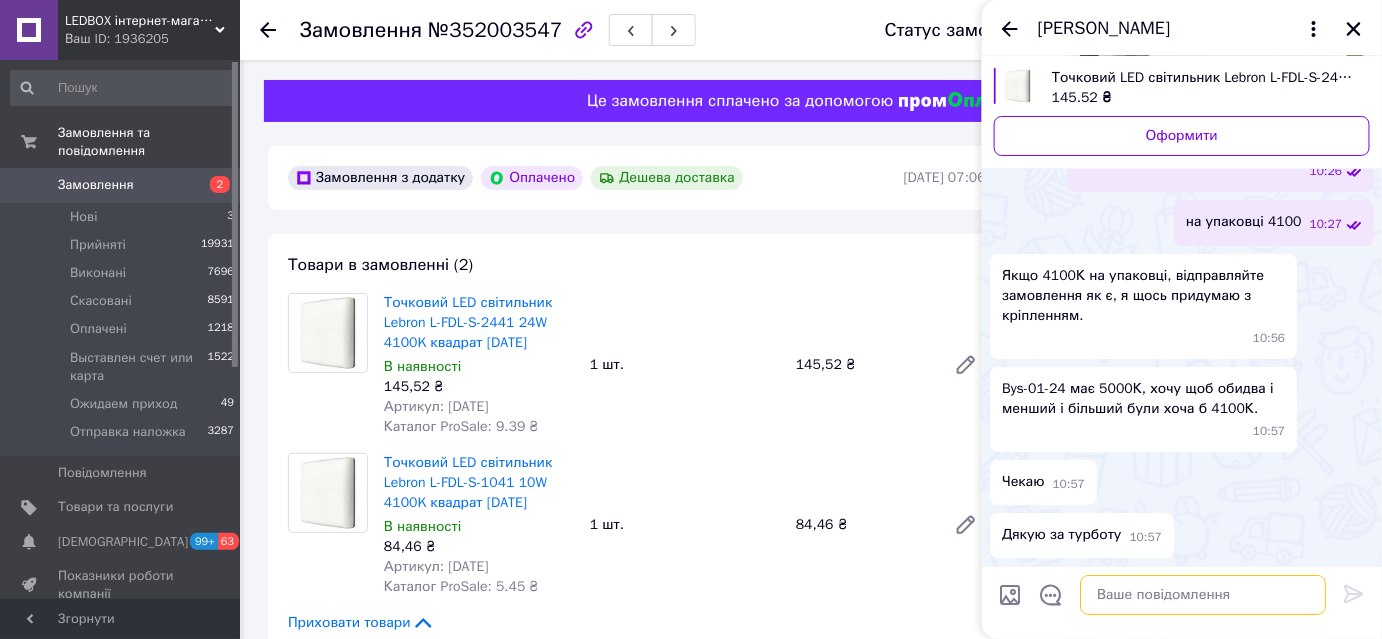 click at bounding box center [1203, 595] 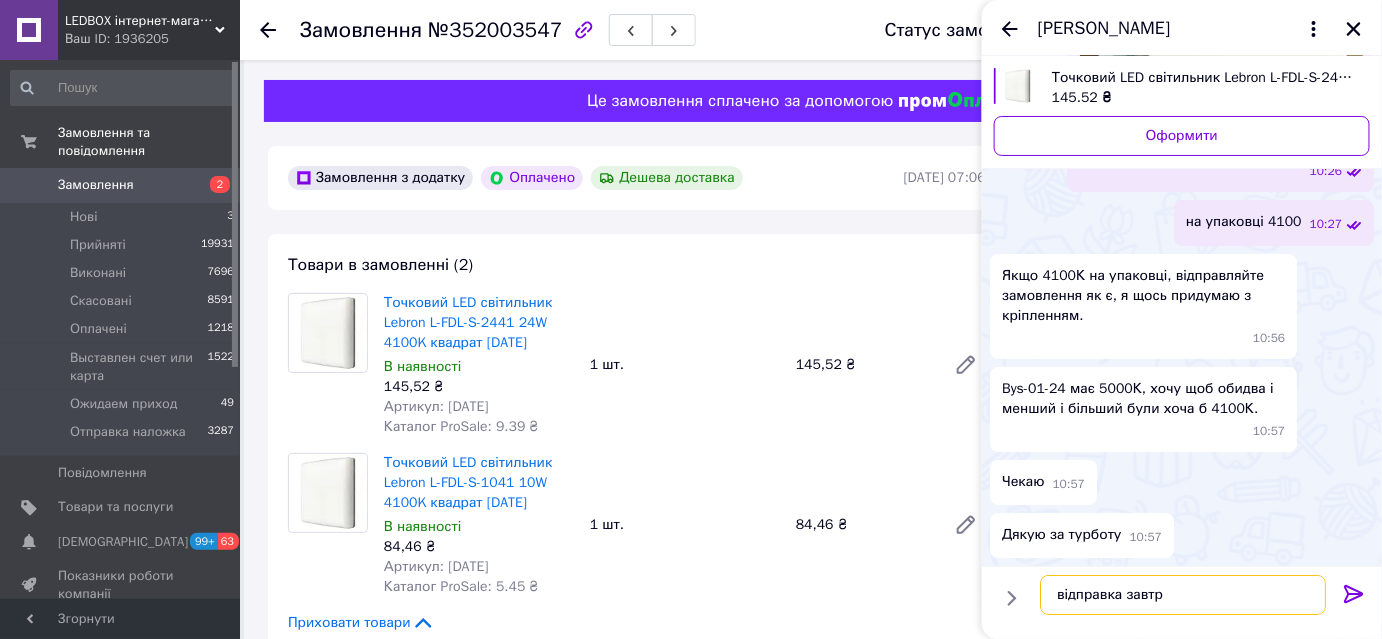 type on "відправка завтра" 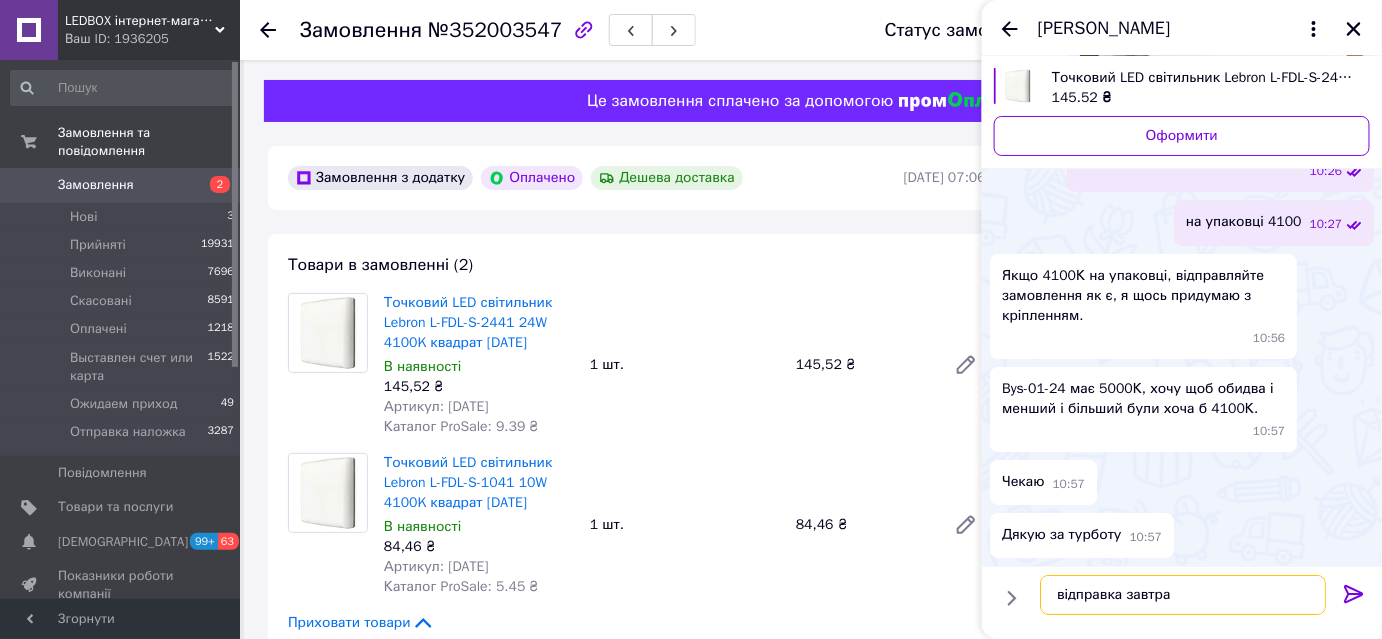 type 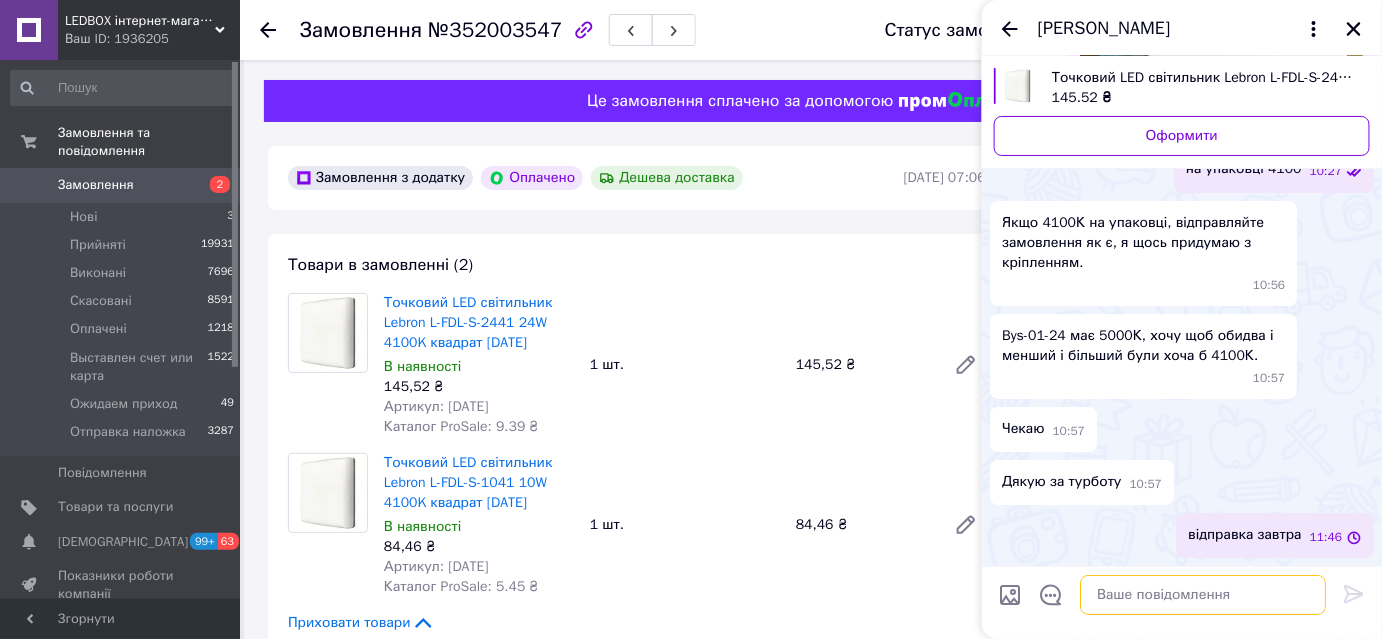 scroll, scrollTop: 2426, scrollLeft: 0, axis: vertical 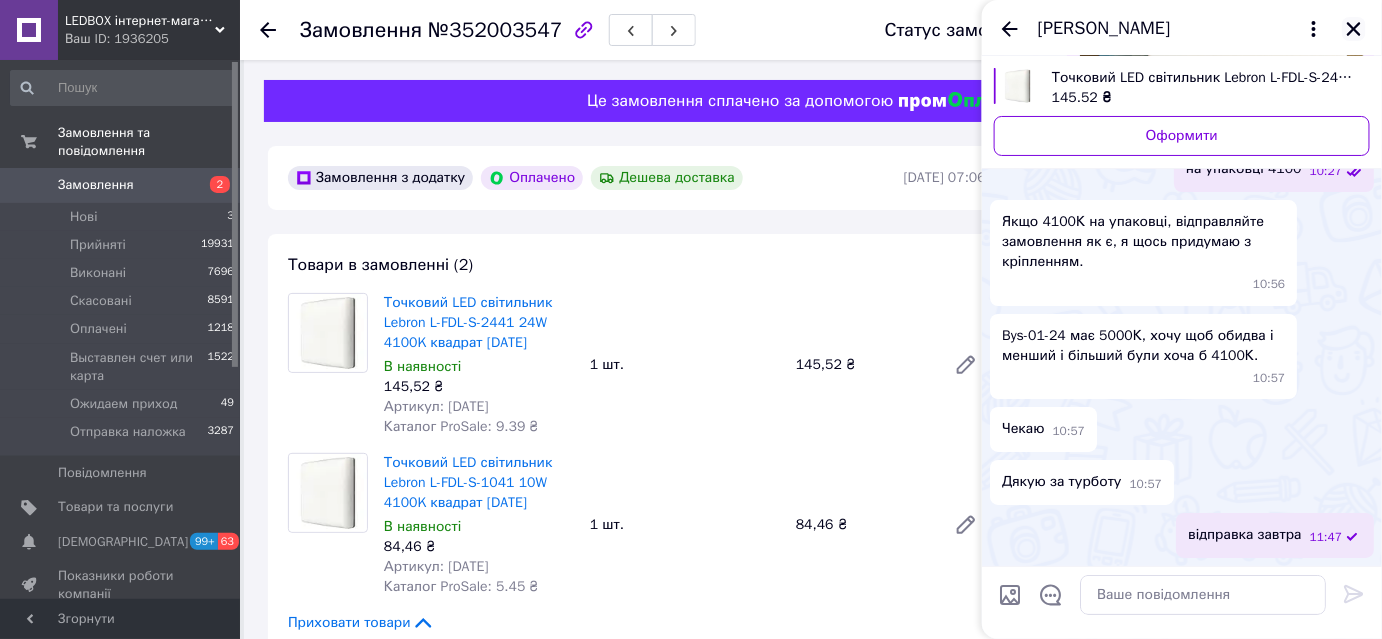 click 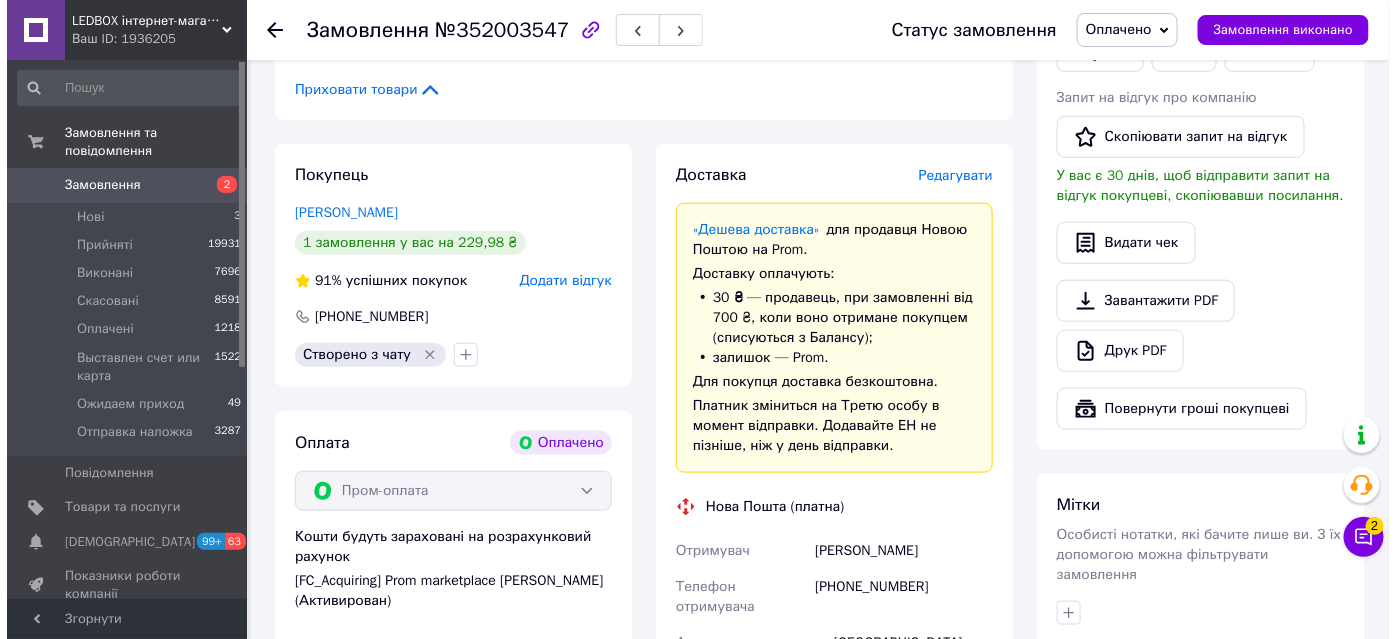 scroll, scrollTop: 454, scrollLeft: 0, axis: vertical 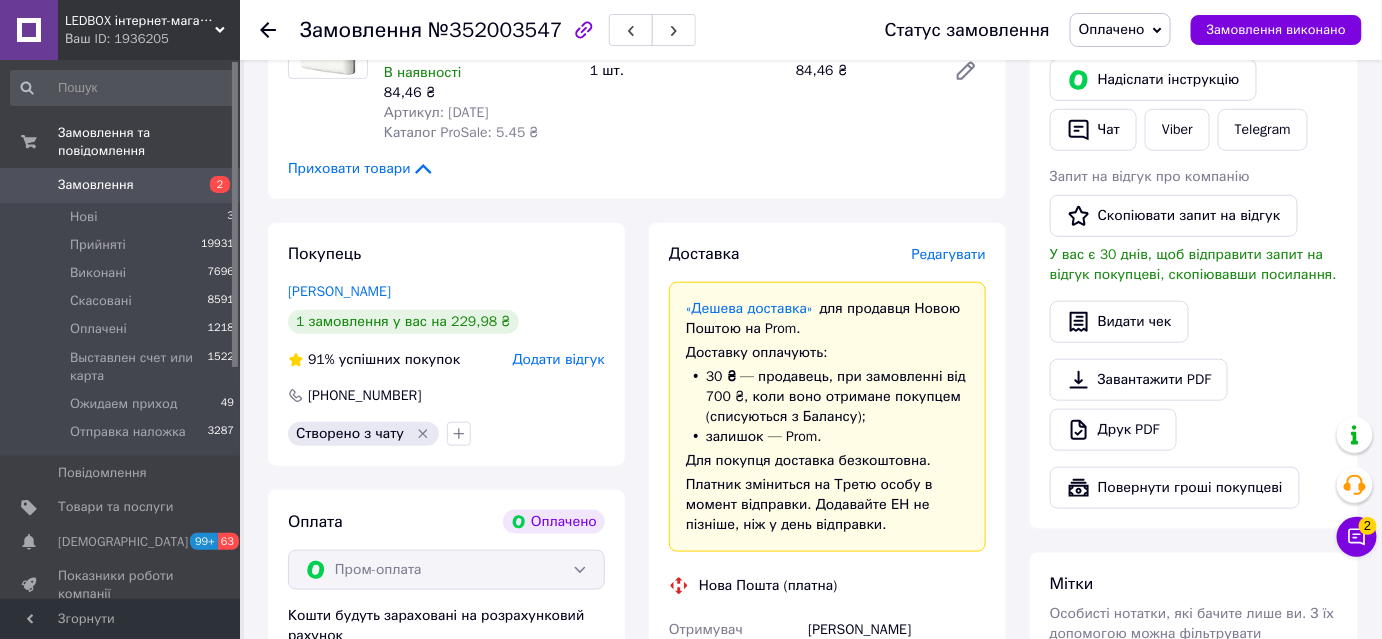 click on "Редагувати" at bounding box center (949, 254) 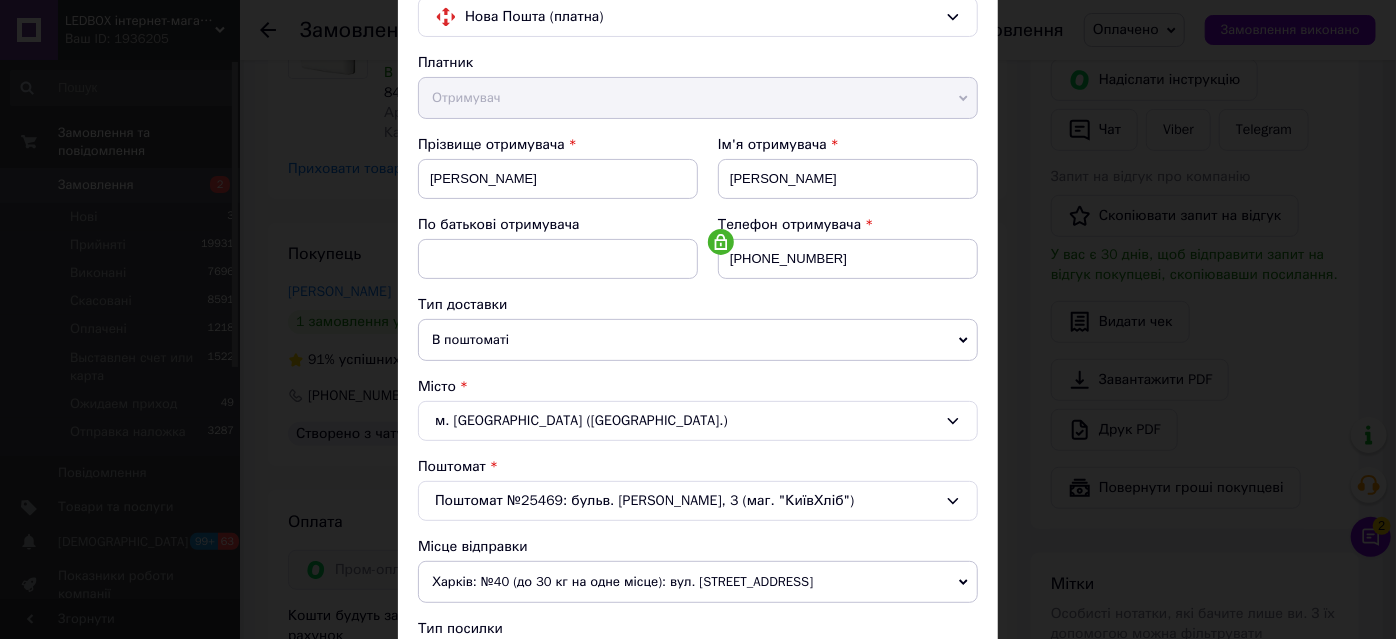 scroll, scrollTop: 181, scrollLeft: 0, axis: vertical 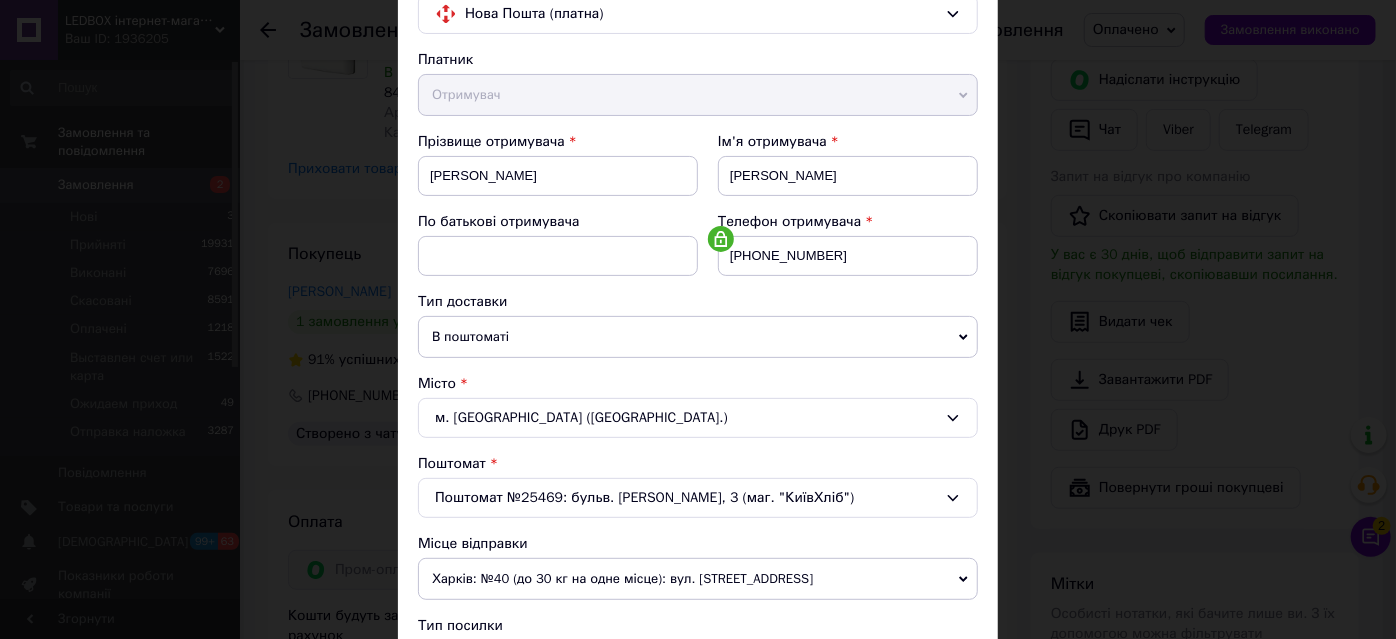 click on "Харків: №40 (до 30 кг на одне місце): вул. [STREET_ADDRESS]" at bounding box center (698, 579) 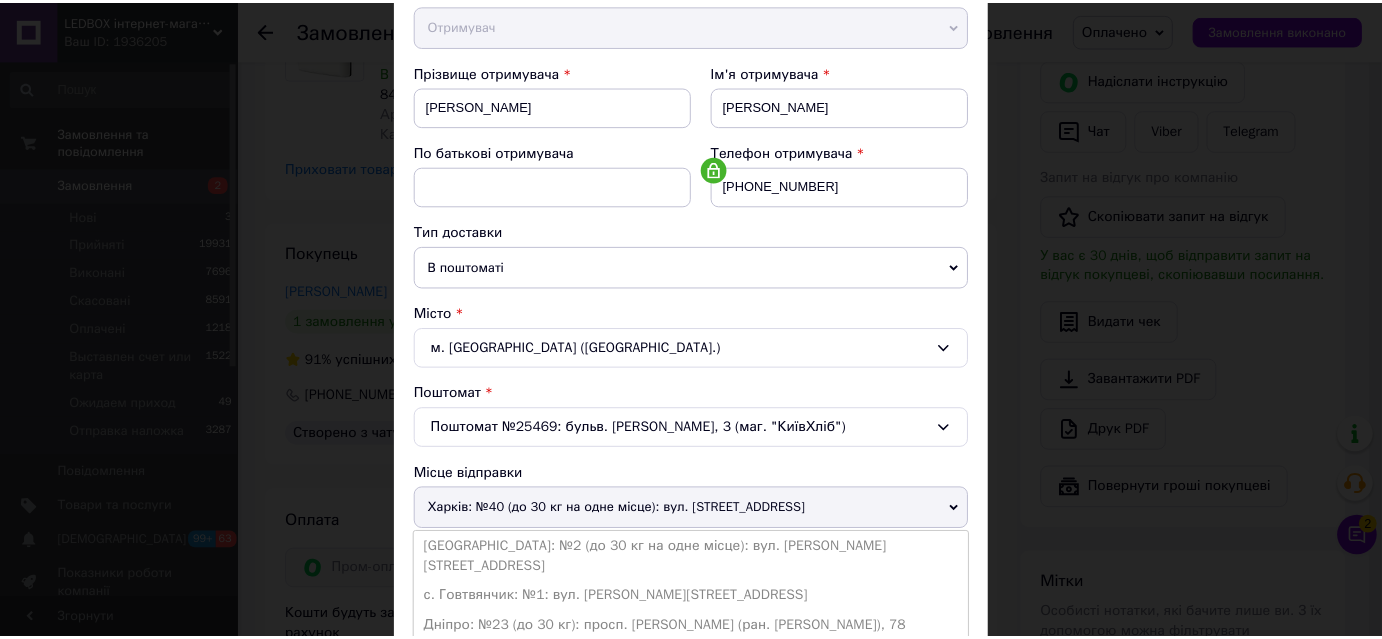 scroll, scrollTop: 363, scrollLeft: 0, axis: vertical 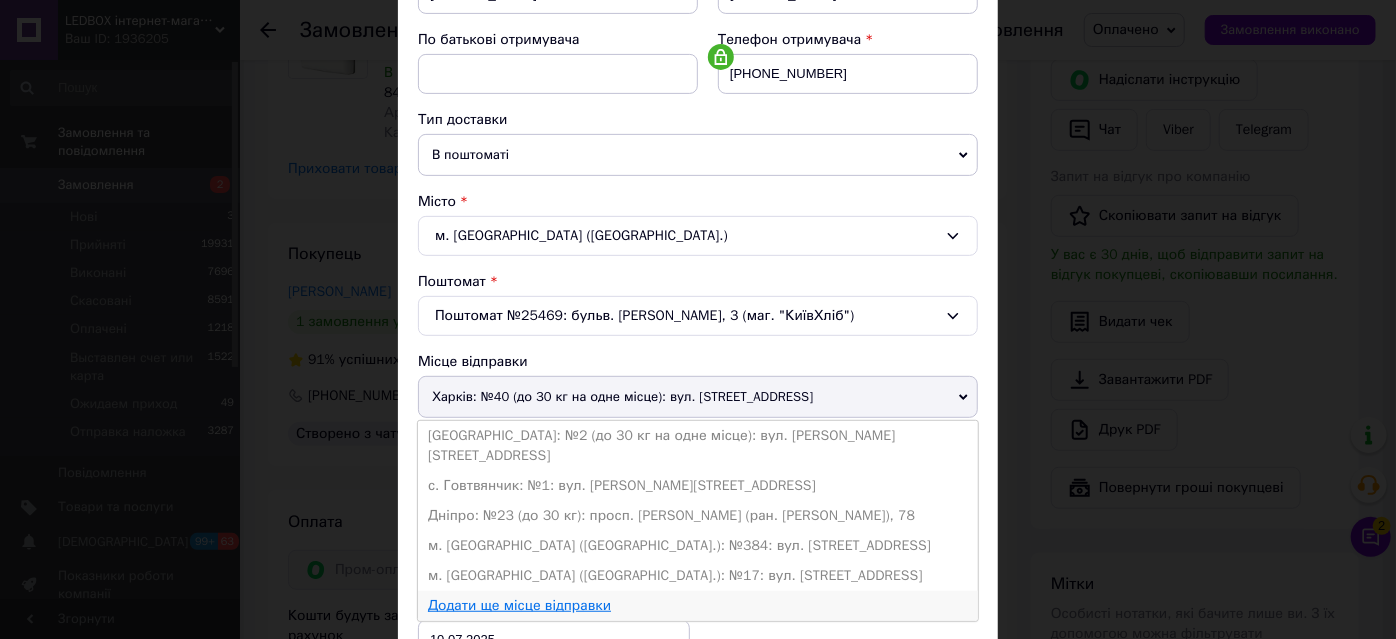 click on "Додати ще місце відправки" at bounding box center [519, 605] 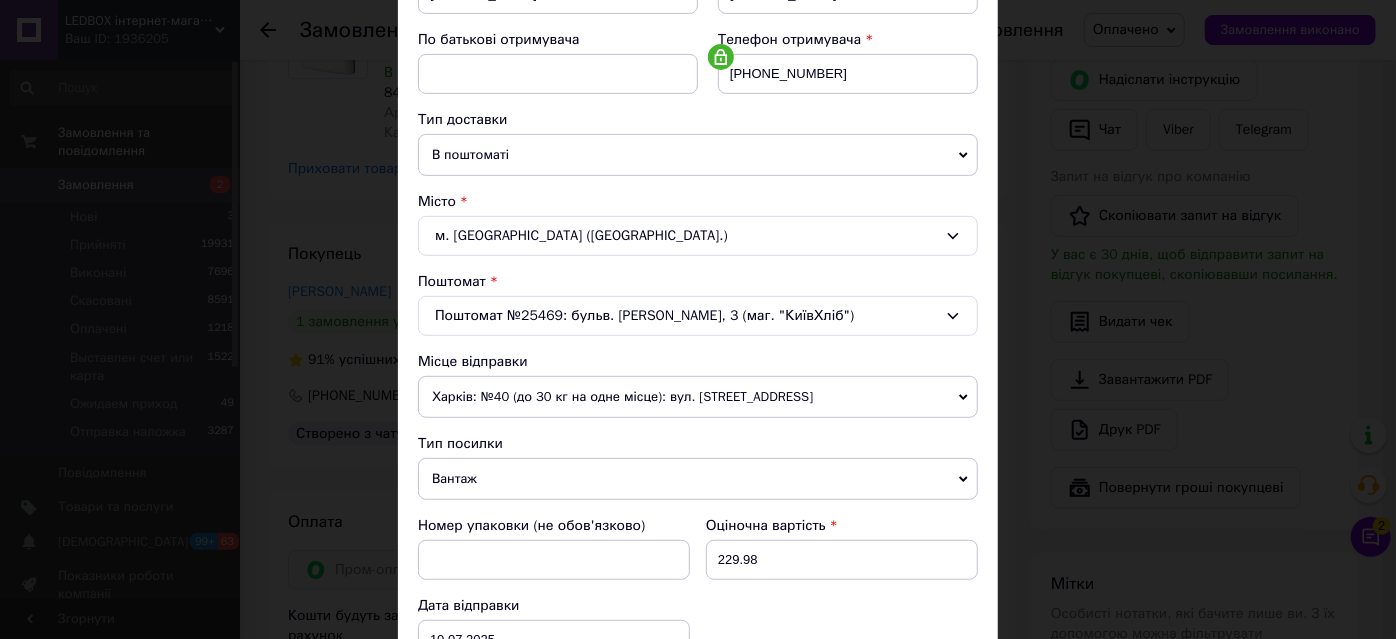 click on "× Редагування доставки Спосіб доставки Нова Пошта (платна) Платник Отримувач Відправник Прізвище отримувача Спичак Ім'я отримувача Ігор По батькові отримувача Телефон отримувача +380673291820 Тип доставки В поштоматі У відділенні Кур'єром Місто м. Київ (Київська обл.) Поштомат Поштомат №25469: бульв. Жуля Верна, 3 (маг. "КиївХліб") Місце відправки Харків: №40 (до 30 кг на одне місце): вул. Тарасівська, 3 Івано-Франківськ: №2 (до 30 кг на одне місце): вул. Вовчинецька, 26 с. Говтвянчик: №1: вул. Ярова, 14 Дніпро: №23 (до 30 кг): просп. Олександра Поля (ран. Кірова), 78 Тип посилки Вантаж" at bounding box center (698, 319) 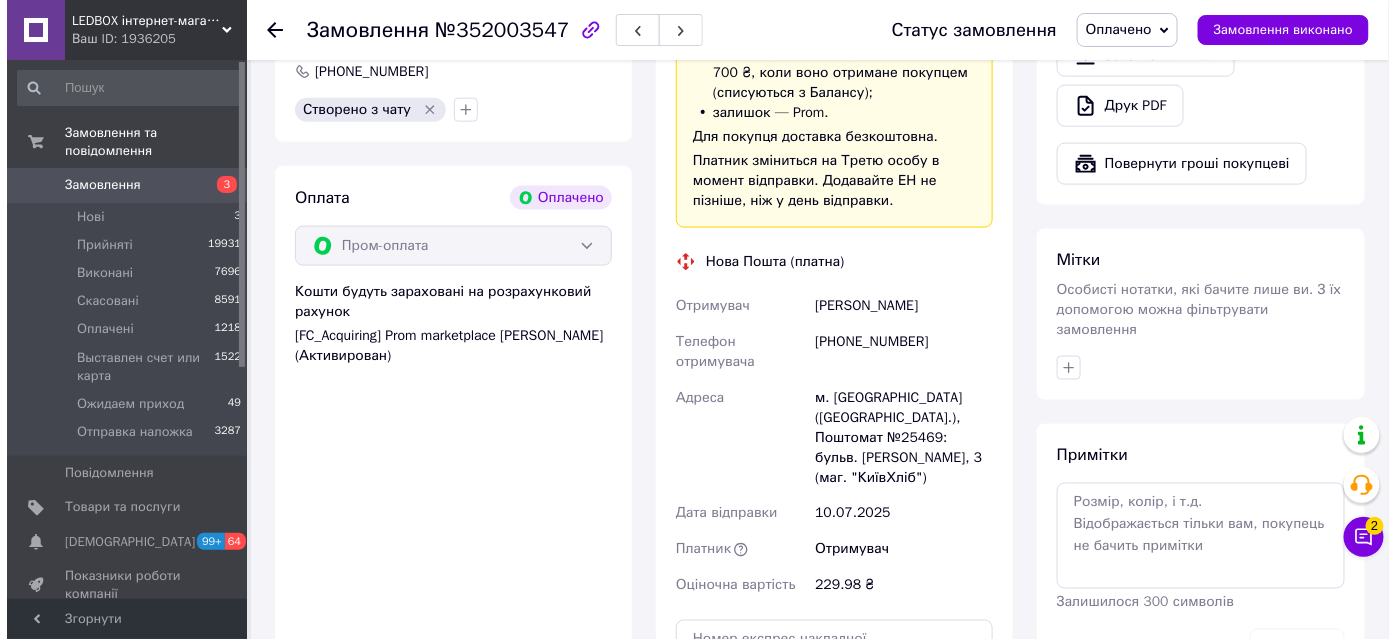 scroll, scrollTop: 519, scrollLeft: 0, axis: vertical 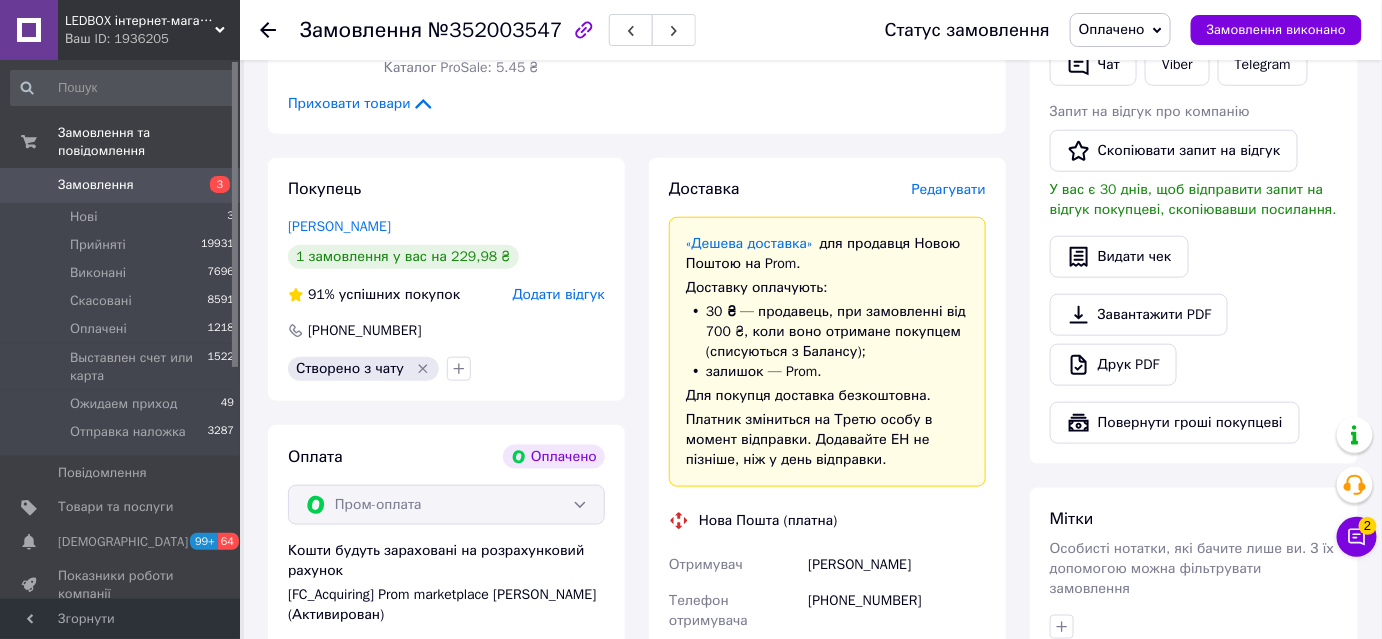 click on "Редагувати" at bounding box center [949, 189] 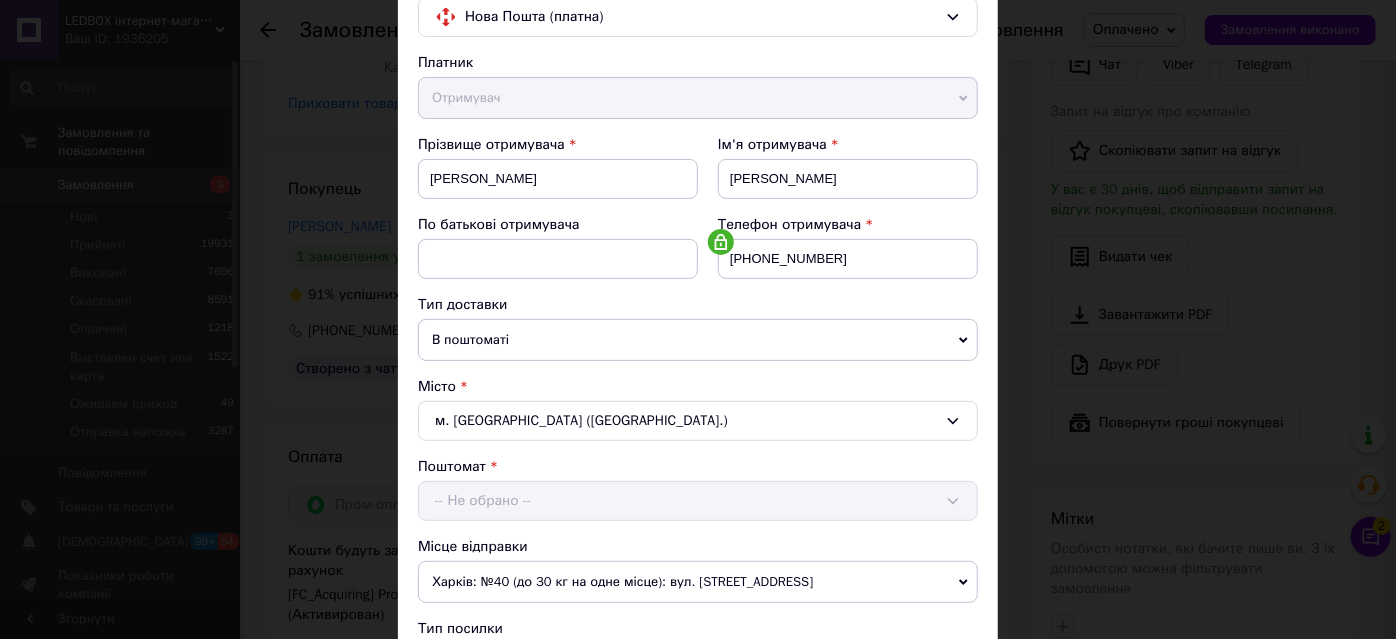 scroll, scrollTop: 363, scrollLeft: 0, axis: vertical 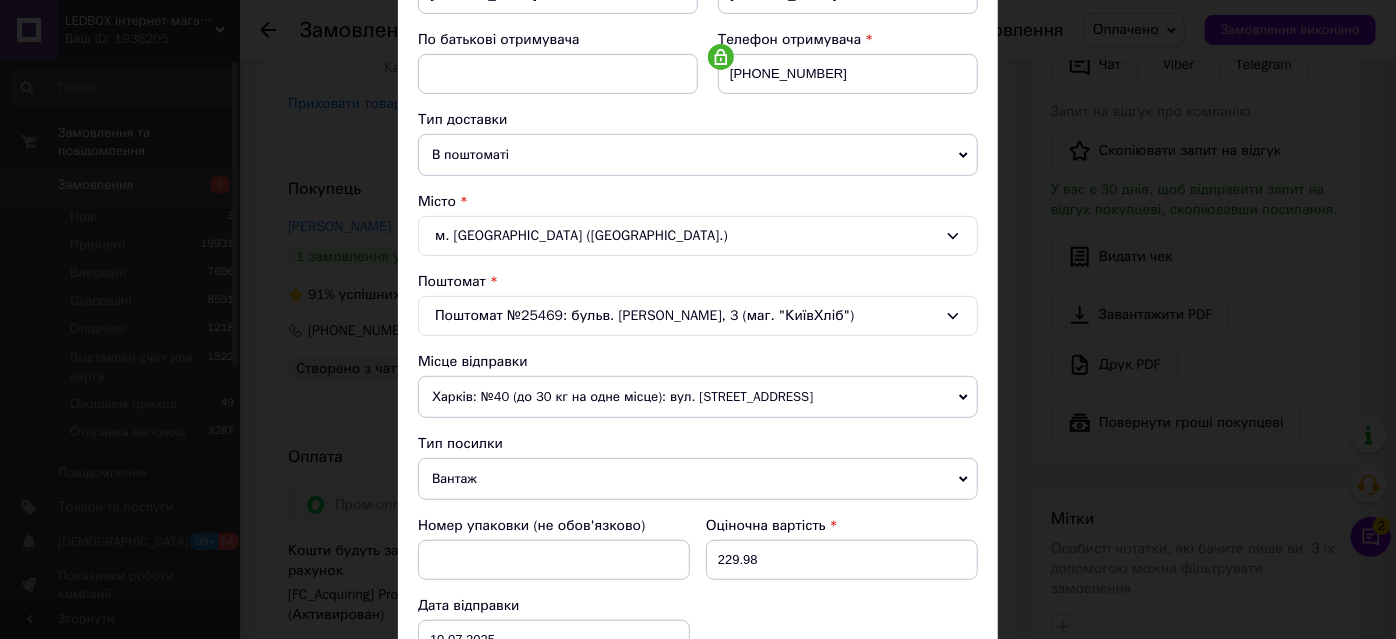 click on "Харків: №40 (до 30 кг на одне місце): вул. [STREET_ADDRESS]" at bounding box center [698, 397] 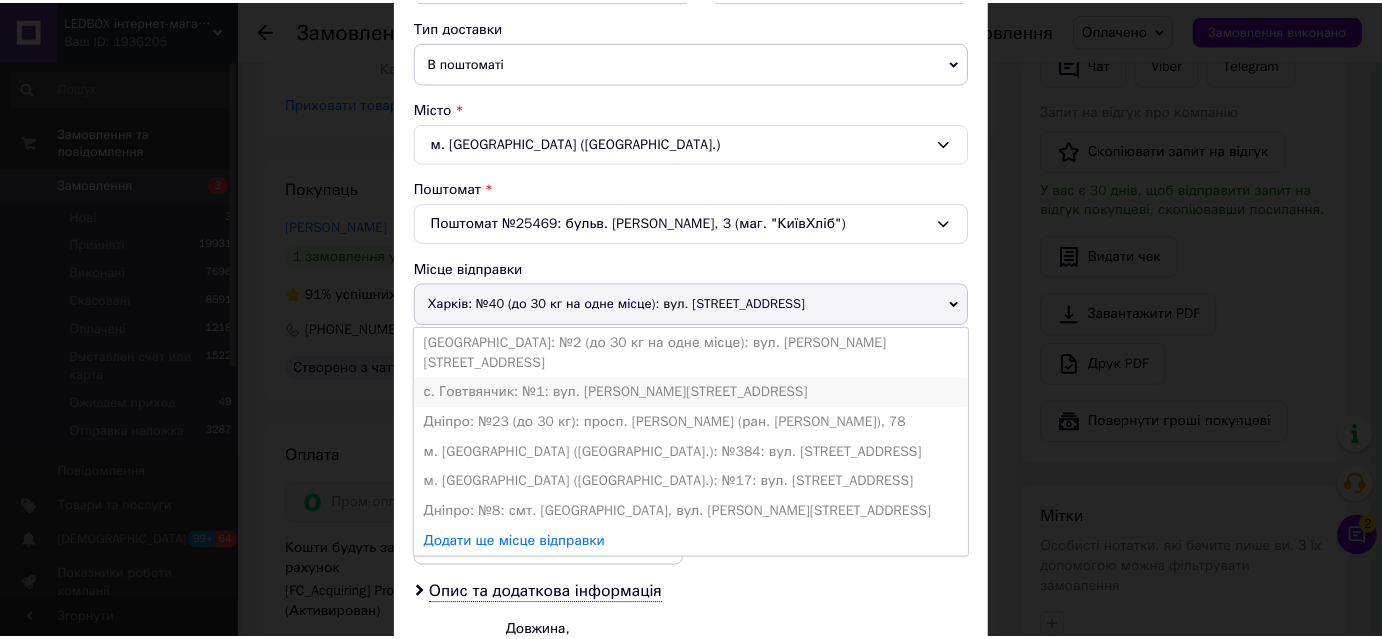 scroll, scrollTop: 636, scrollLeft: 0, axis: vertical 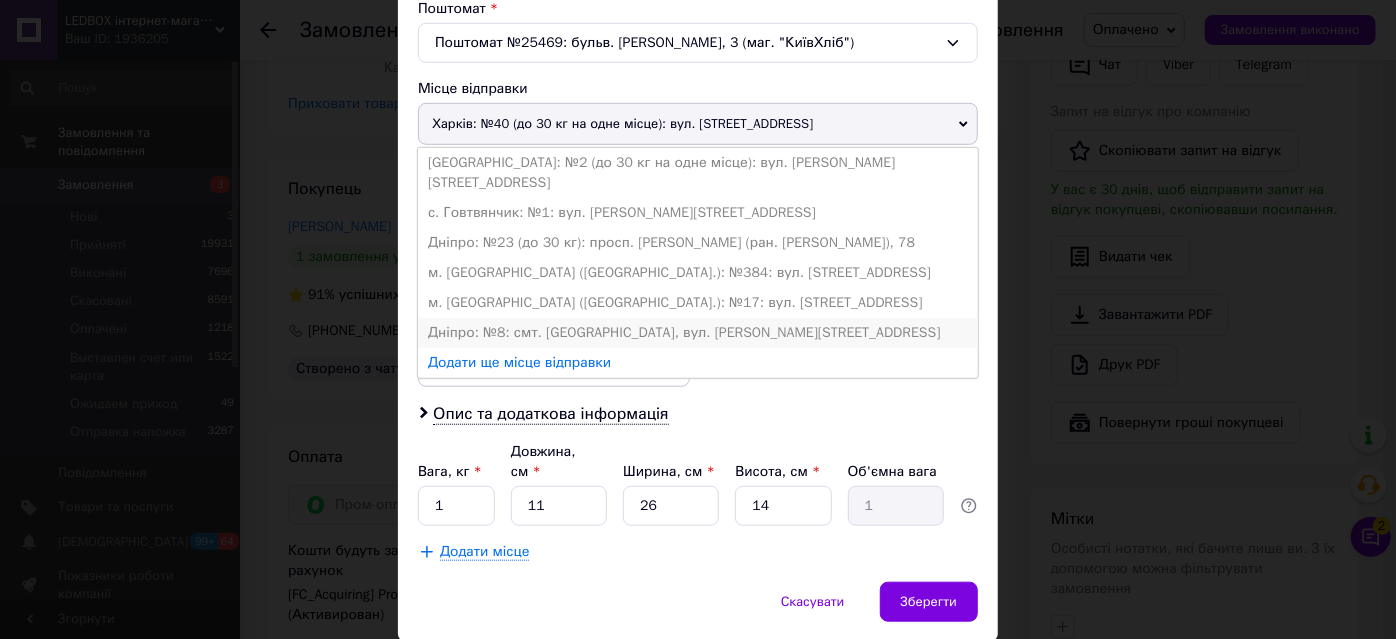 click on "Дніпро: №8: смт. [GEOGRAPHIC_DATA], вул. [PERSON_NAME][STREET_ADDRESS]" at bounding box center [698, 333] 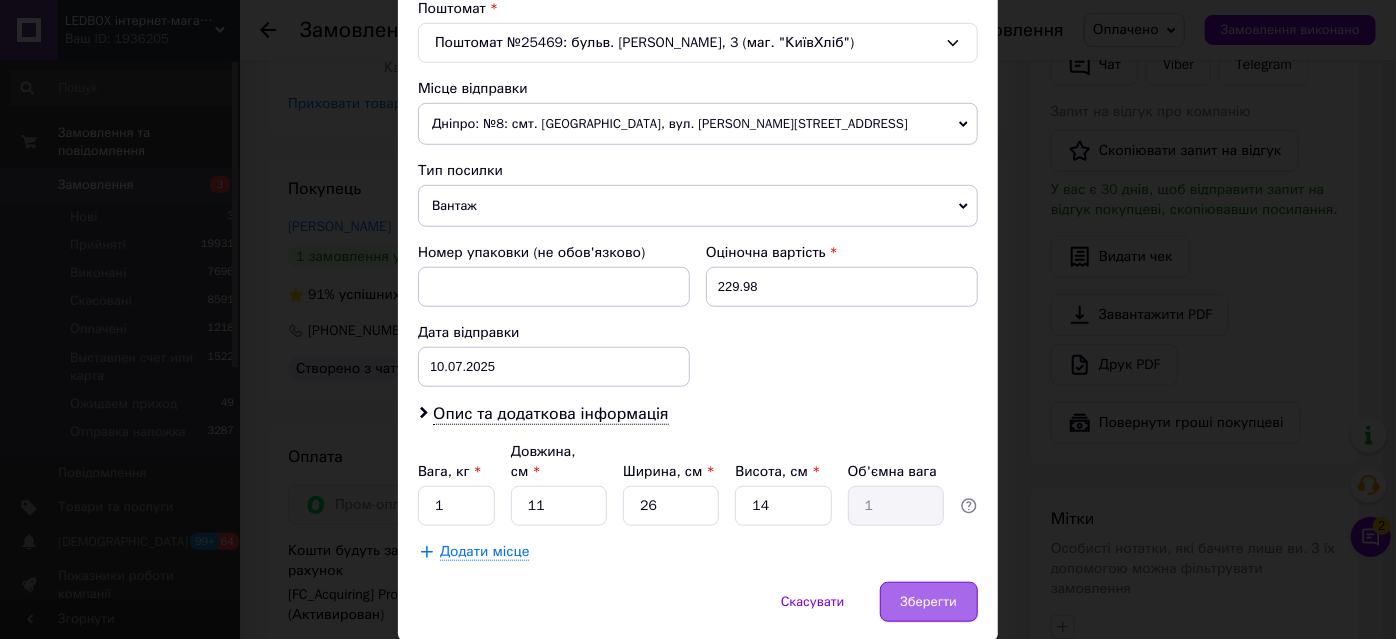 click on "Зберегти" at bounding box center (929, 602) 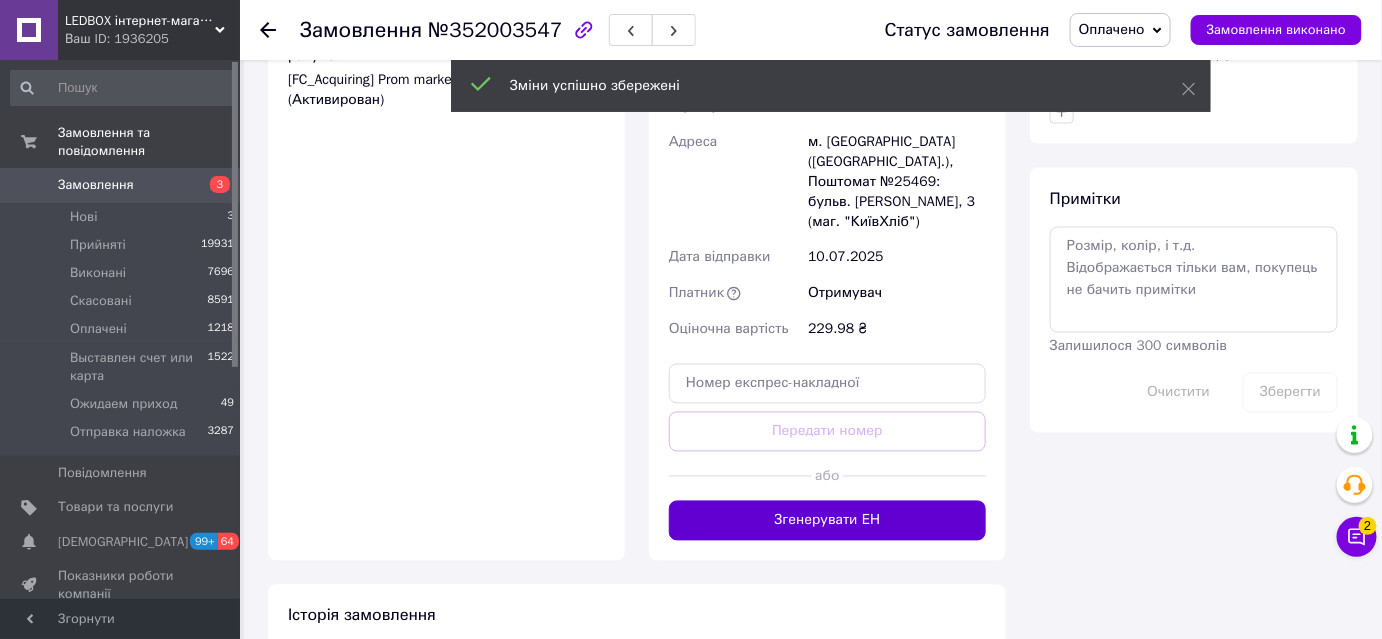 scroll, scrollTop: 1064, scrollLeft: 0, axis: vertical 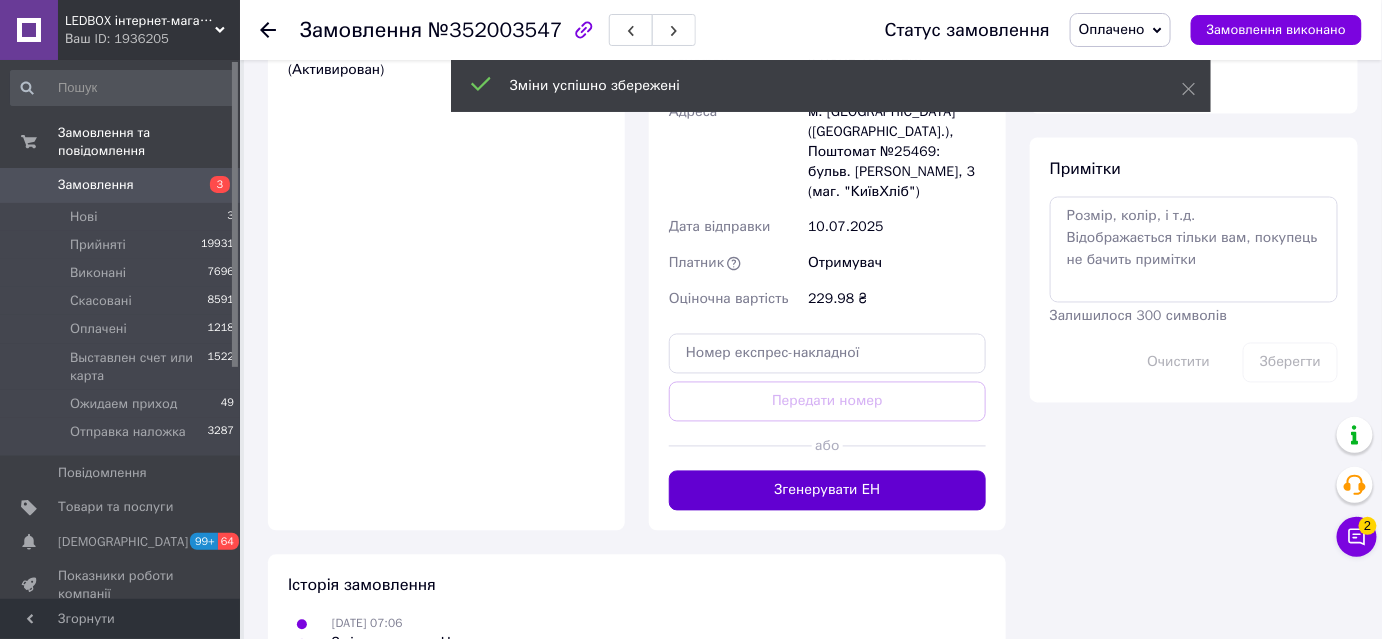 click on "Згенерувати ЕН" at bounding box center [827, 491] 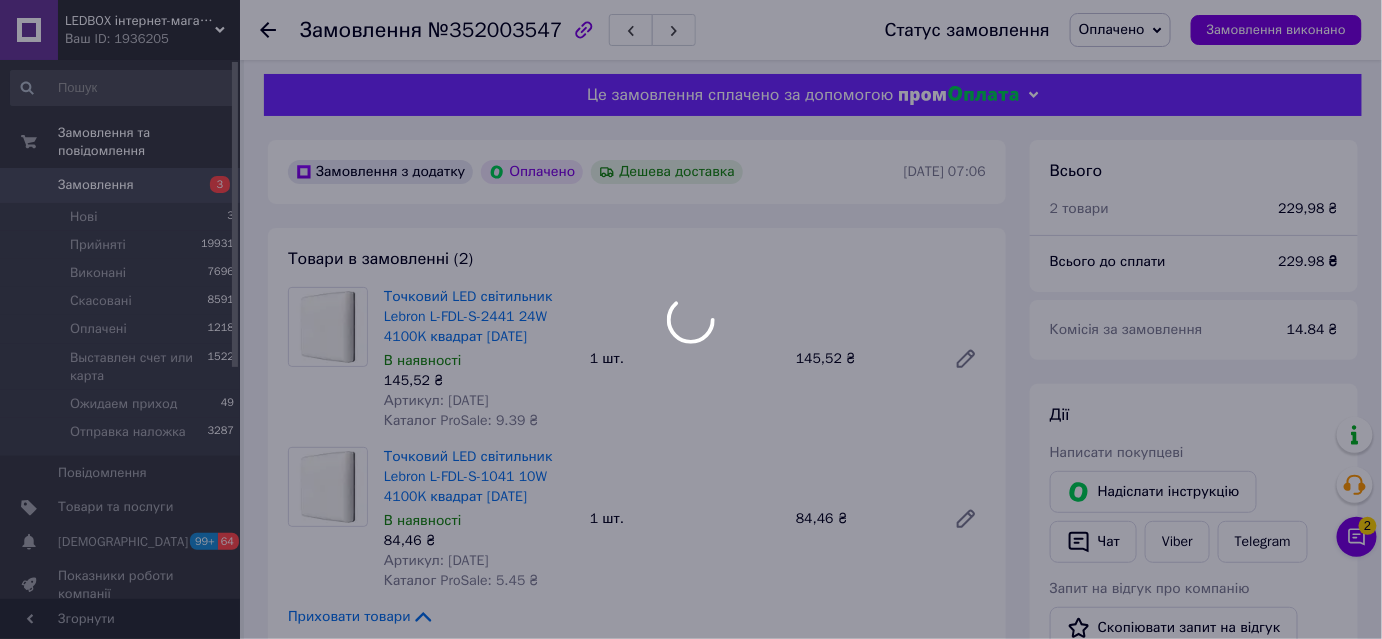 scroll, scrollTop: 0, scrollLeft: 0, axis: both 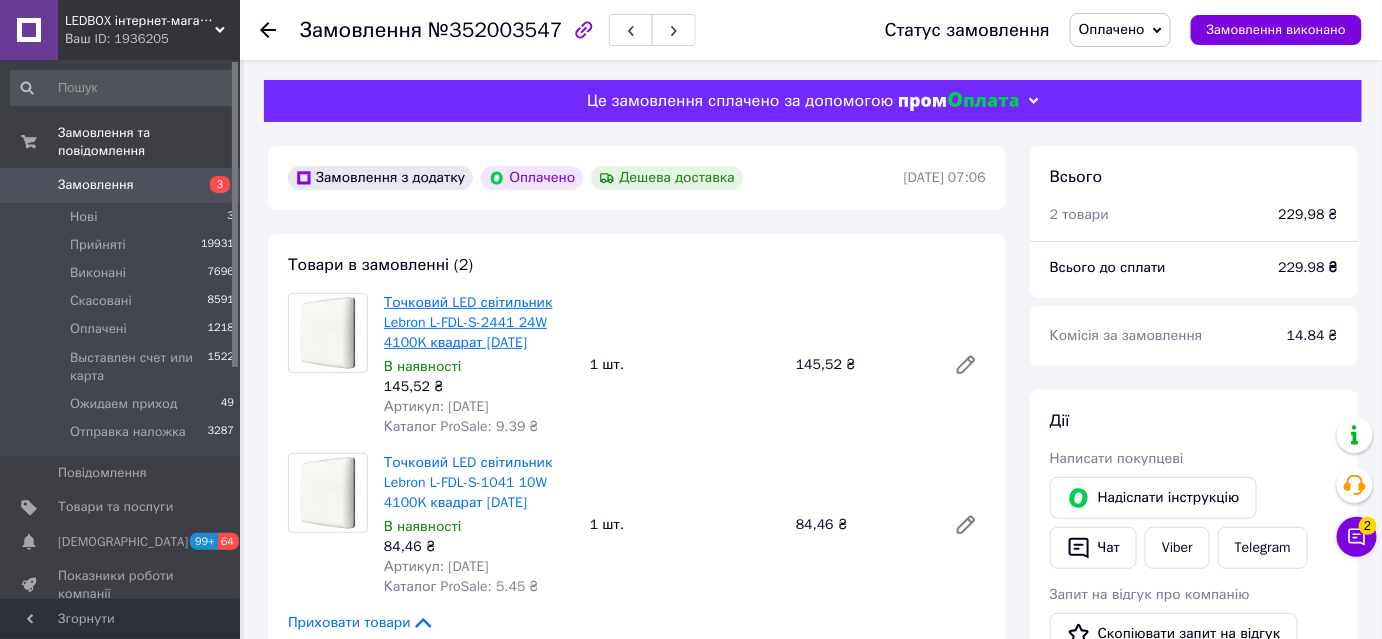 drag, startPoint x: 561, startPoint y: 343, endPoint x: 386, endPoint y: 308, distance: 178.46568 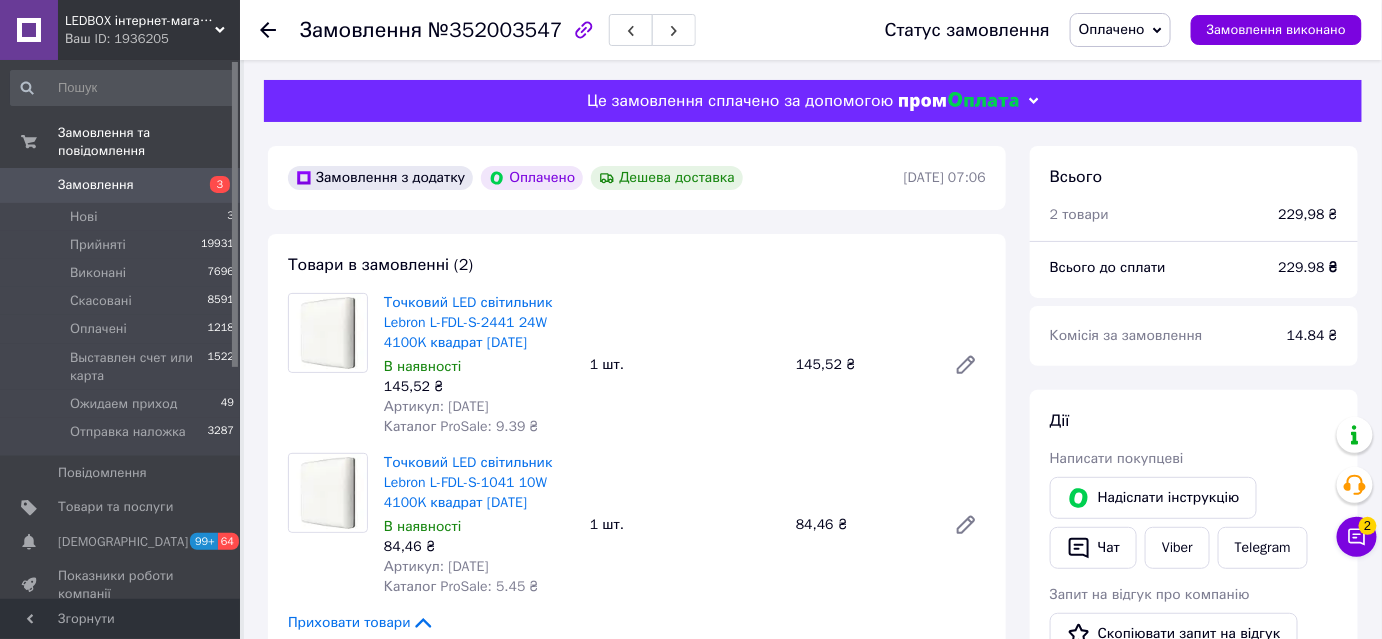 click on "Всього 2 товари 229,98 ₴" at bounding box center (1194, 185) 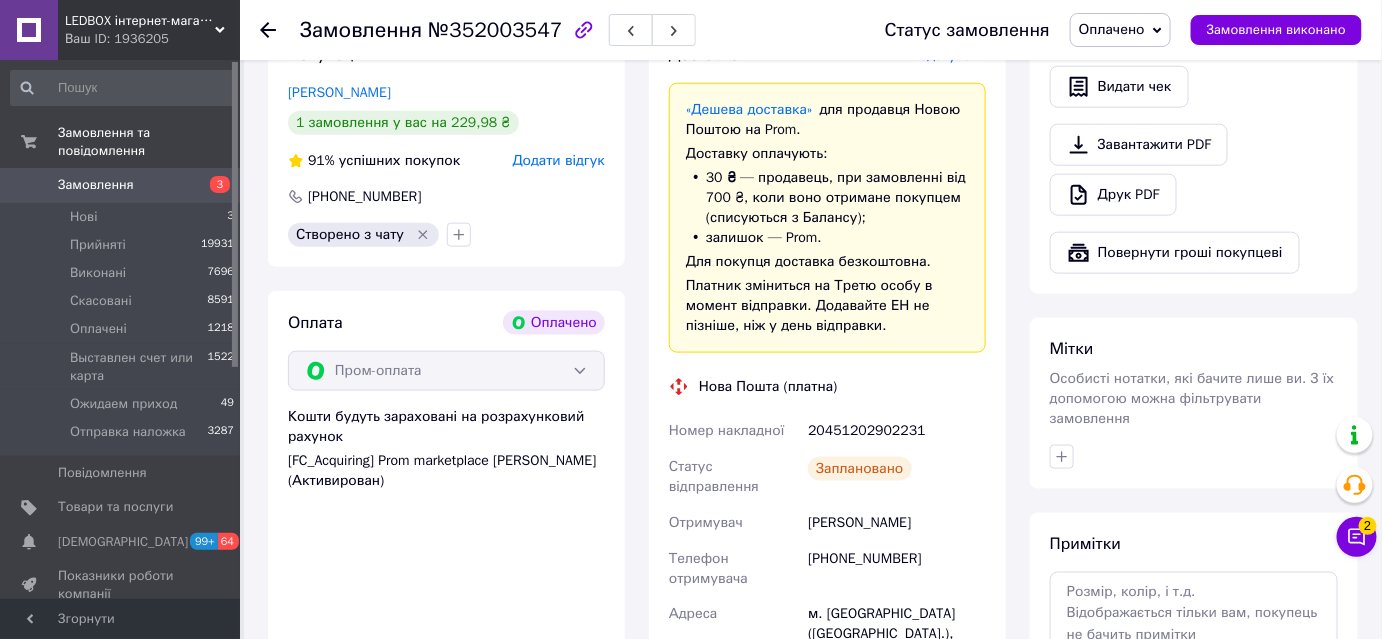 scroll, scrollTop: 818, scrollLeft: 0, axis: vertical 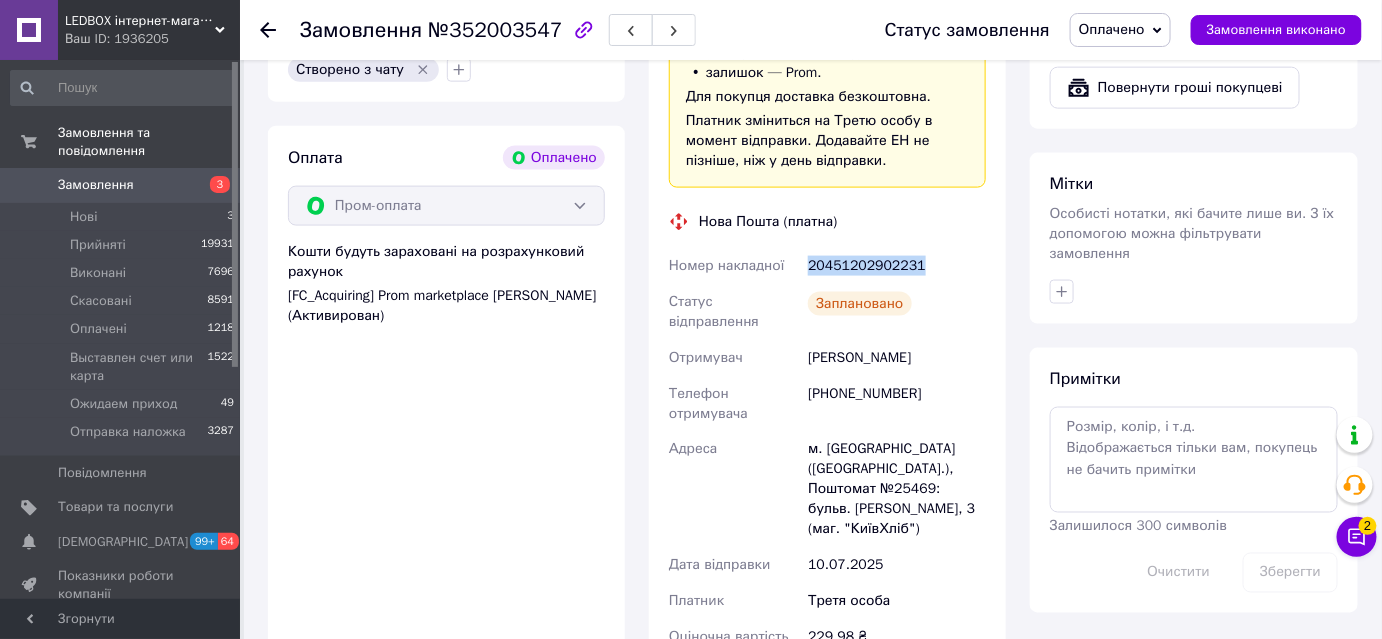 drag, startPoint x: 949, startPoint y: 276, endPoint x: 802, endPoint y: 265, distance: 147.411 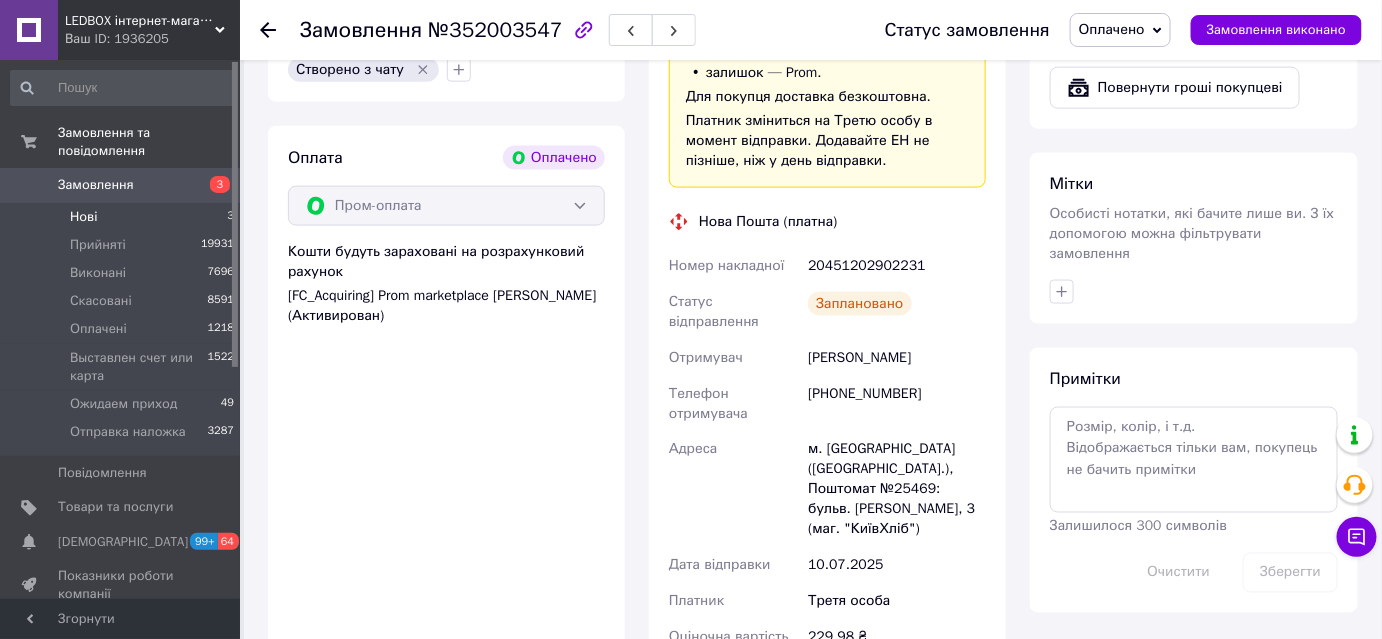 click on "Нові 3" at bounding box center (123, 217) 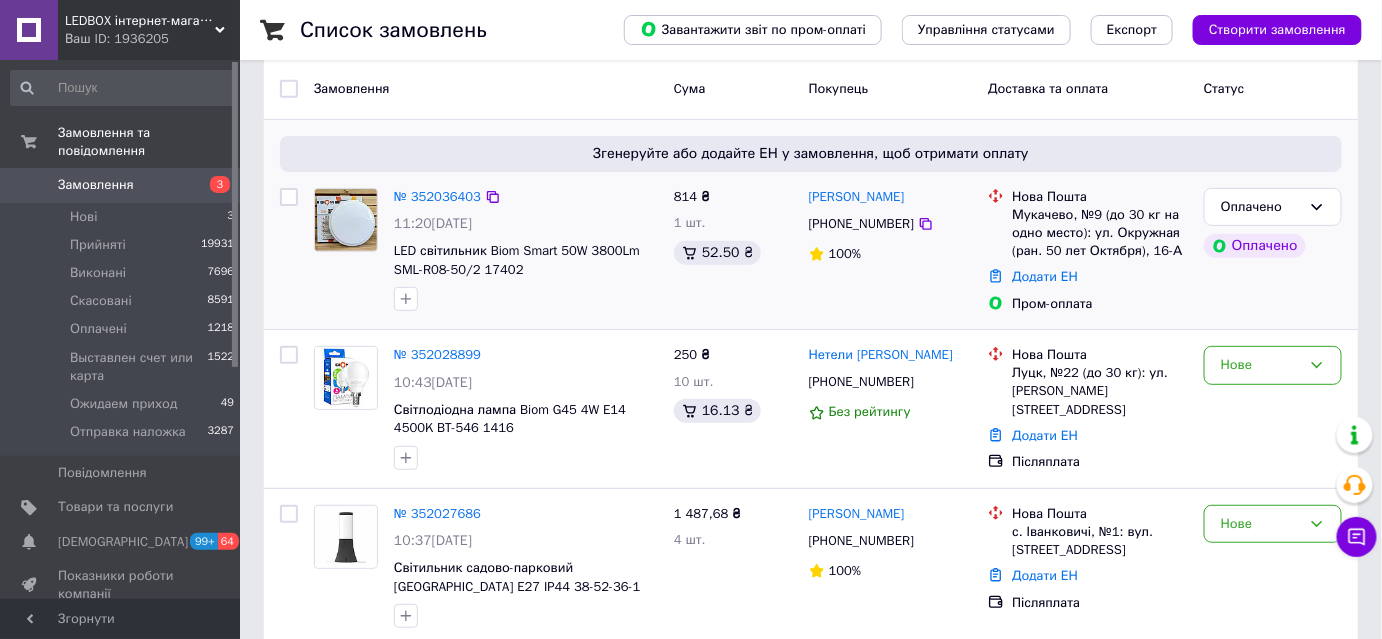 scroll, scrollTop: 272, scrollLeft: 0, axis: vertical 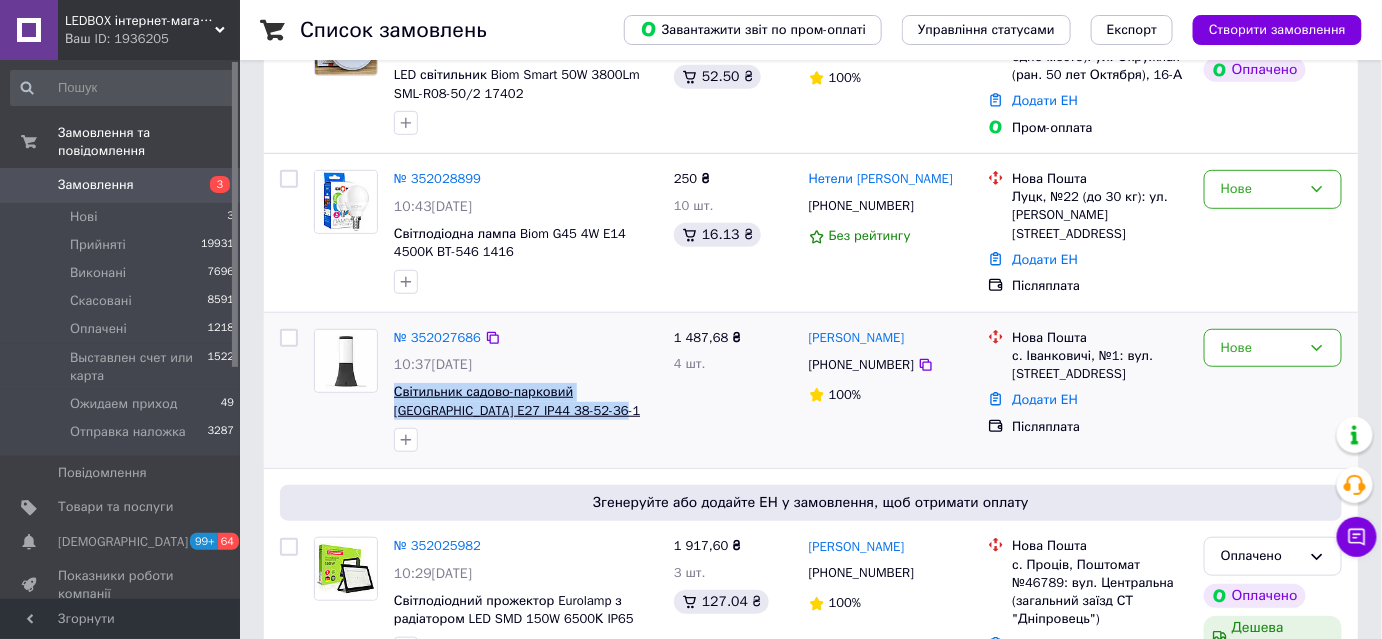 drag, startPoint x: 580, startPoint y: 413, endPoint x: 393, endPoint y: 389, distance: 188.53381 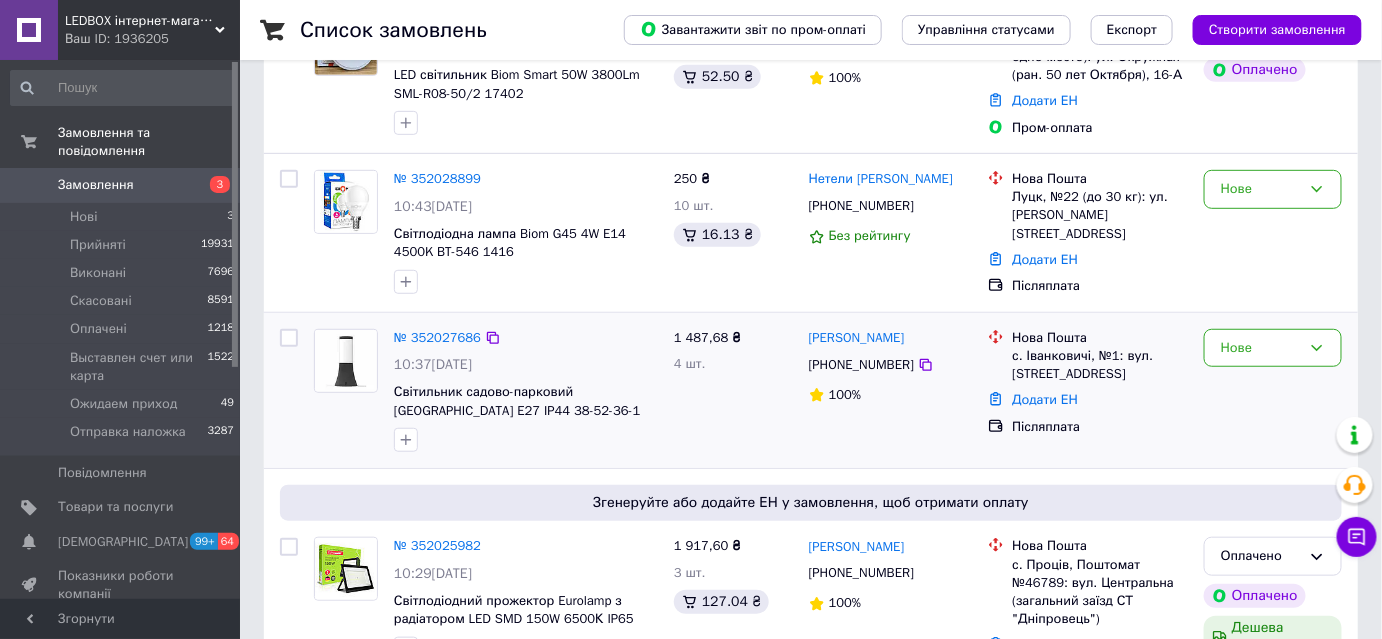 click at bounding box center (526, 440) 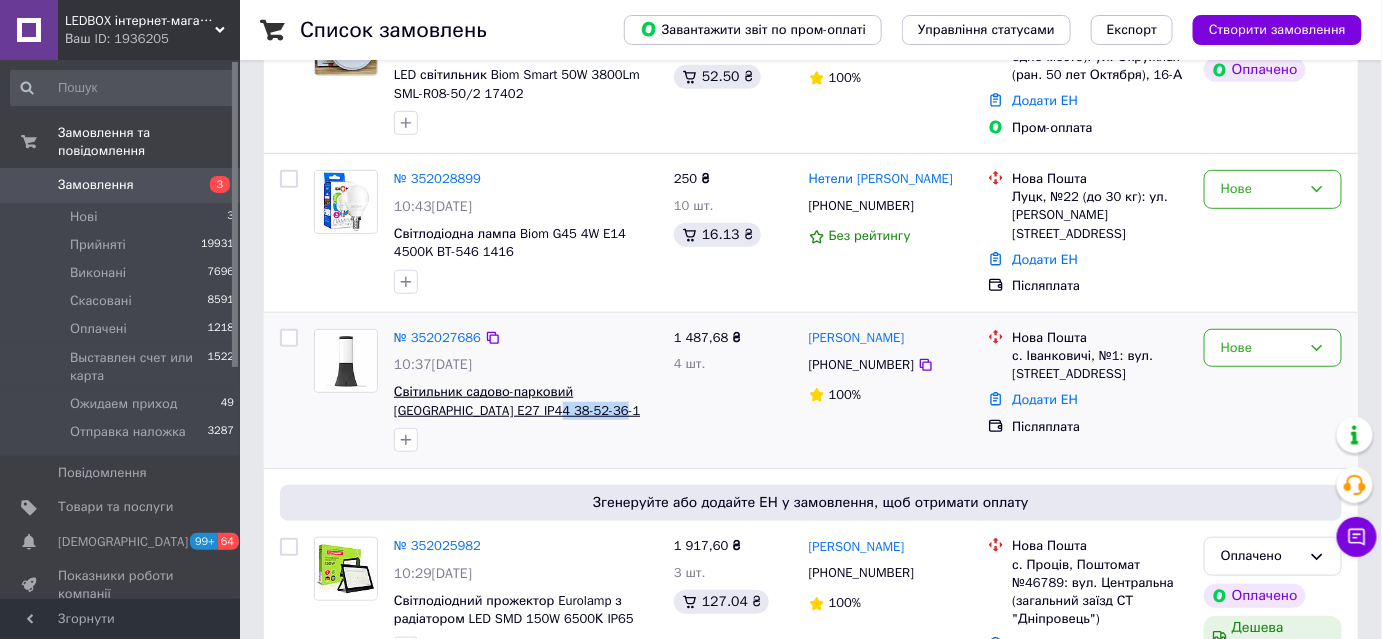 drag, startPoint x: 577, startPoint y: 410, endPoint x: 500, endPoint y: 406, distance: 77.10383 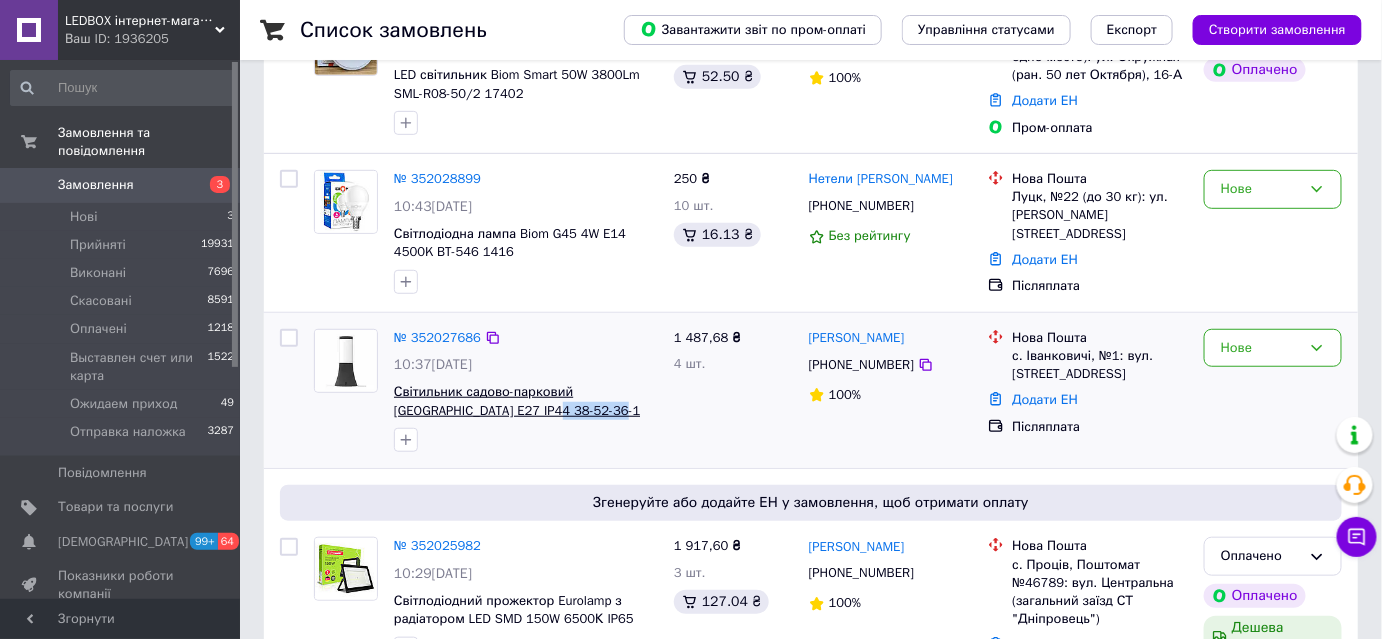 copy on "38-52-36-1" 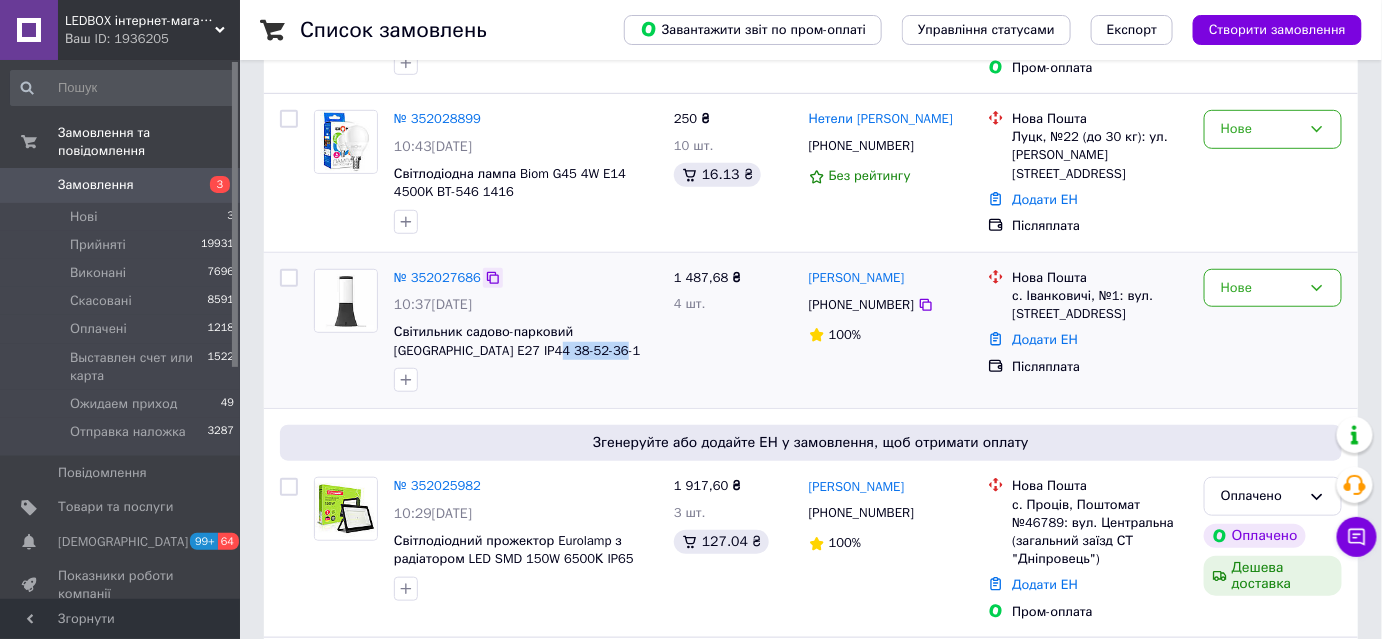 scroll, scrollTop: 363, scrollLeft: 0, axis: vertical 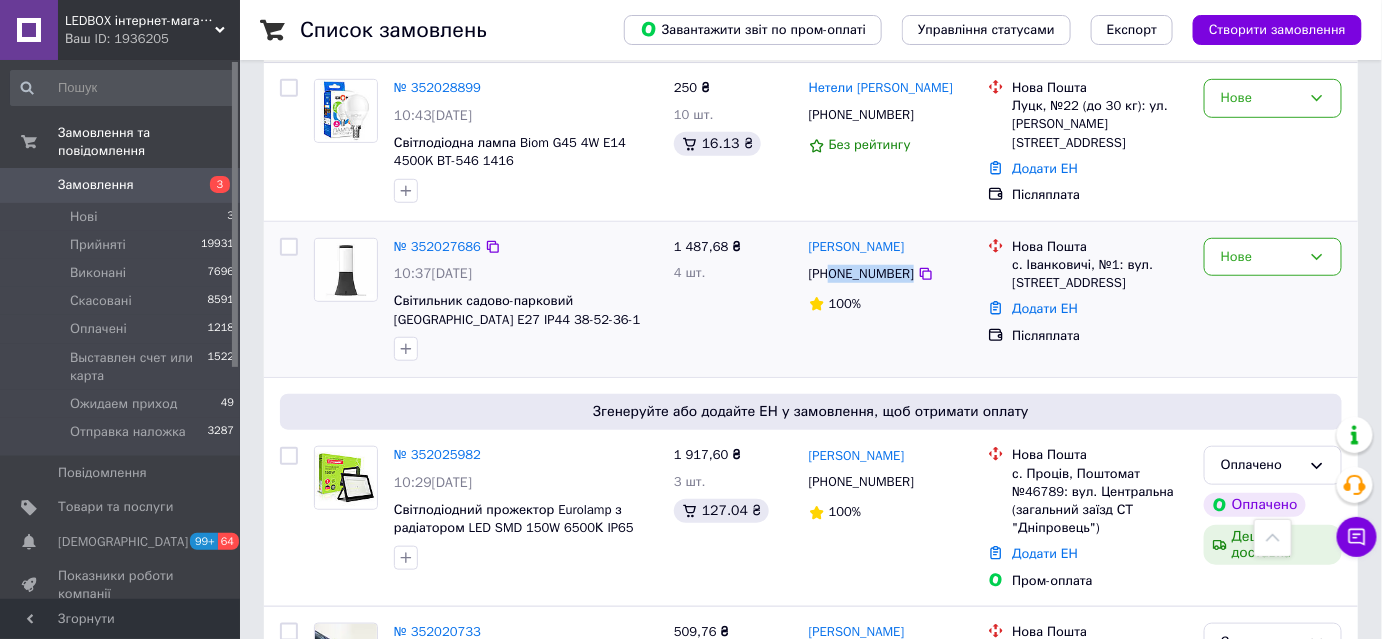 drag, startPoint x: 903, startPoint y: 273, endPoint x: 833, endPoint y: 282, distance: 70.5762 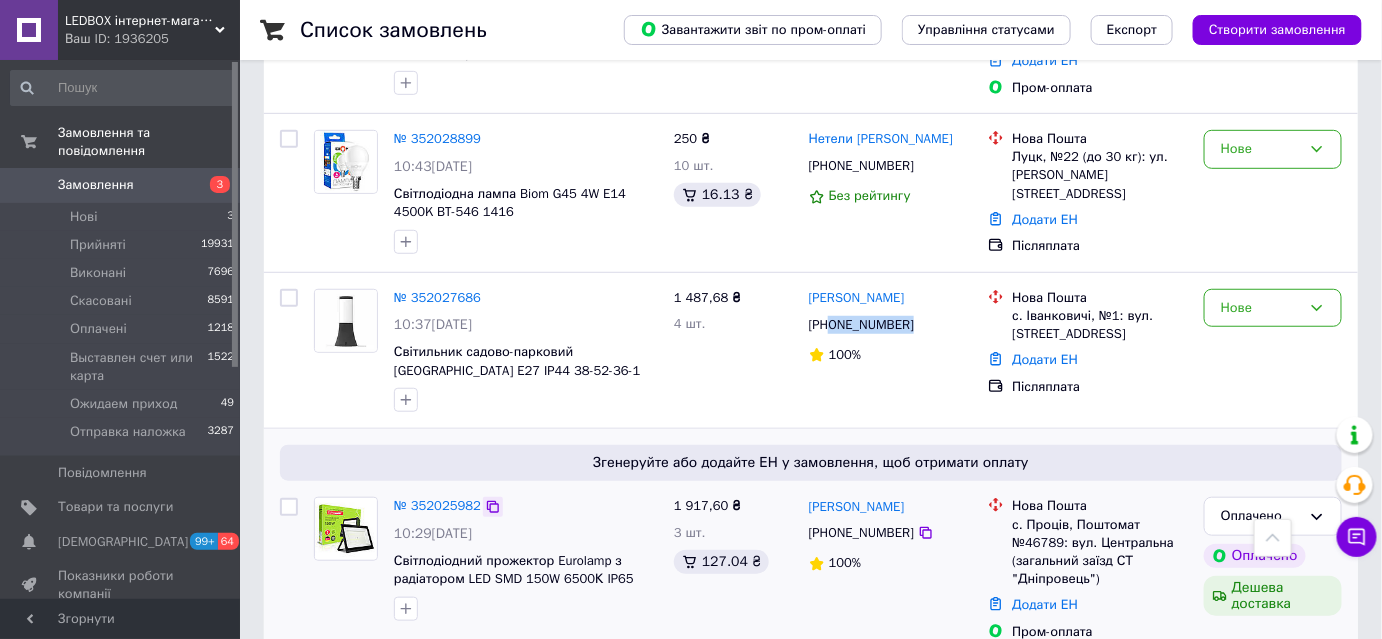 scroll, scrollTop: 272, scrollLeft: 0, axis: vertical 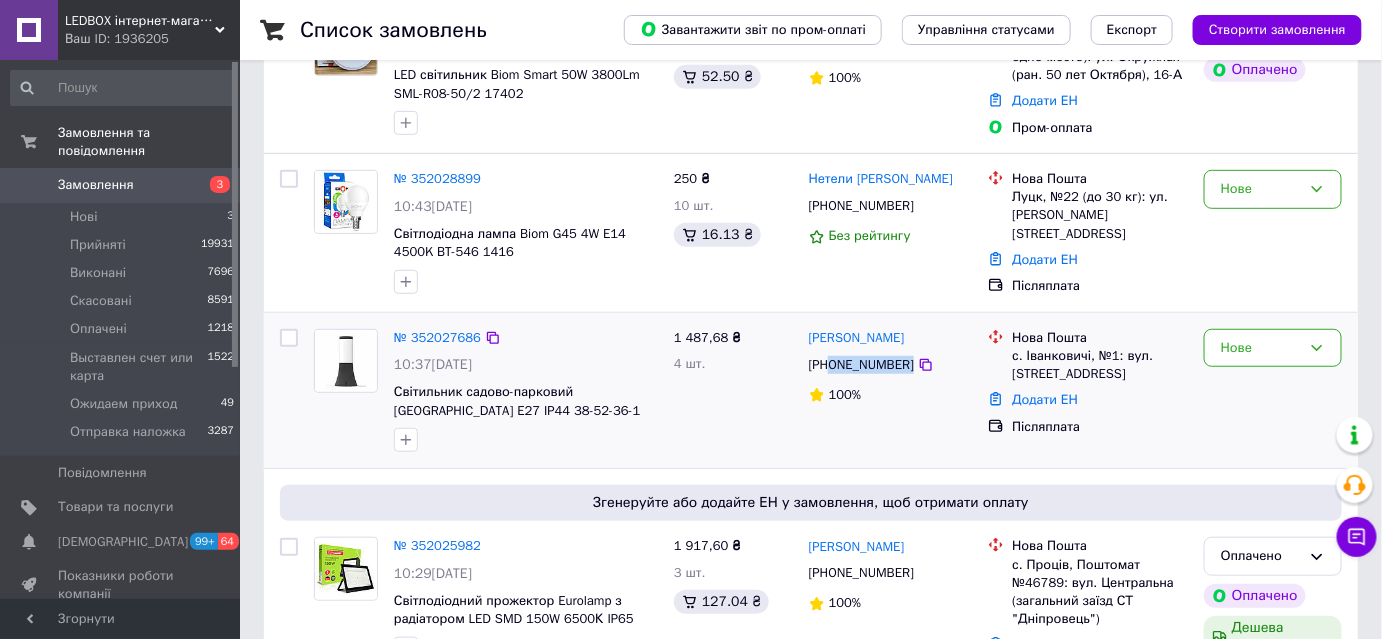 copy on "0687616544" 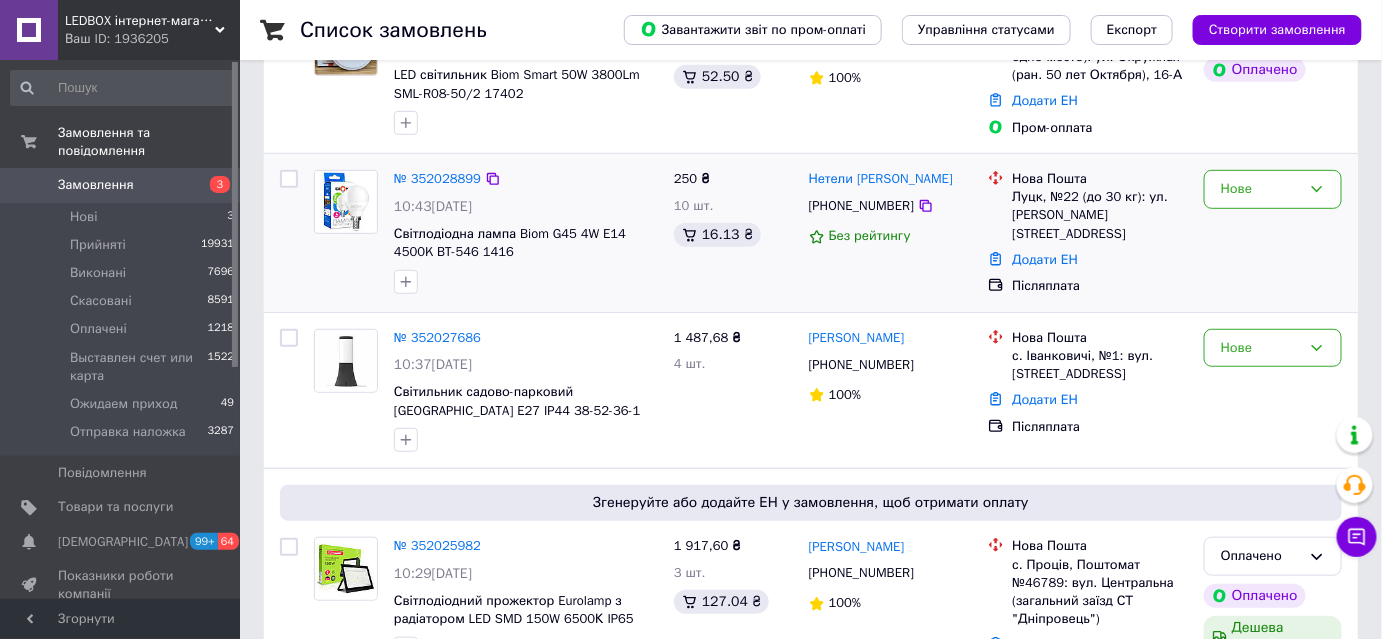 click on "Нове" at bounding box center [1273, 233] 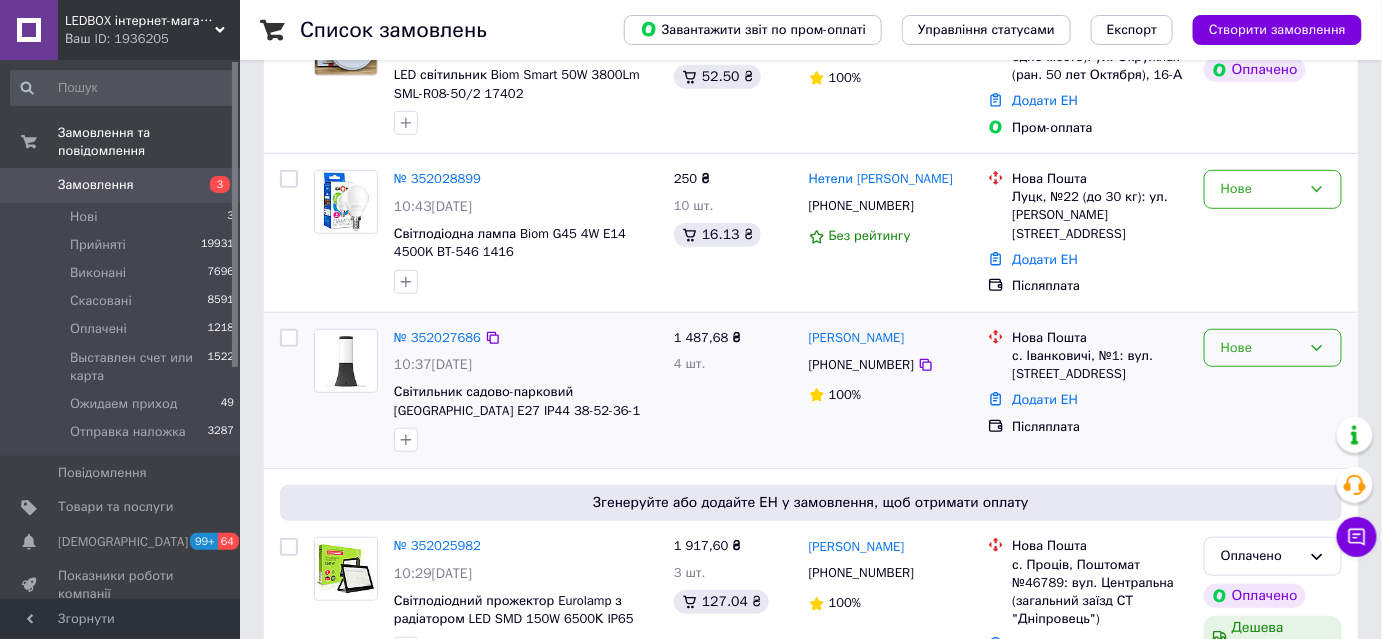 click on "Нове" at bounding box center (1261, 348) 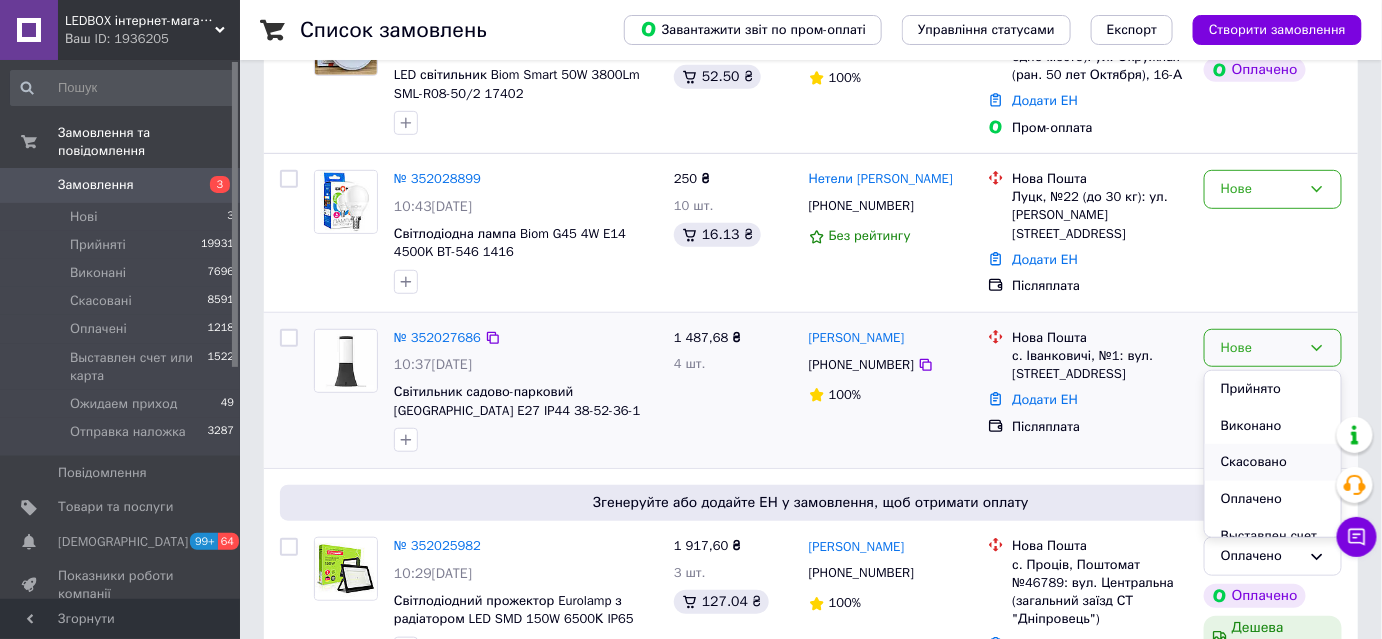 click on "Скасовано" at bounding box center [1273, 462] 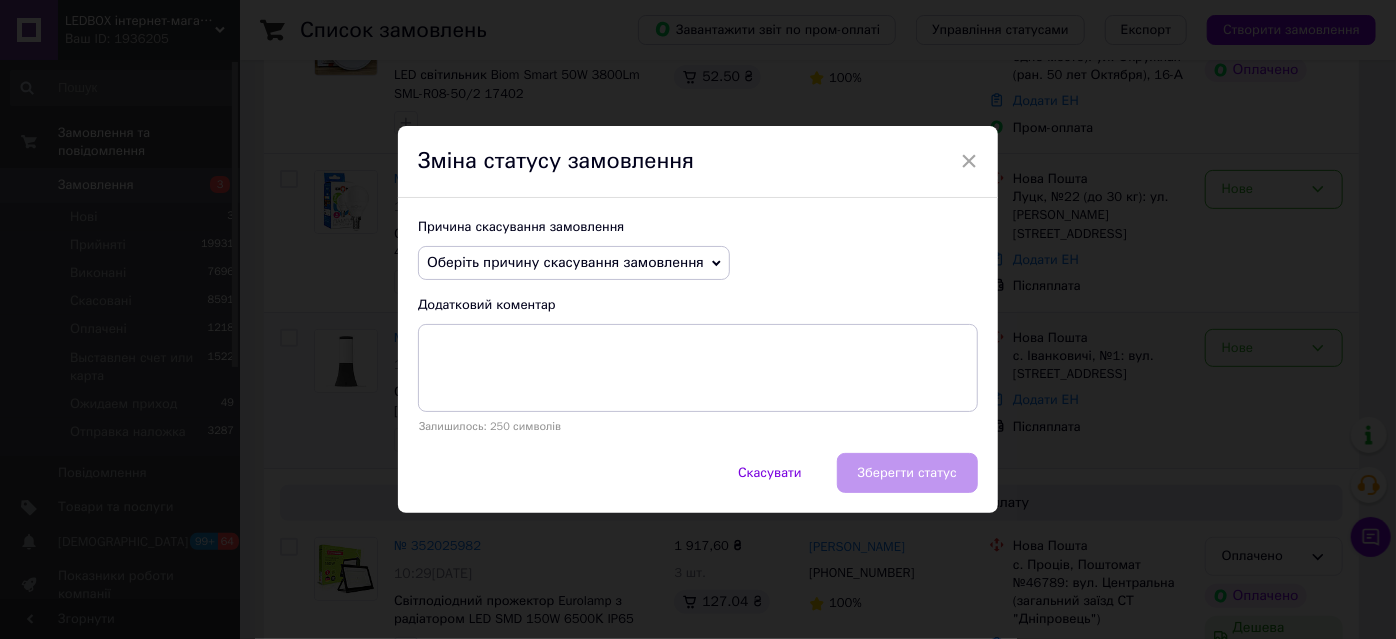 click on "Оберіть причину скасування замовлення" at bounding box center (574, 263) 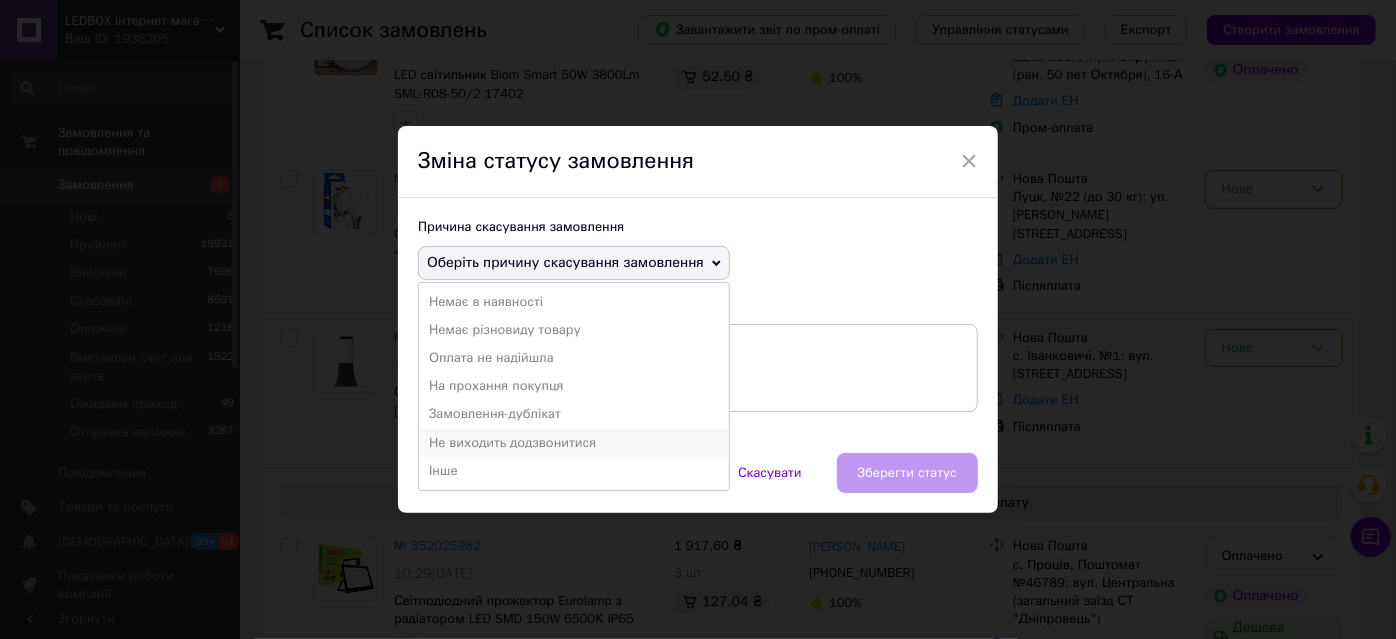 click on "Не виходить додзвонитися" at bounding box center [574, 443] 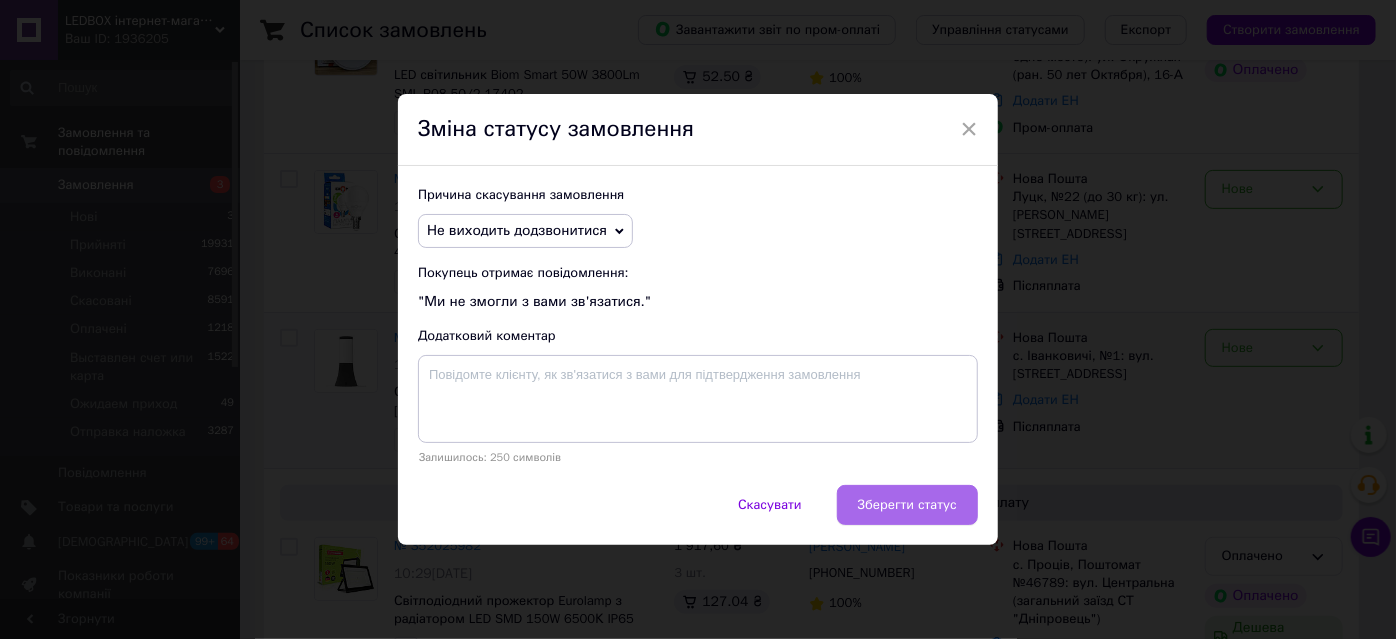 click on "Зберегти статус" at bounding box center [907, 505] 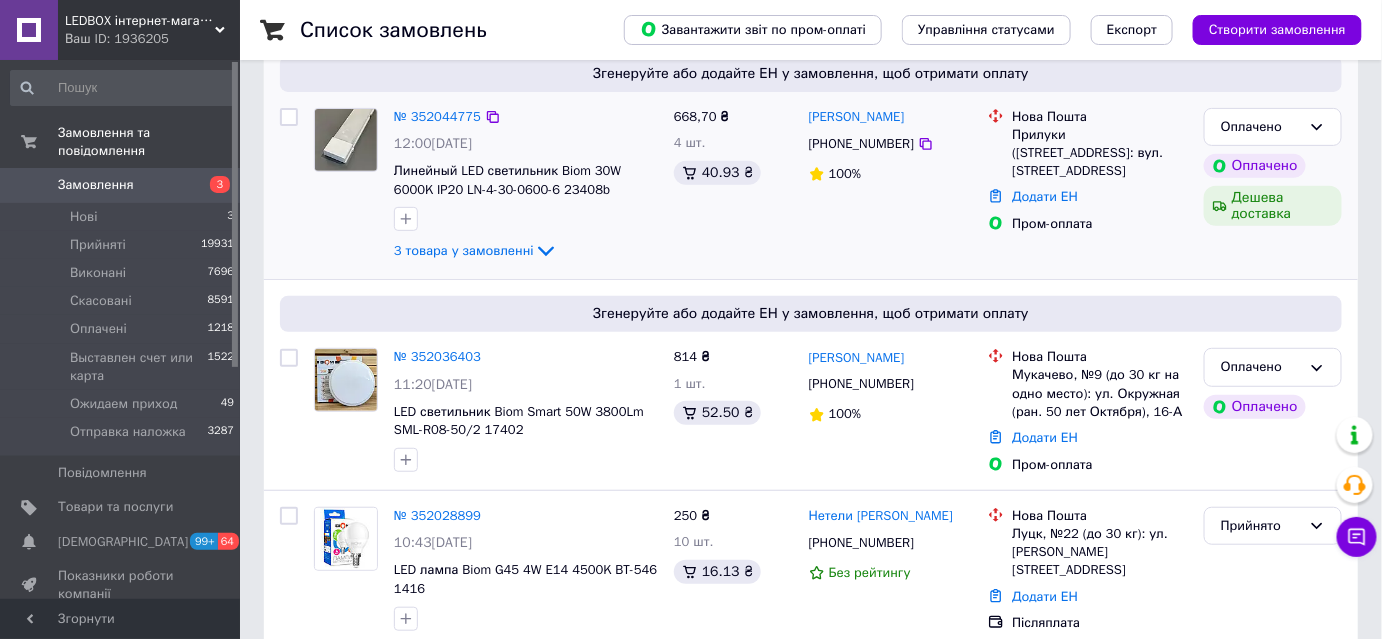 scroll, scrollTop: 0, scrollLeft: 0, axis: both 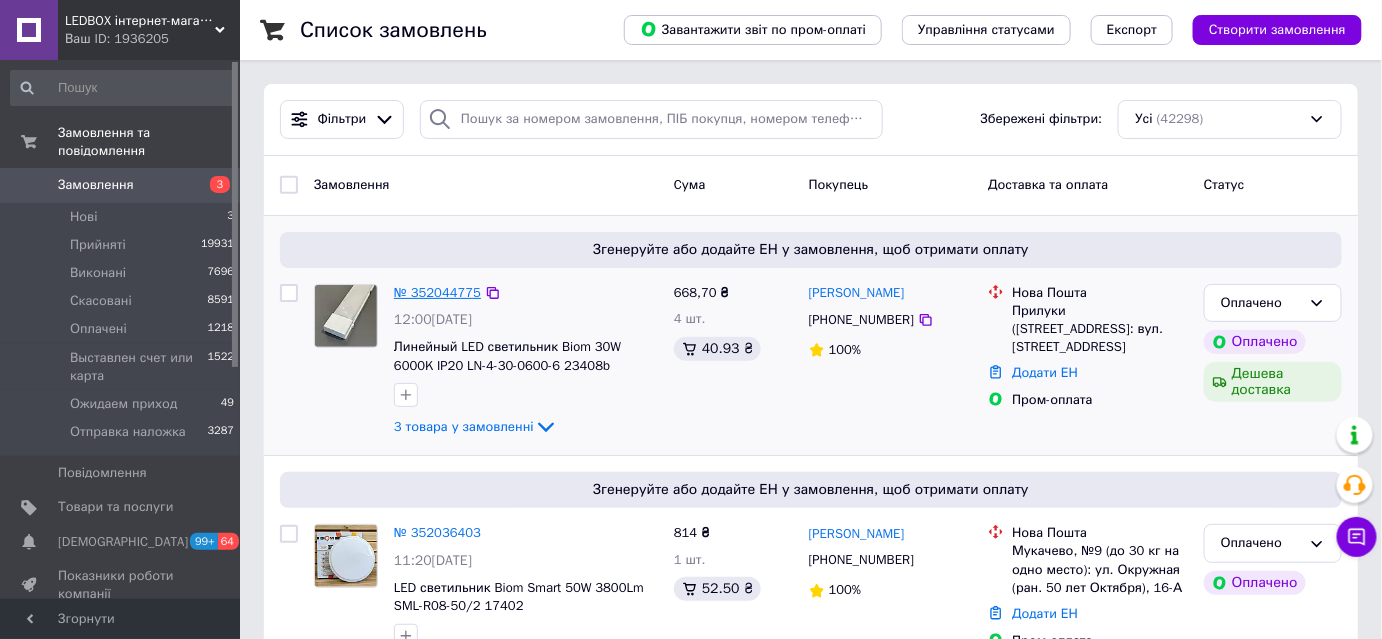 click on "№ 352044775" at bounding box center [437, 292] 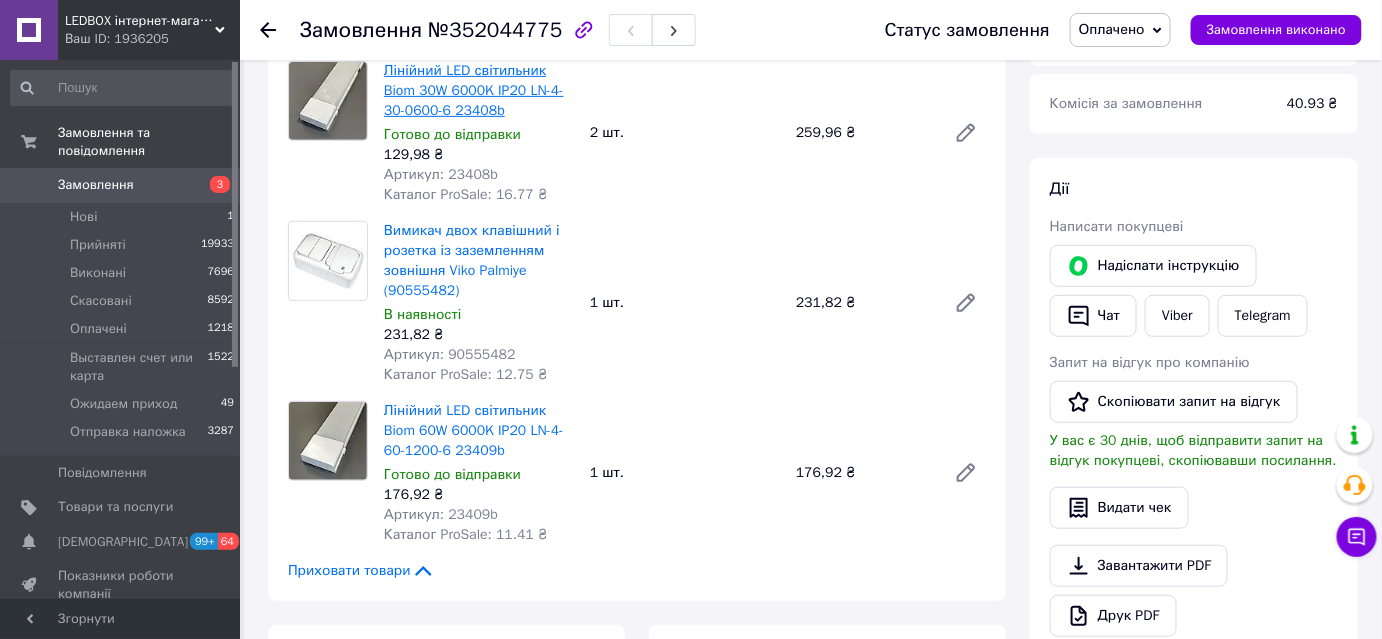 scroll, scrollTop: 272, scrollLeft: 0, axis: vertical 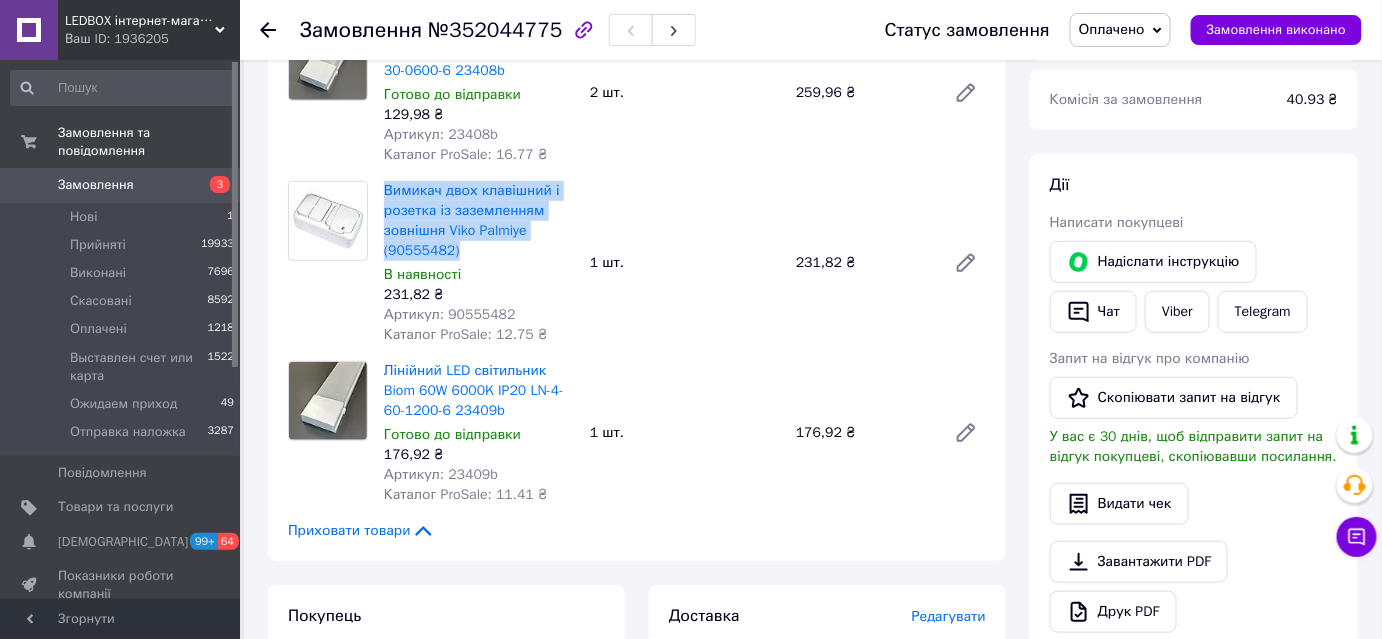drag, startPoint x: 513, startPoint y: 255, endPoint x: 382, endPoint y: 189, distance: 146.68674 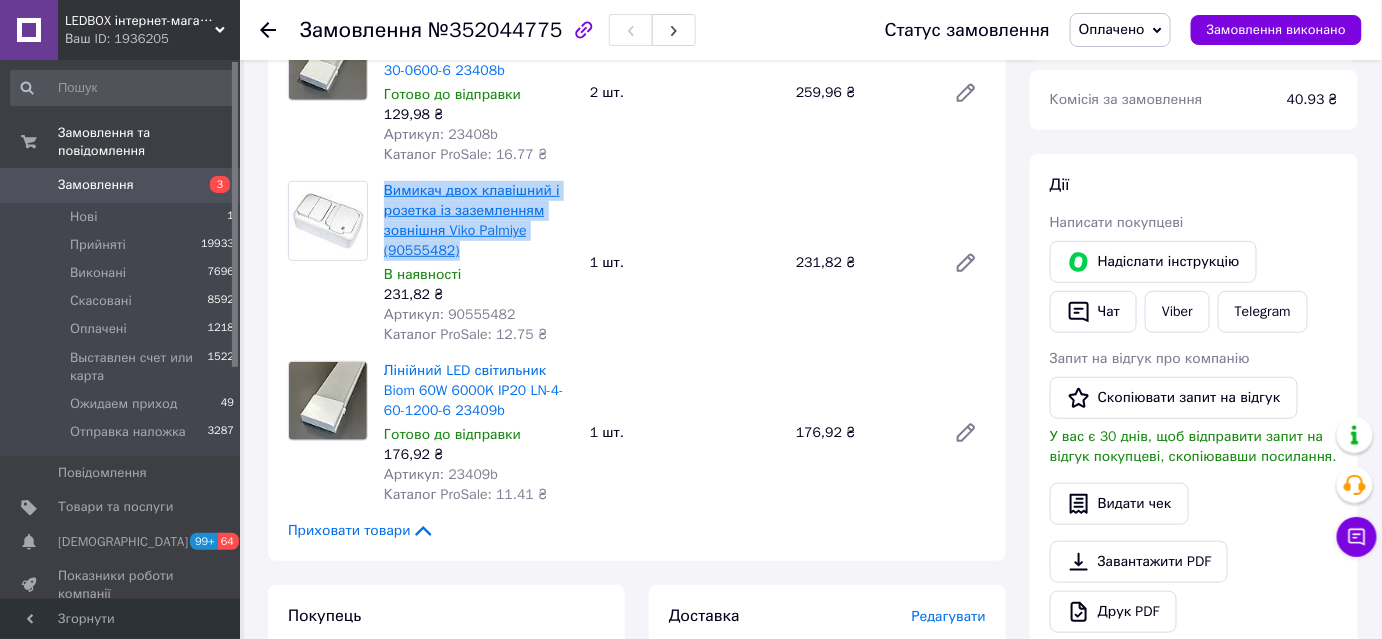 copy on "Вимикач двох клавішний і розетка із заземленням зовнішня Viko Palmiye (90555482)" 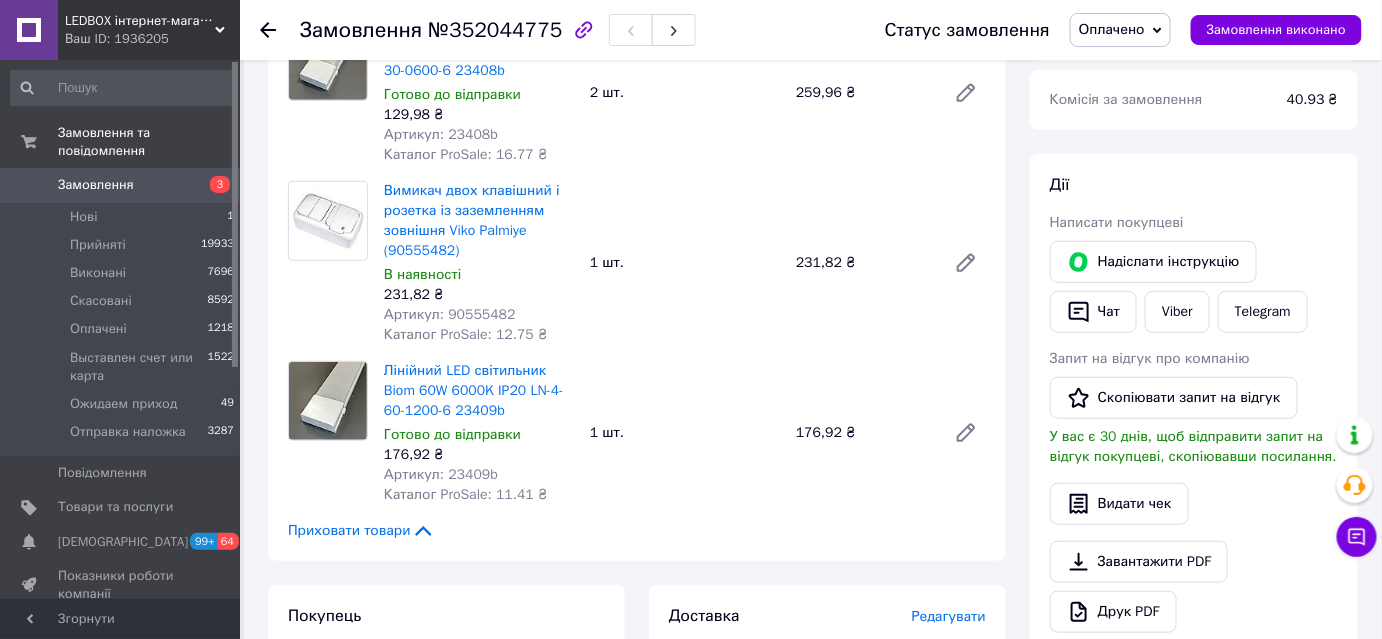 click on "Дії" at bounding box center (1194, 185) 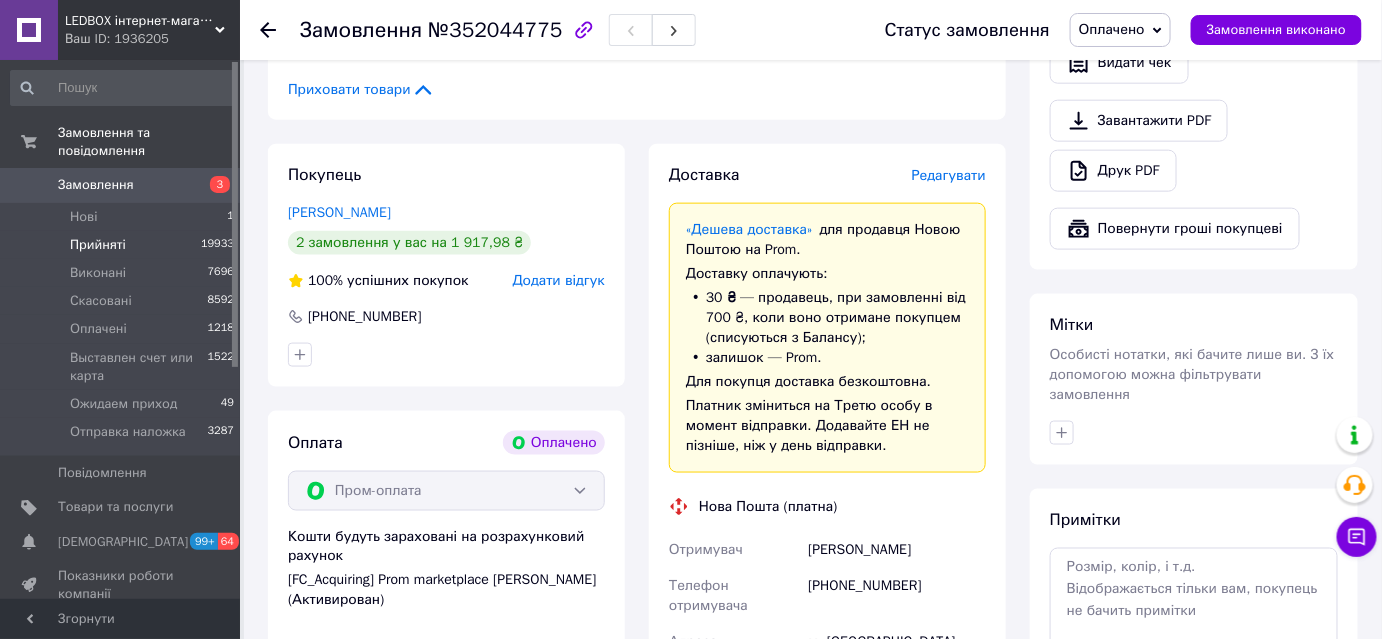 scroll, scrollTop: 636, scrollLeft: 0, axis: vertical 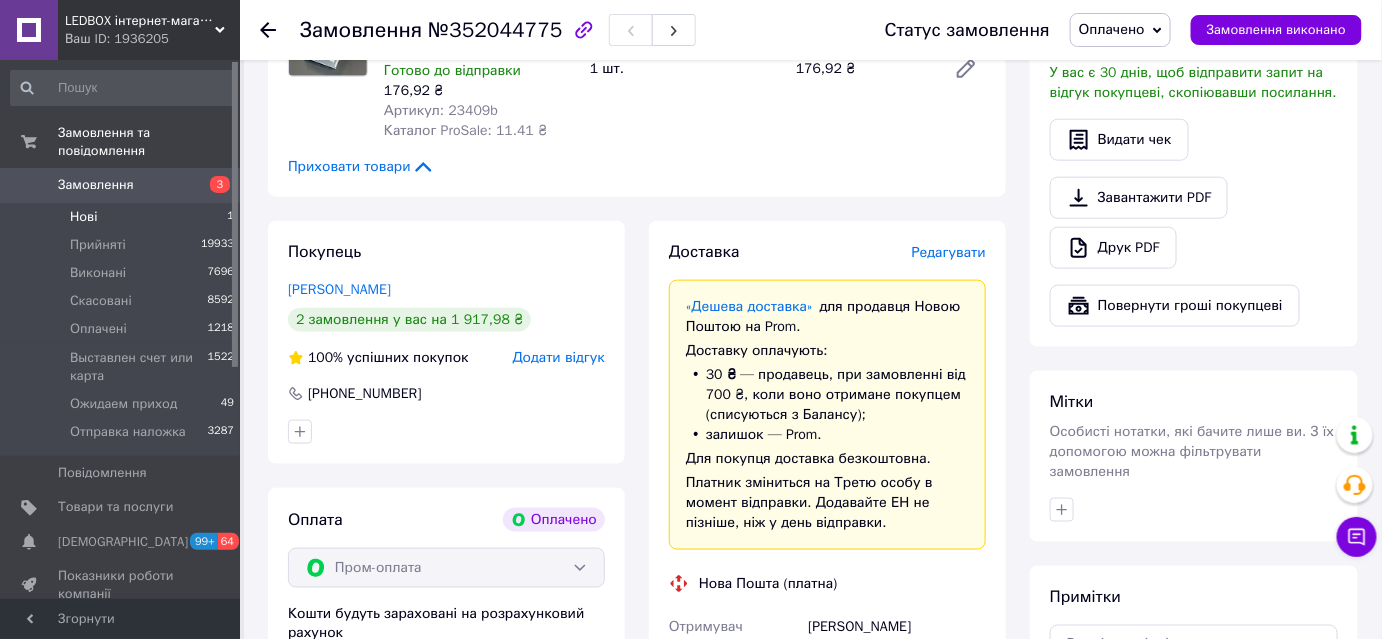 click on "Нові 1" at bounding box center [123, 217] 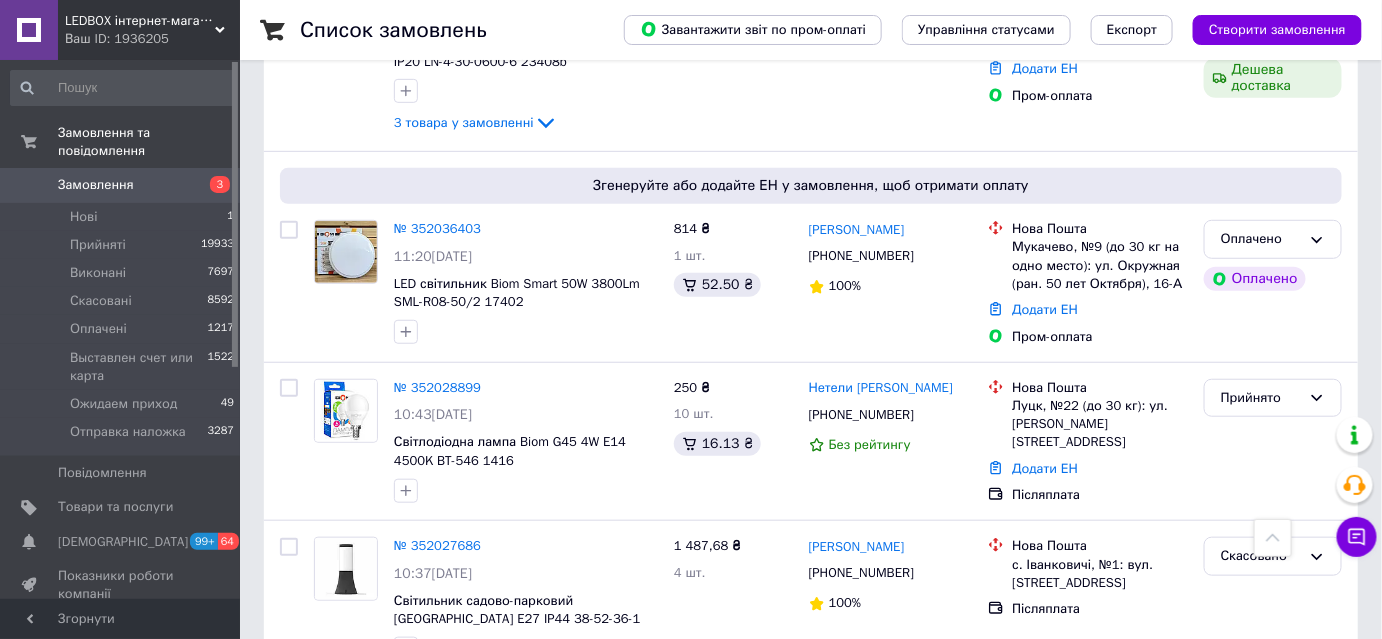 scroll, scrollTop: 272, scrollLeft: 0, axis: vertical 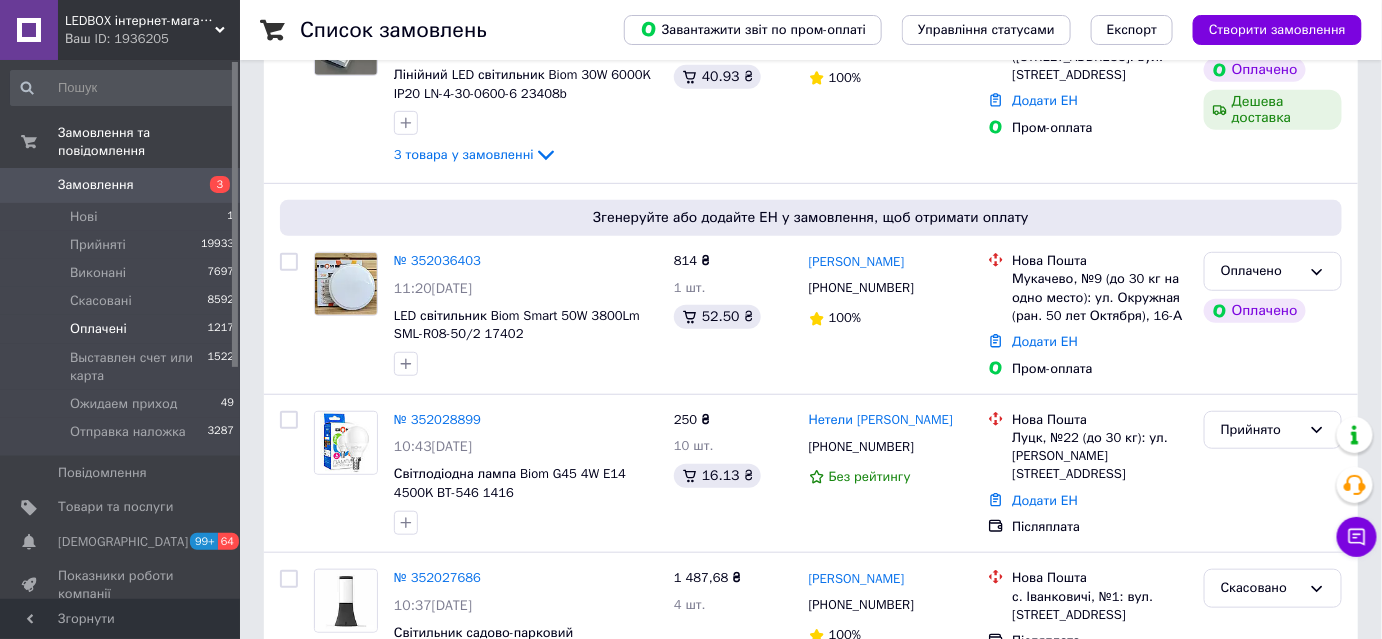 click on "Оплачені" at bounding box center [98, 329] 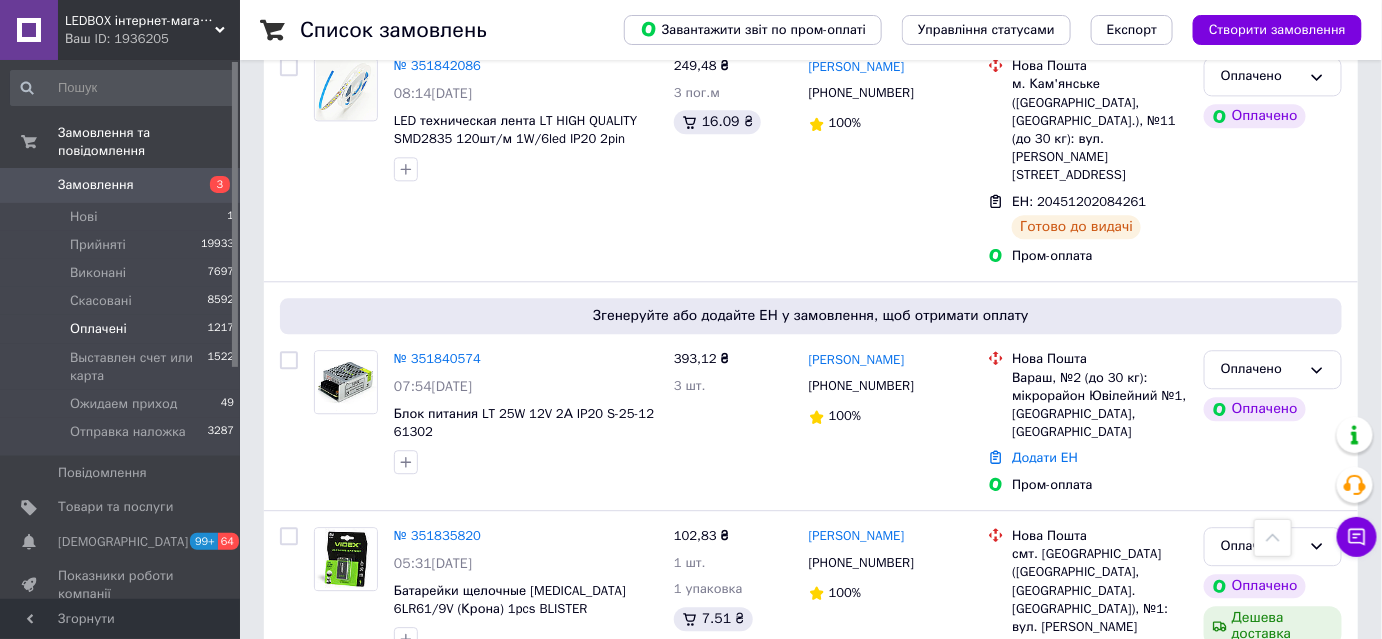scroll, scrollTop: 4262, scrollLeft: 0, axis: vertical 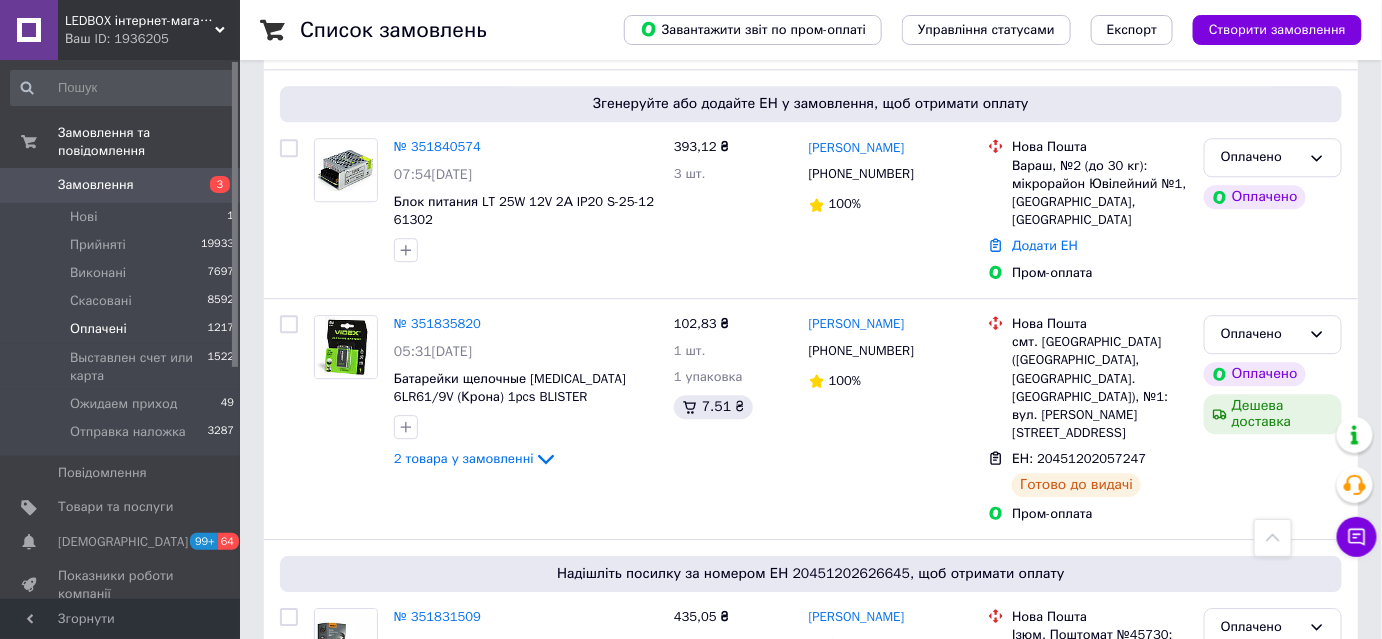 click on "3" at bounding box center [372, 823] 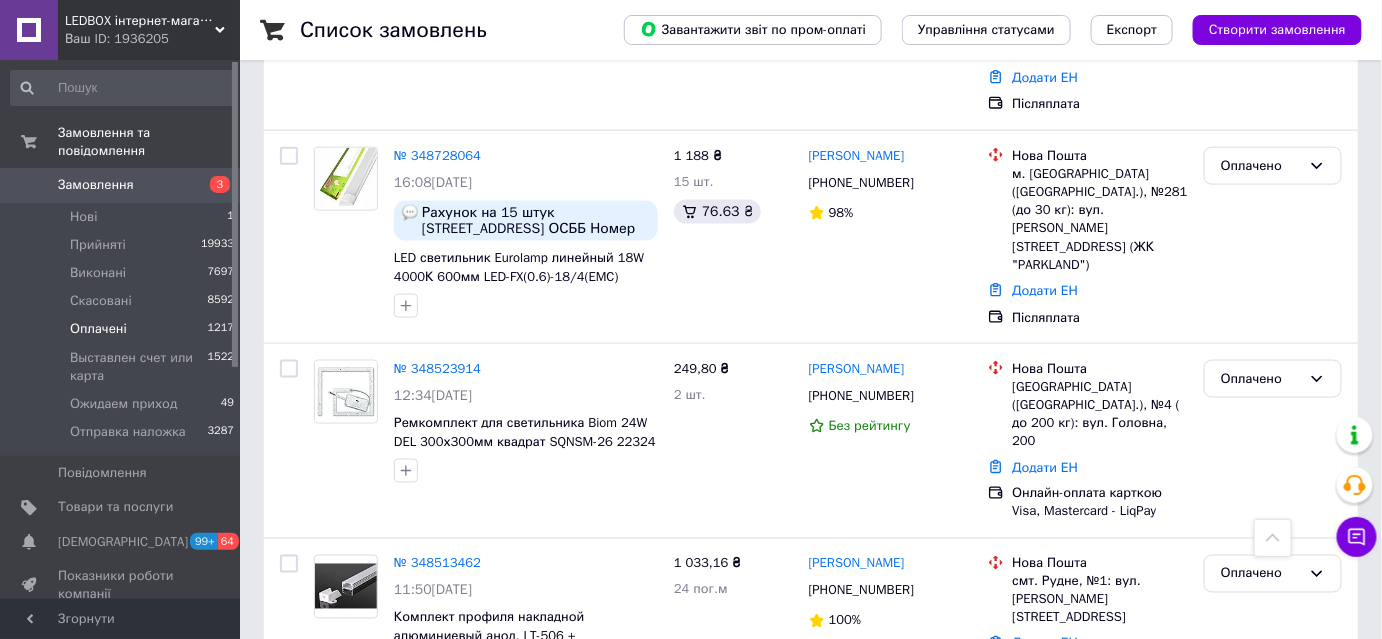 scroll, scrollTop: 3426, scrollLeft: 0, axis: vertical 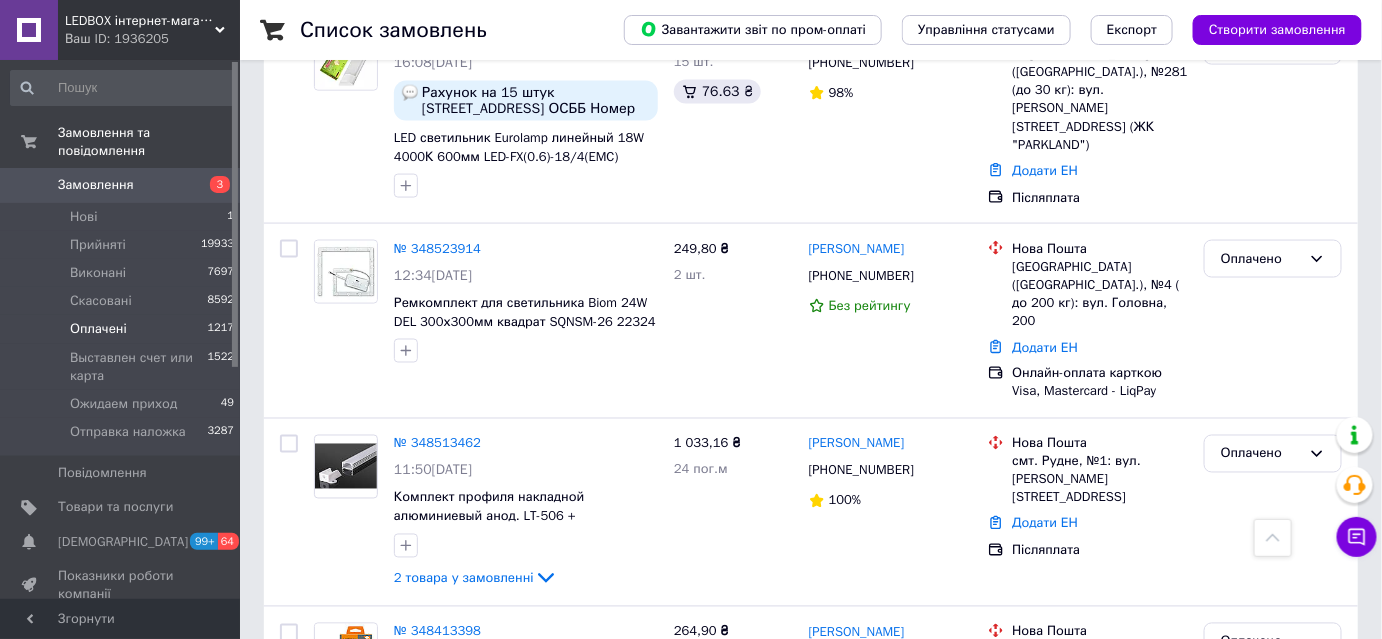 click on "2" at bounding box center (449, 808) 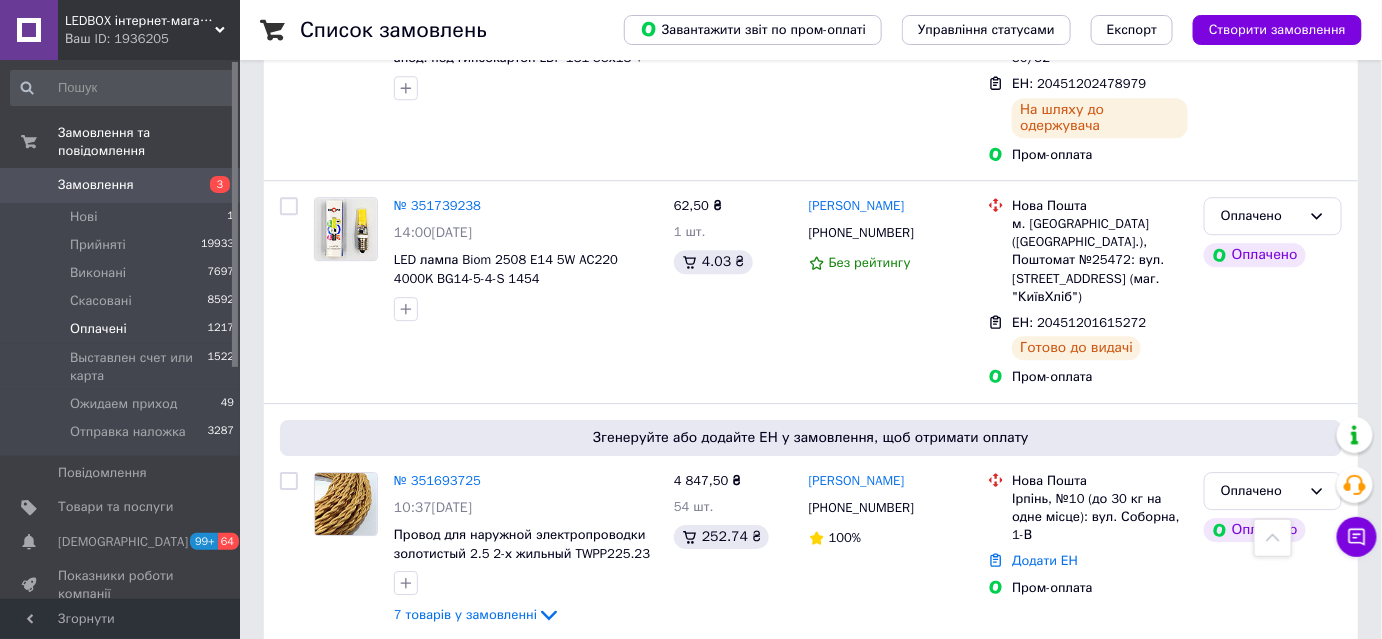 scroll, scrollTop: 2000, scrollLeft: 0, axis: vertical 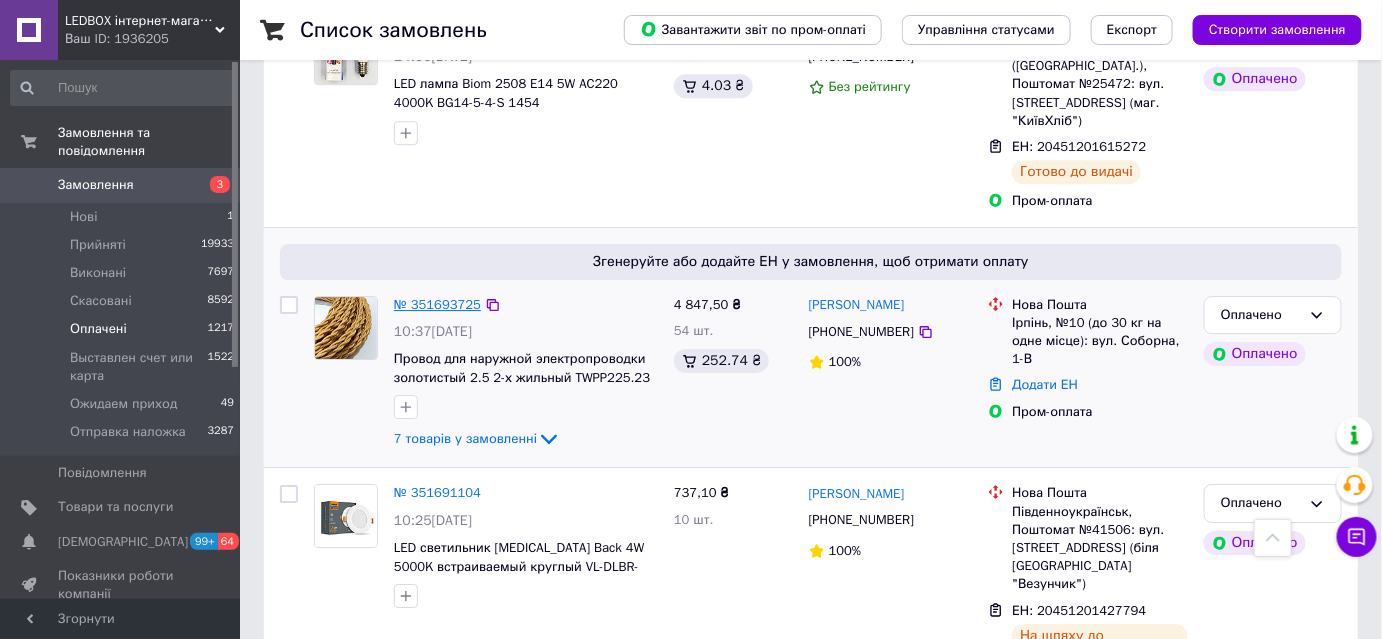 click on "№ 351693725" at bounding box center (437, 304) 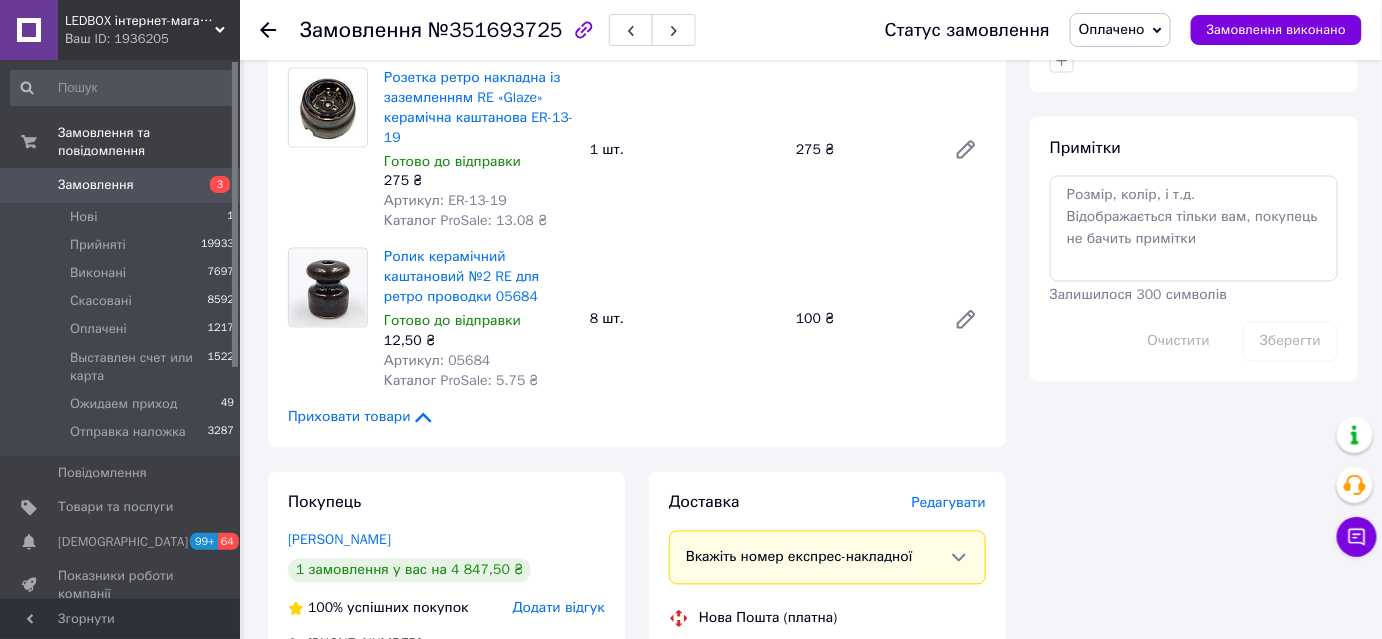 scroll, scrollTop: 1357, scrollLeft: 0, axis: vertical 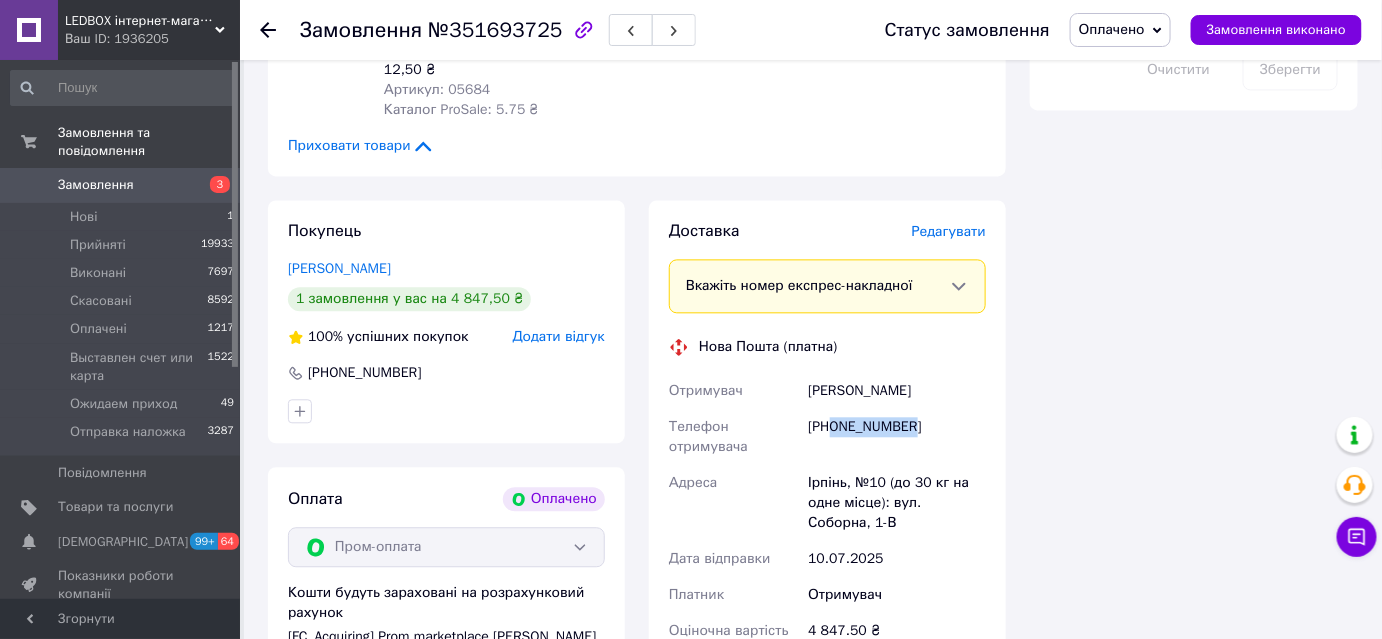 drag, startPoint x: 924, startPoint y: 440, endPoint x: 832, endPoint y: 428, distance: 92.779305 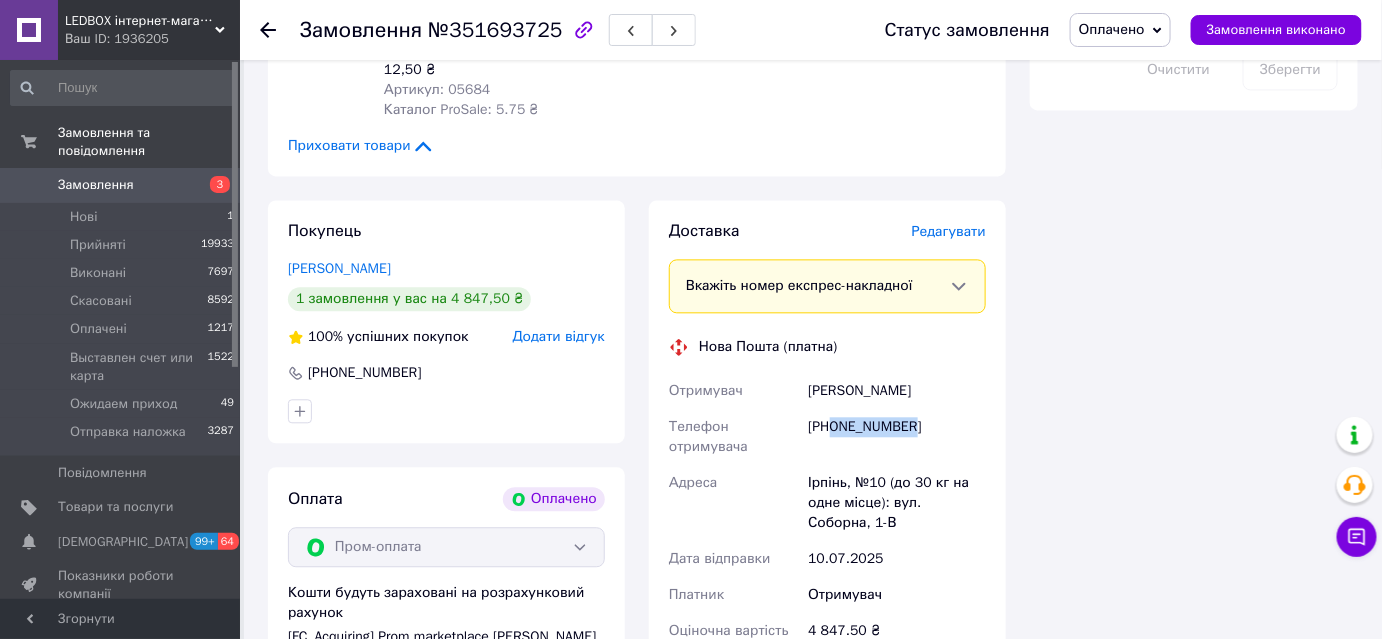 copy on "0954035572" 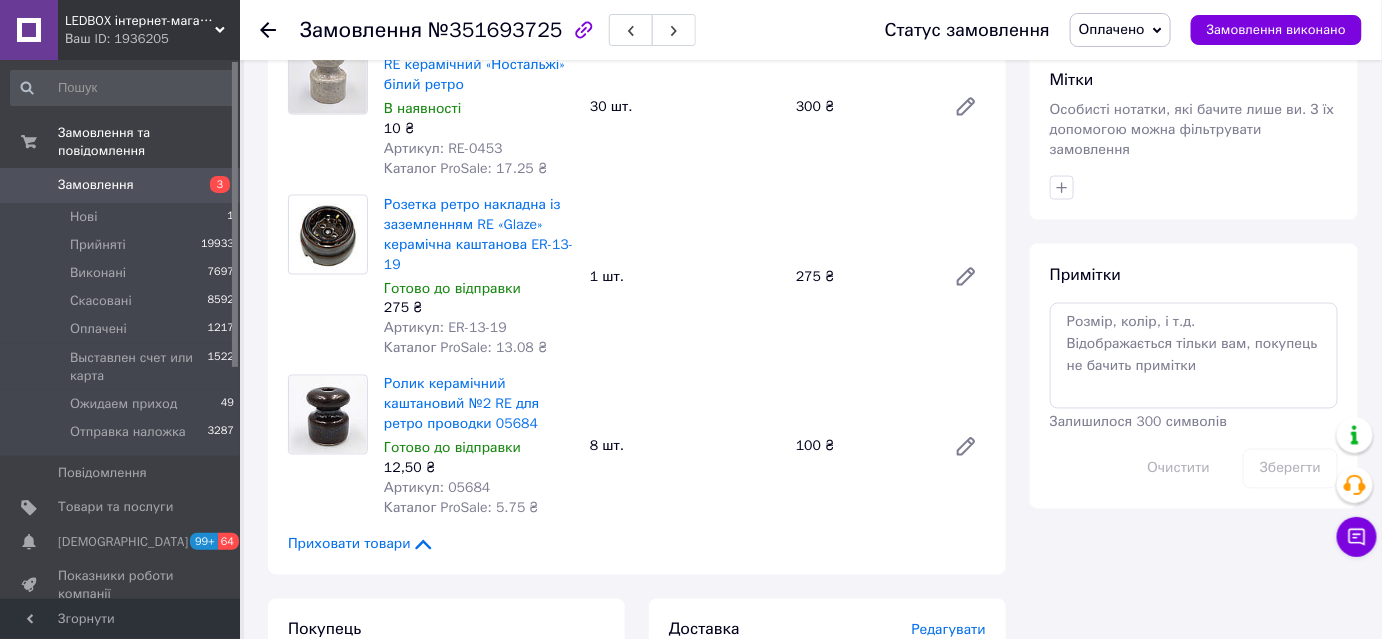 scroll, scrollTop: 903, scrollLeft: 0, axis: vertical 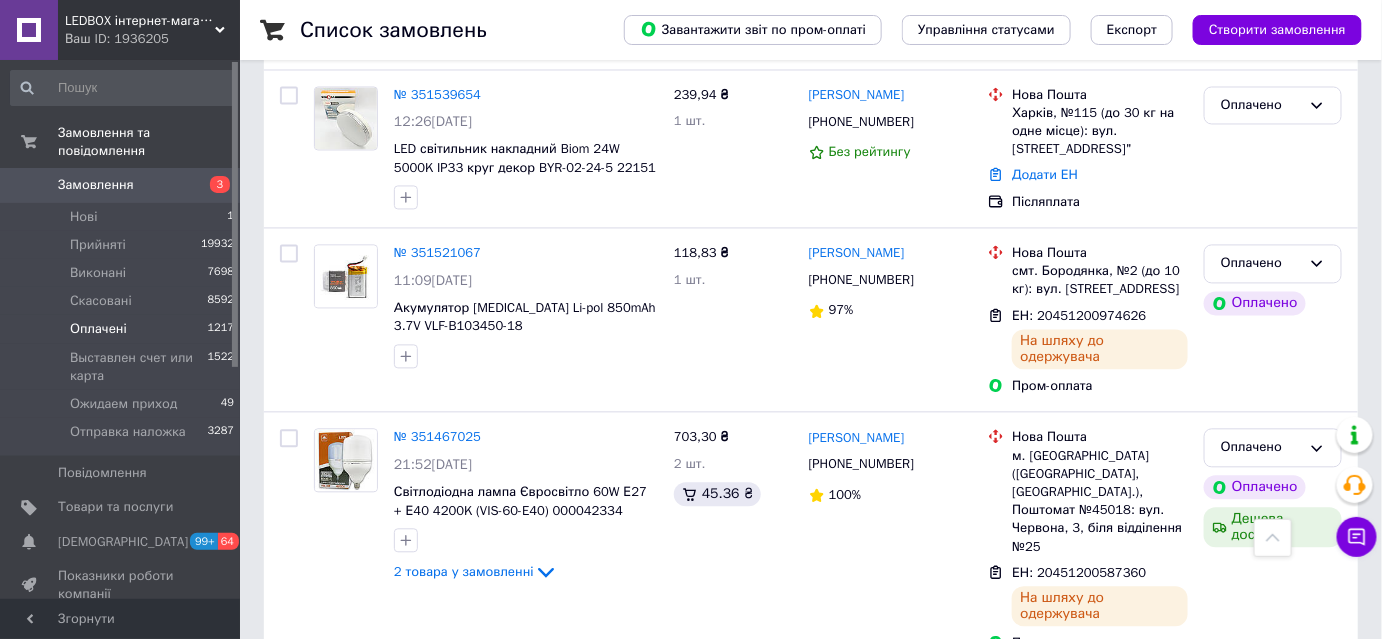 click on "1" at bounding box center [404, 917] 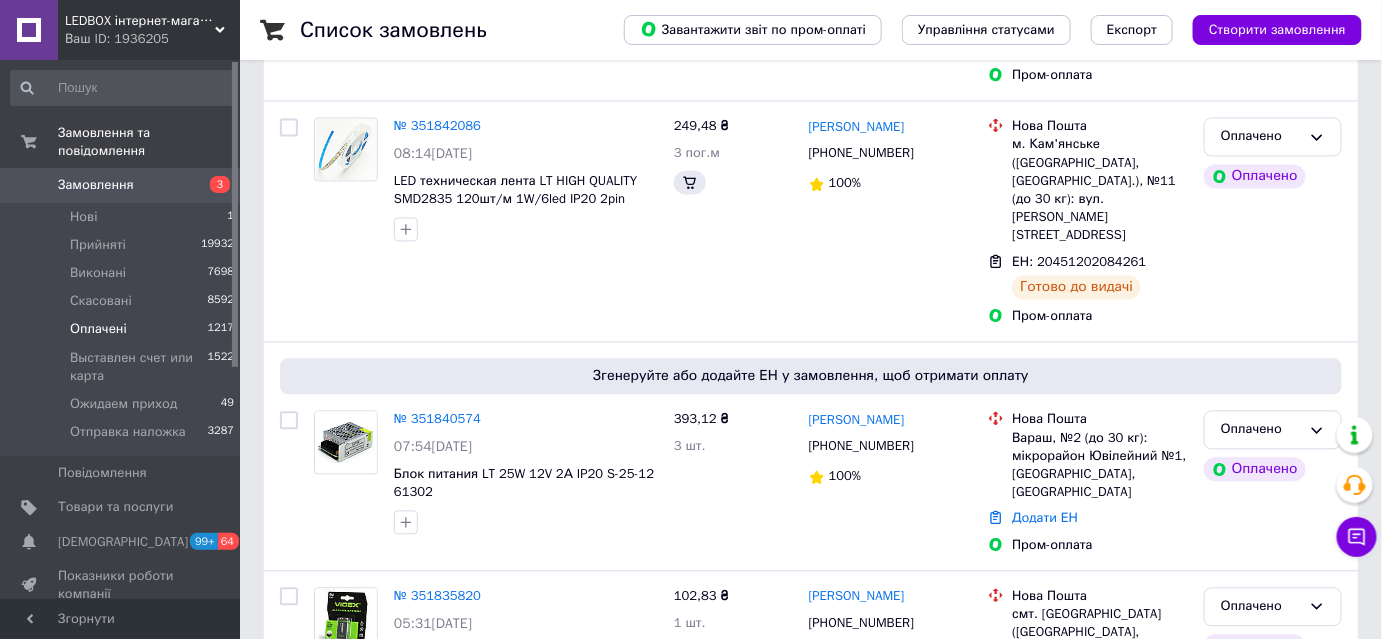 scroll, scrollTop: 0, scrollLeft: 0, axis: both 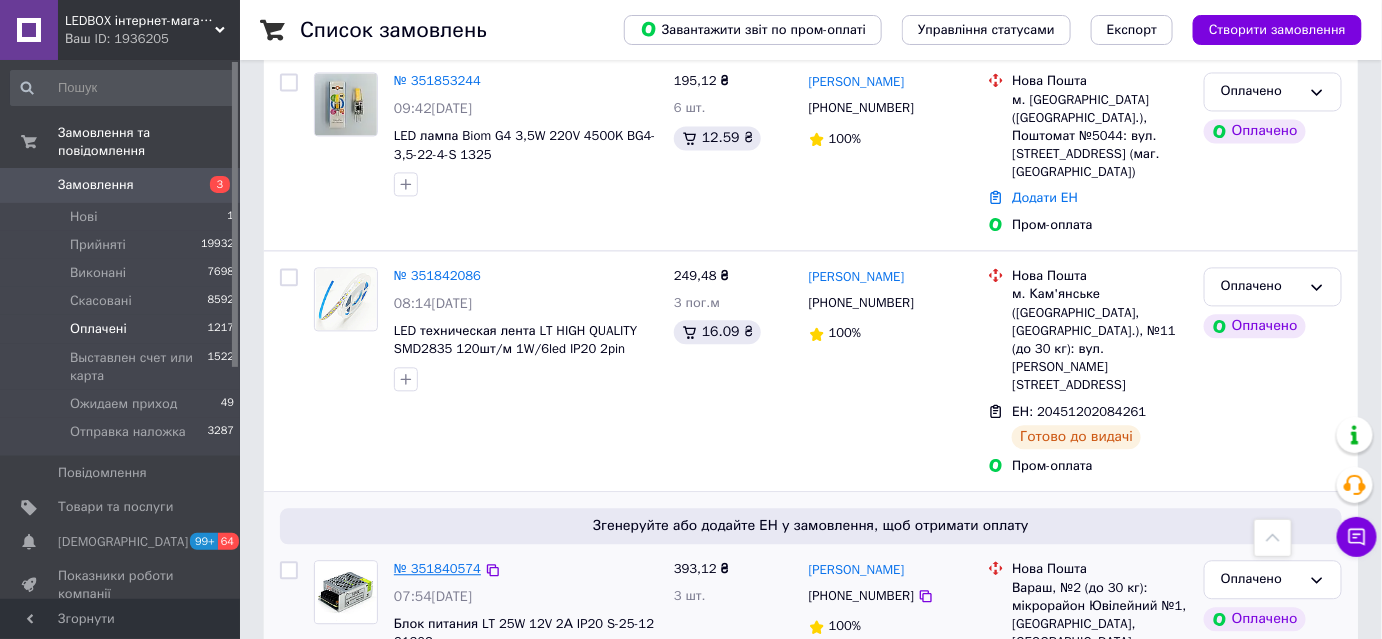 click on "№ 351840574" at bounding box center [437, 568] 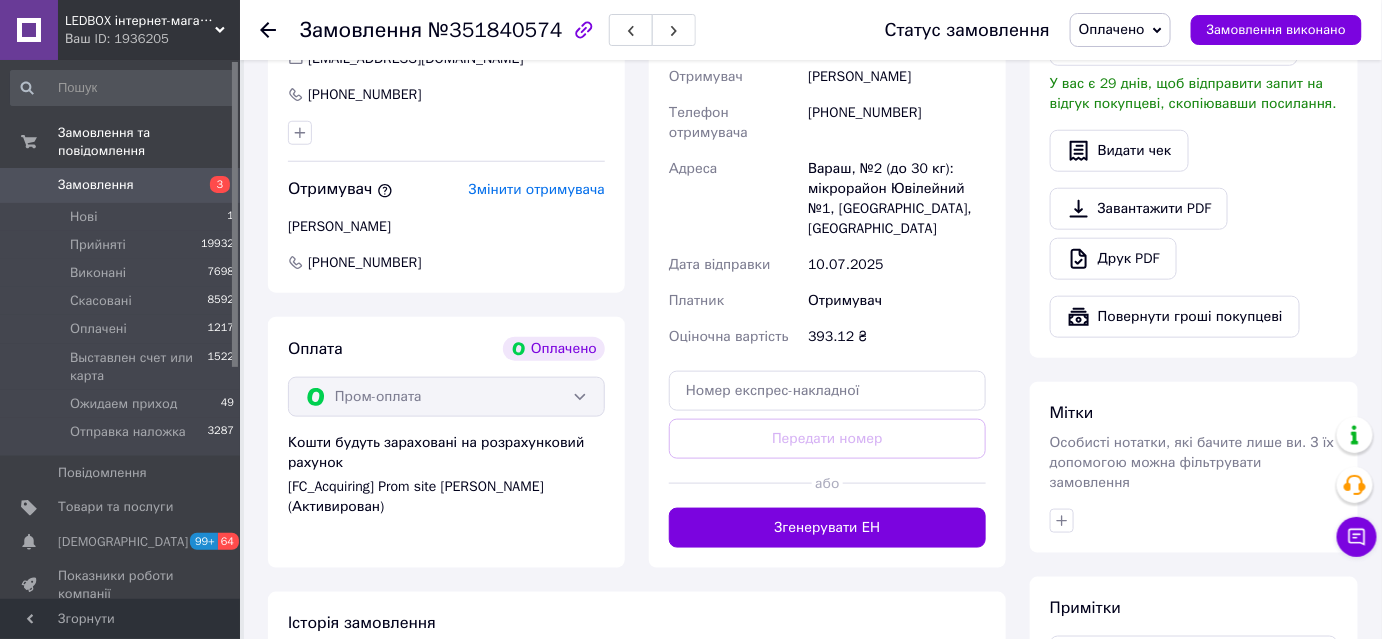 scroll, scrollTop: 576, scrollLeft: 0, axis: vertical 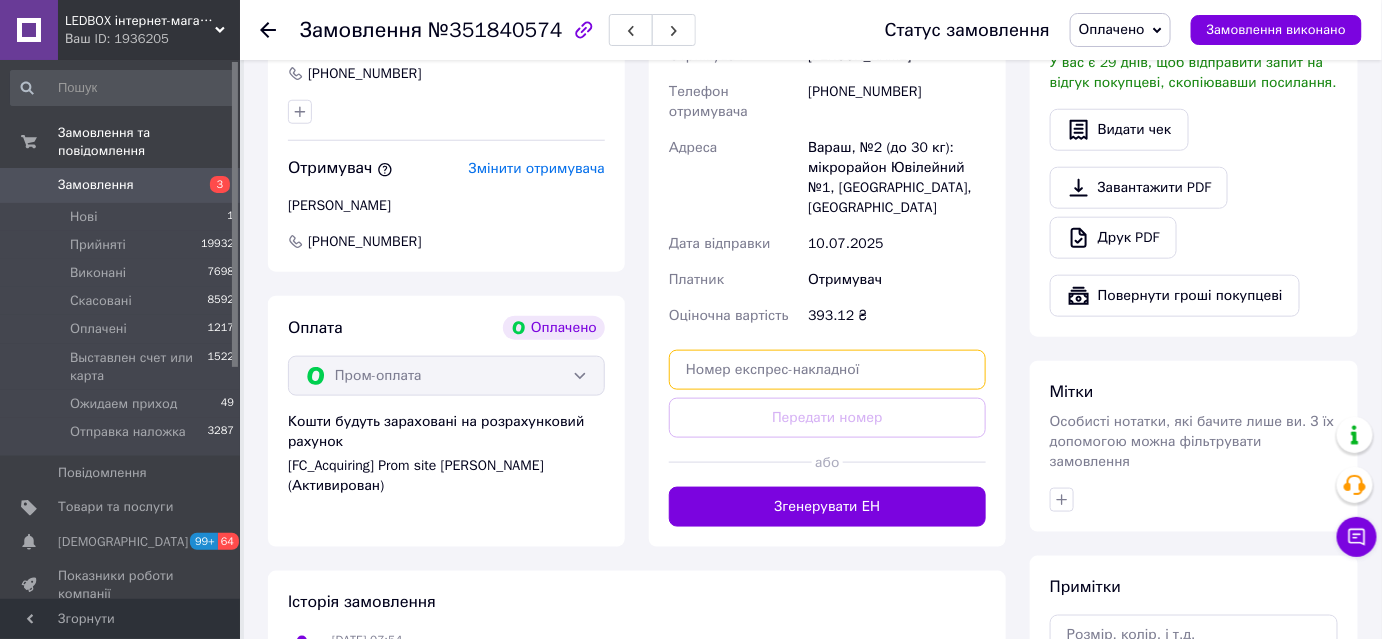 click at bounding box center [827, 370] 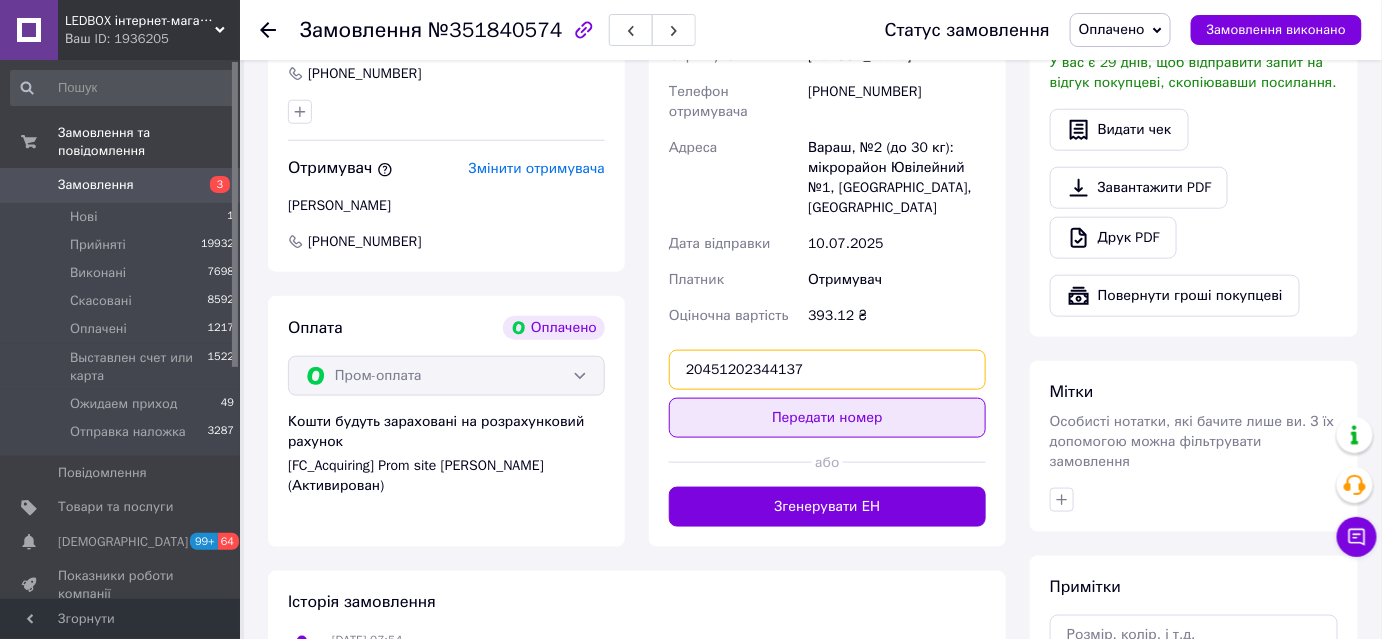 type on "20451202344137" 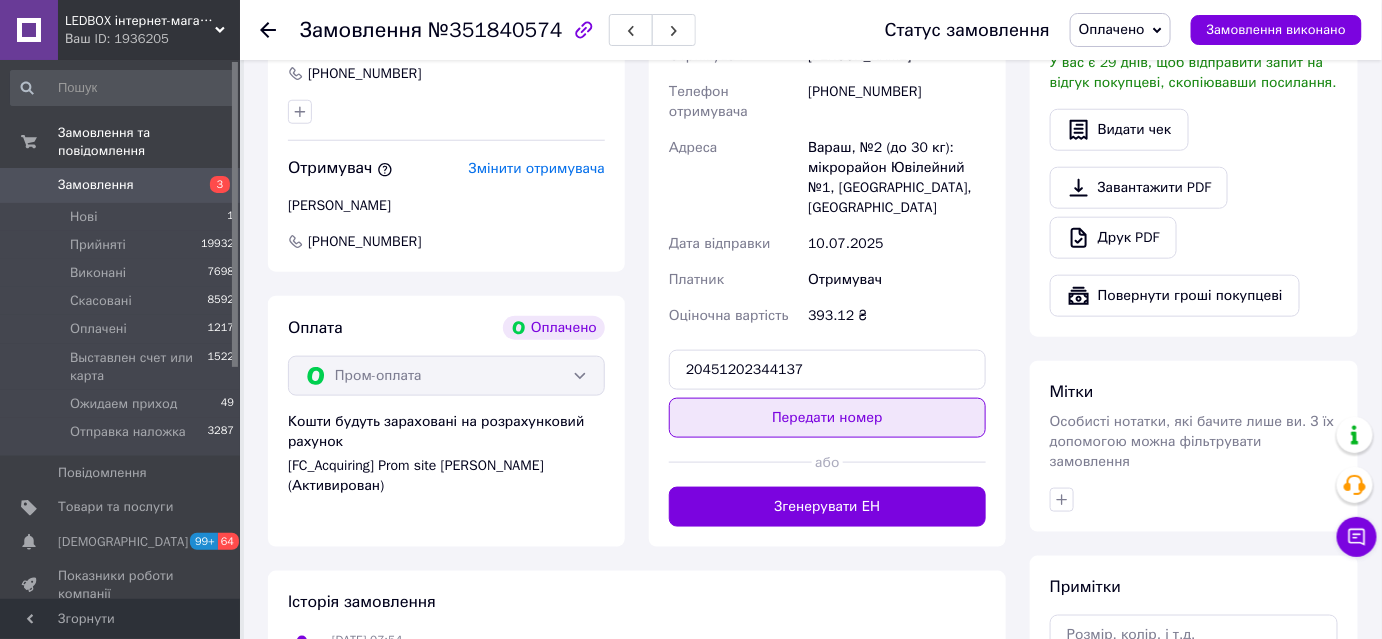 click on "Передати номер" at bounding box center [827, 418] 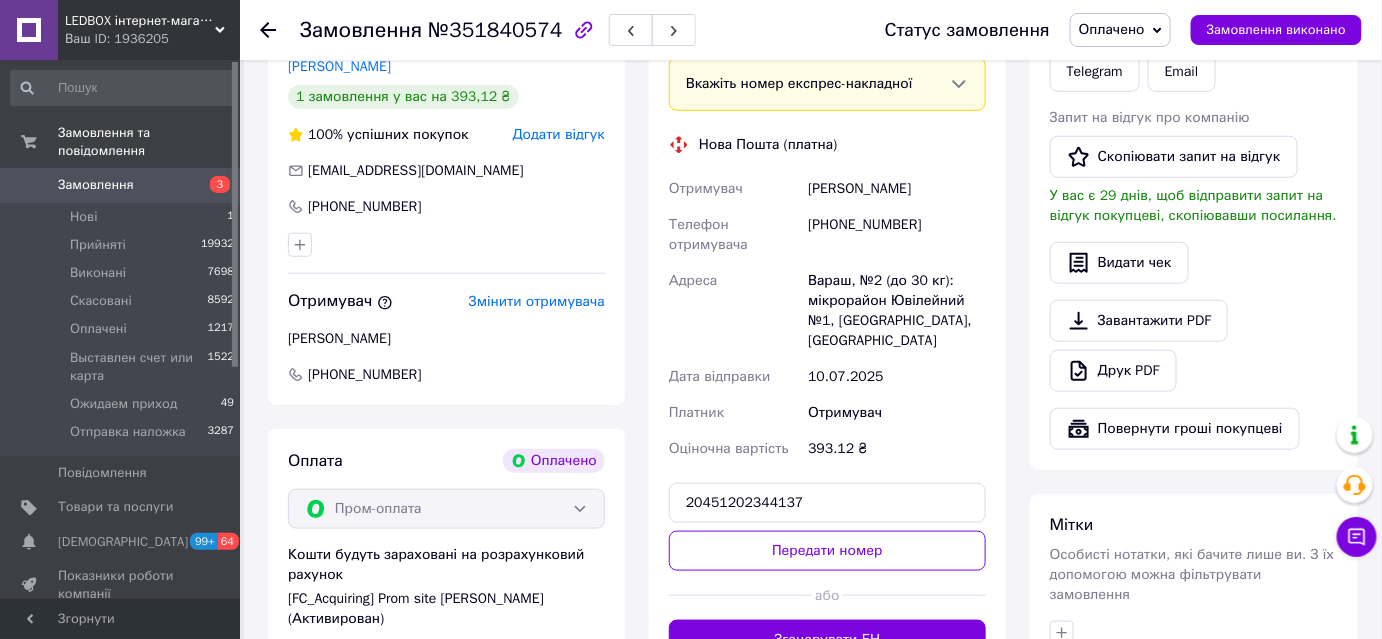 scroll, scrollTop: 304, scrollLeft: 0, axis: vertical 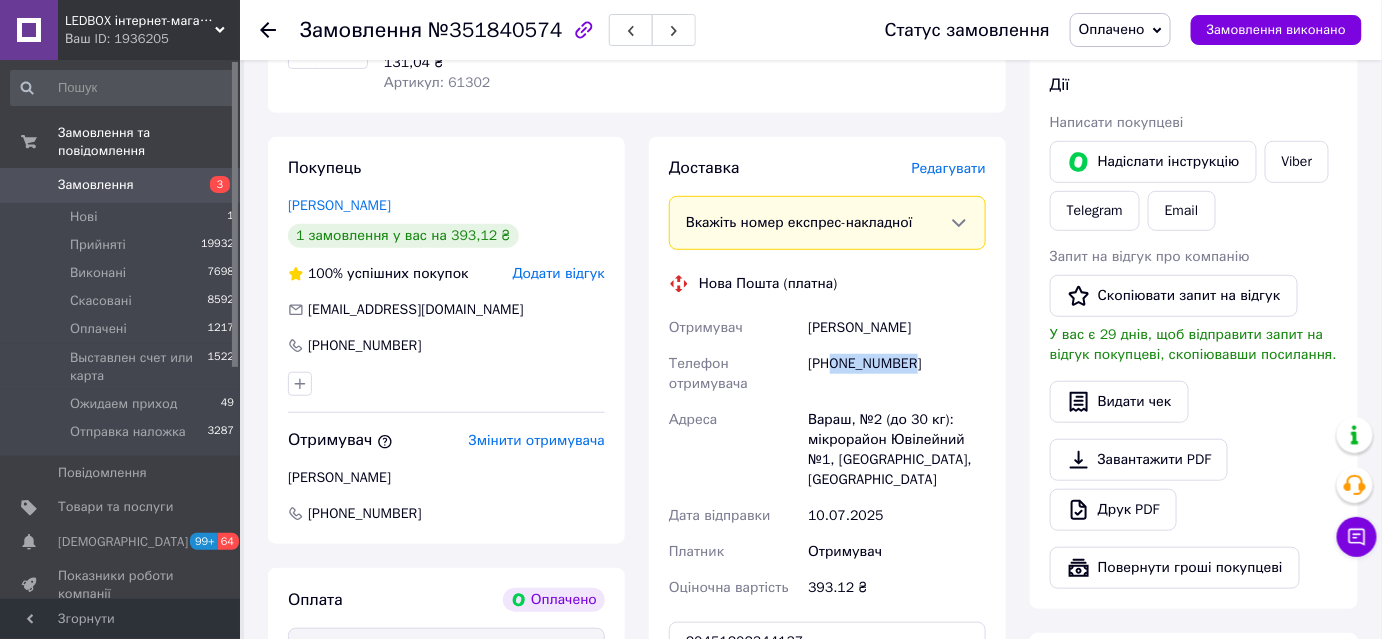 drag, startPoint x: 916, startPoint y: 367, endPoint x: 834, endPoint y: 365, distance: 82.02438 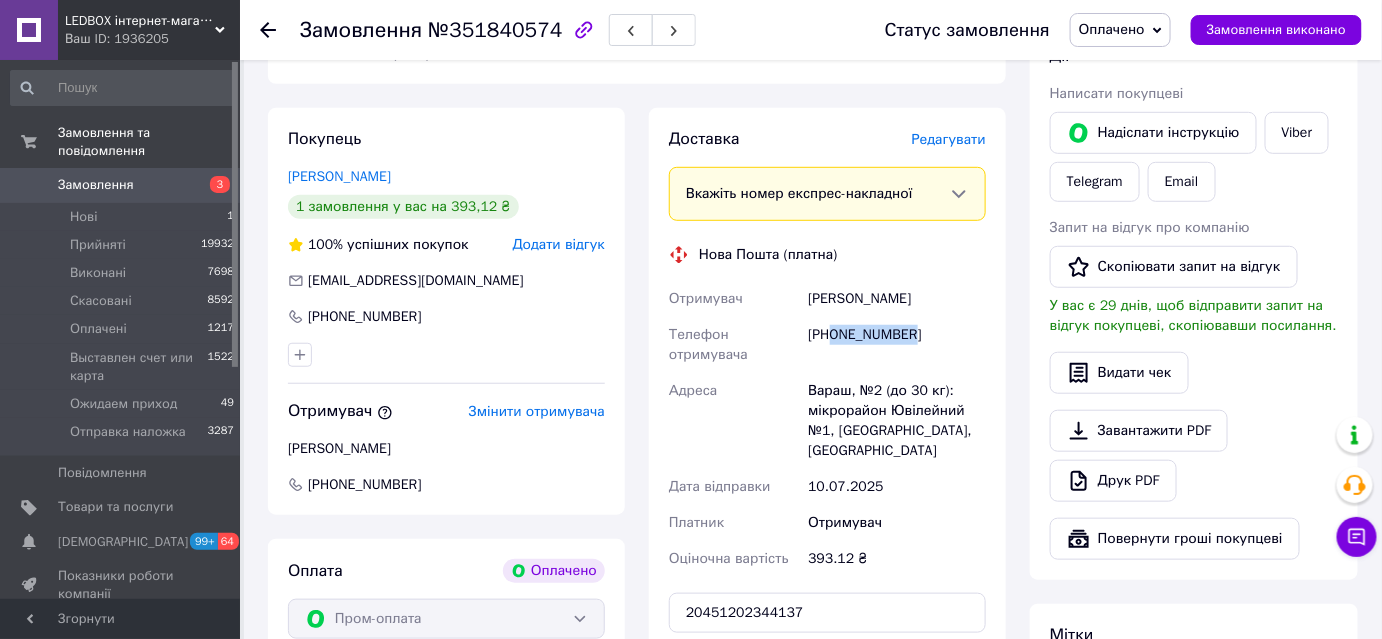 scroll, scrollTop: 667, scrollLeft: 0, axis: vertical 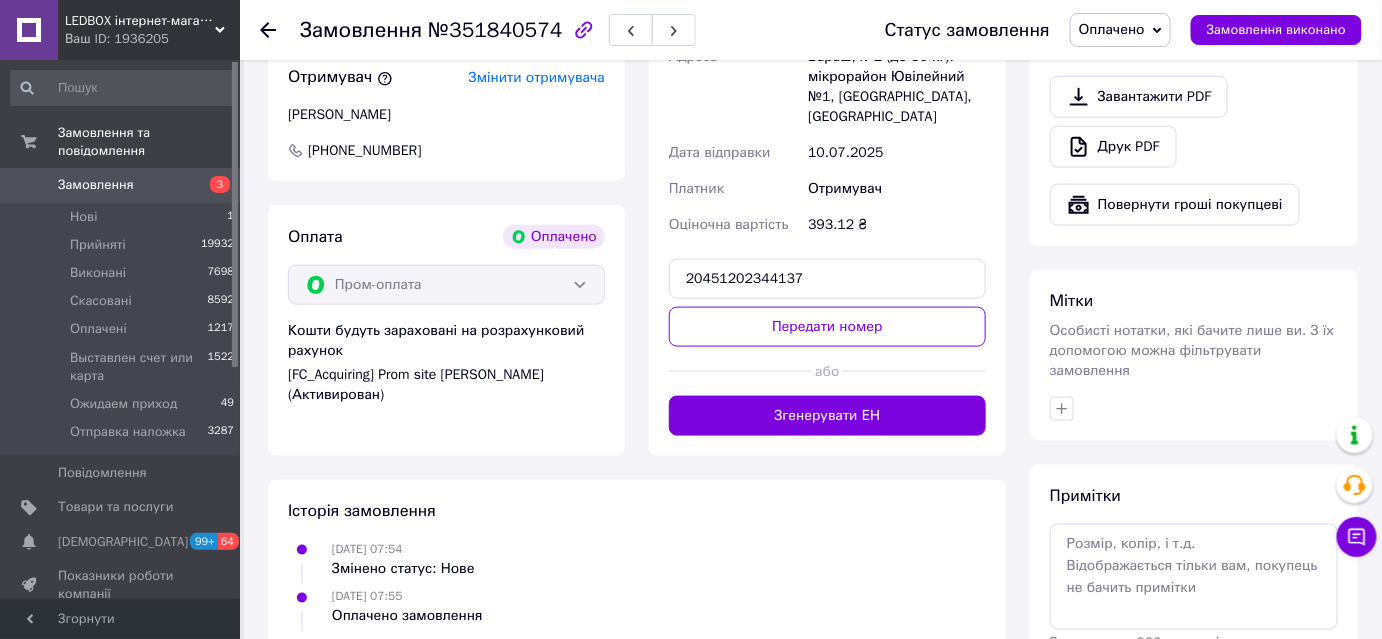 click on "Доставка [PERSON_NAME] Вкажіть номер експрес-накладної Обов'язково введіть номер експрес-накладної,
якщо створювали її не на цій сторінці. У разі,
якщо номер ЕН не буде доданий, ми не зможемо
виплатити гроші за замовлення Мобільний номер покупця (із замовлення) повинен відповідати номеру отримувача за накладною Нова Пошта (платна) Отримувач [PERSON_NAME] Телефон отримувача [PHONE_NUMBER] [GEOGRAPHIC_DATA] Вараш, №2 (до 30 кг): мікрорайон Ювілейний №1, ринок Північний, кіоск №102 Дата відправки [DATE] Платник Отримувач Оціночна вартість 393.12 ₴ 20451202344137 Передати номер або" at bounding box center (827, 115) 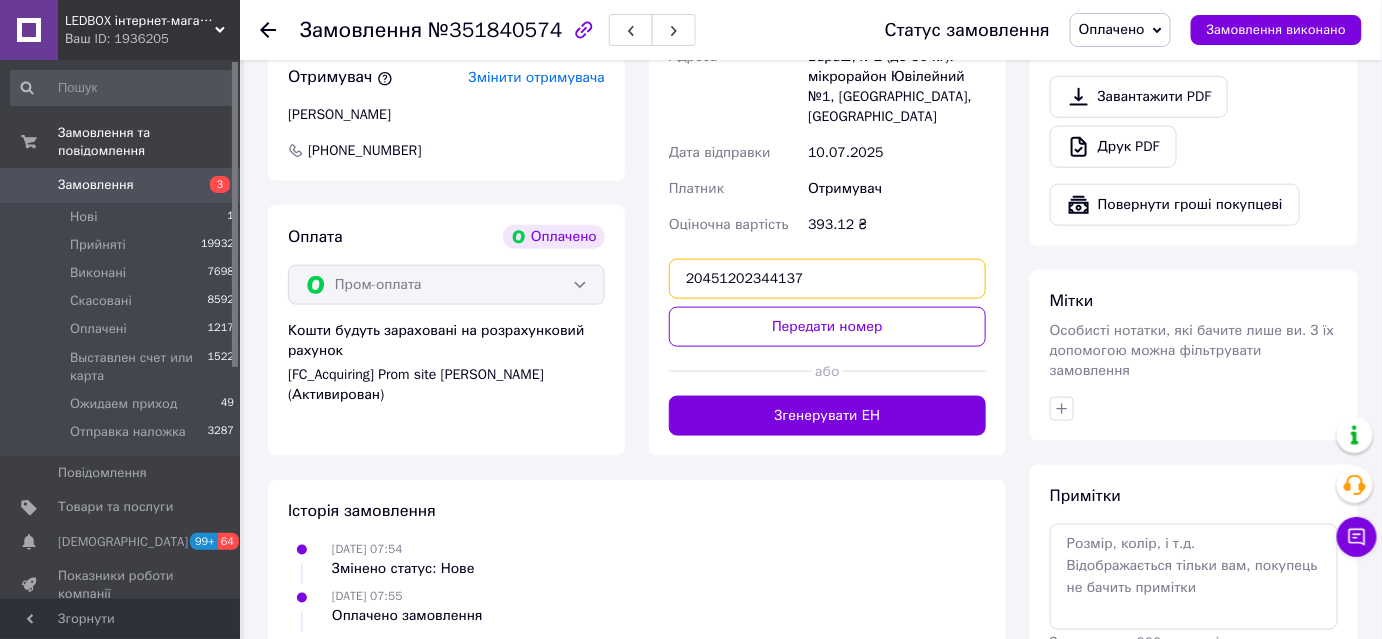 click on "20451202344137" at bounding box center [827, 279] 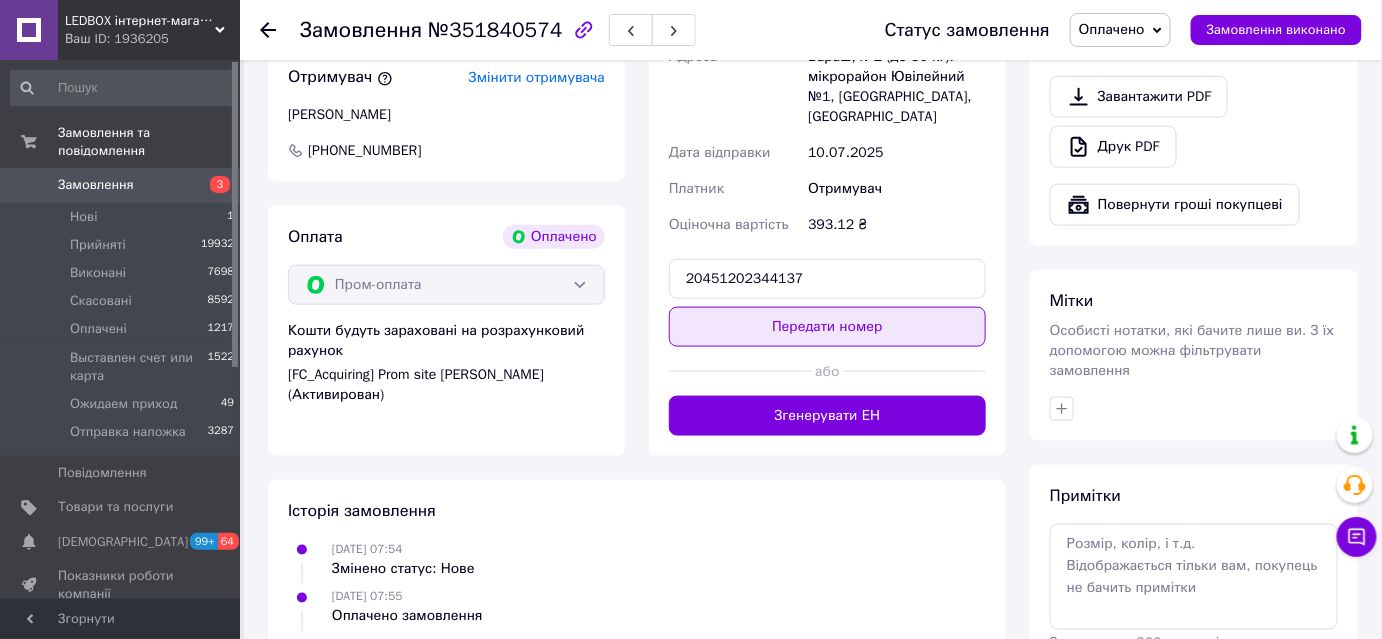 click on "Передати номер" at bounding box center [827, 327] 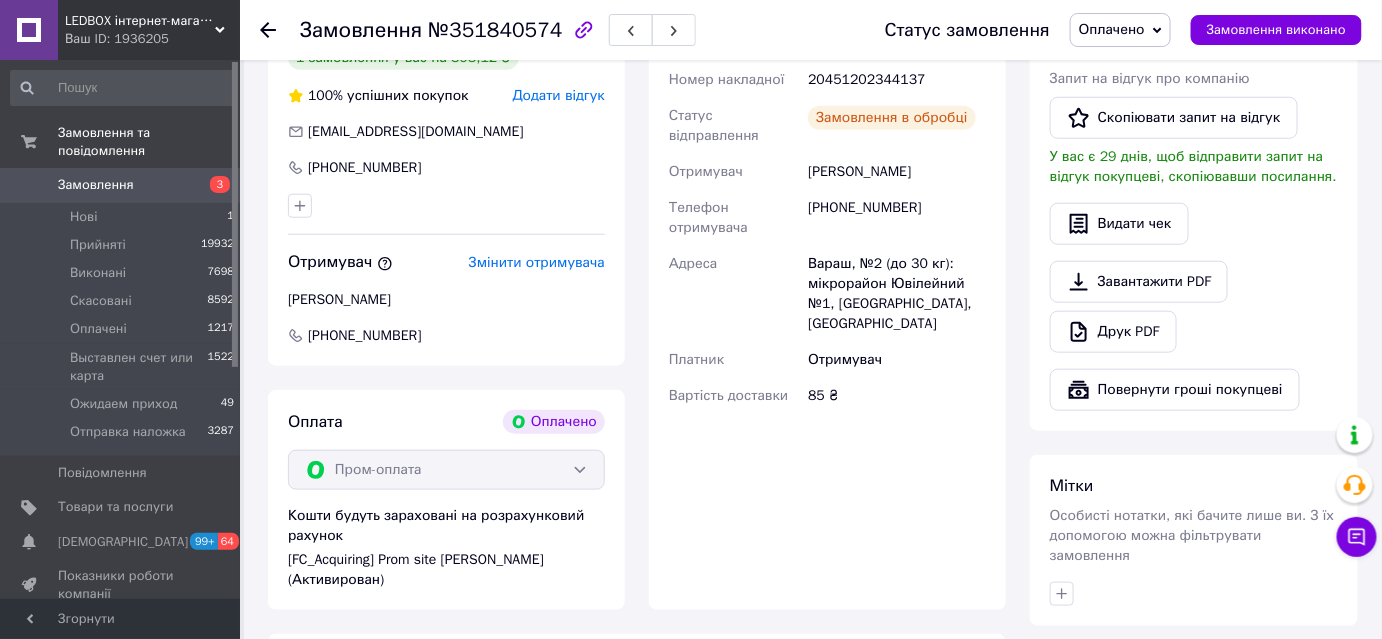 scroll, scrollTop: 394, scrollLeft: 0, axis: vertical 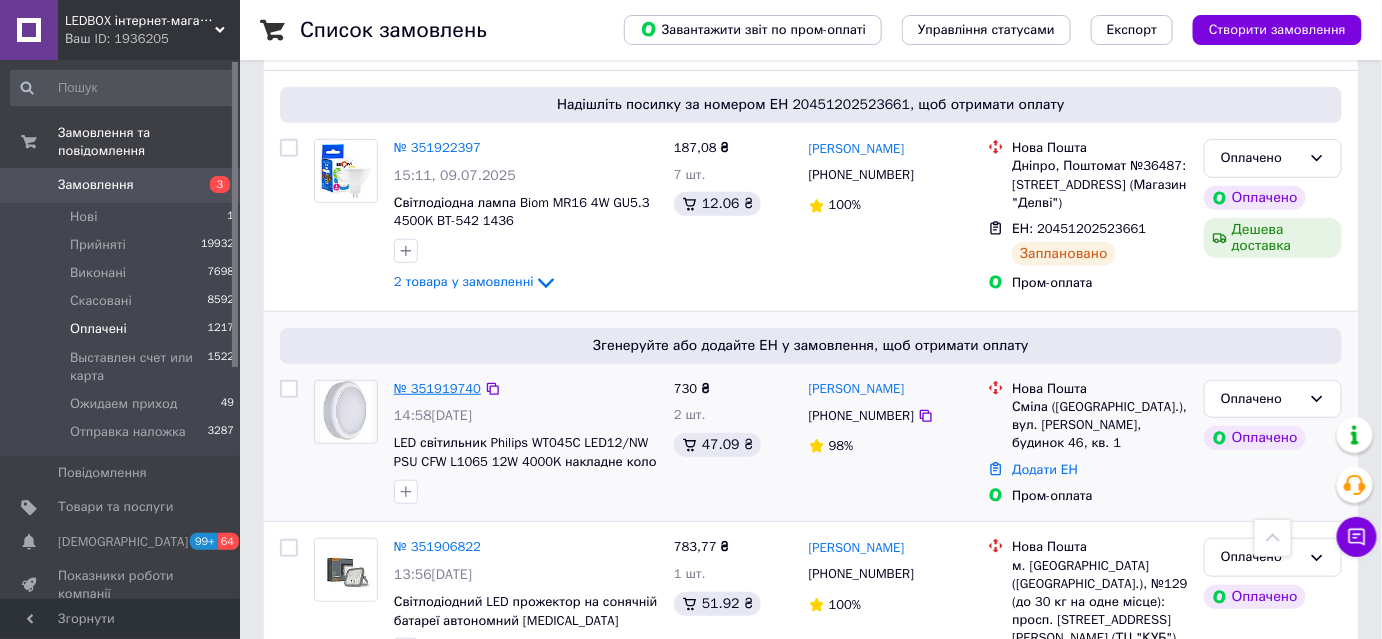 click on "№ 351919740" at bounding box center [437, 388] 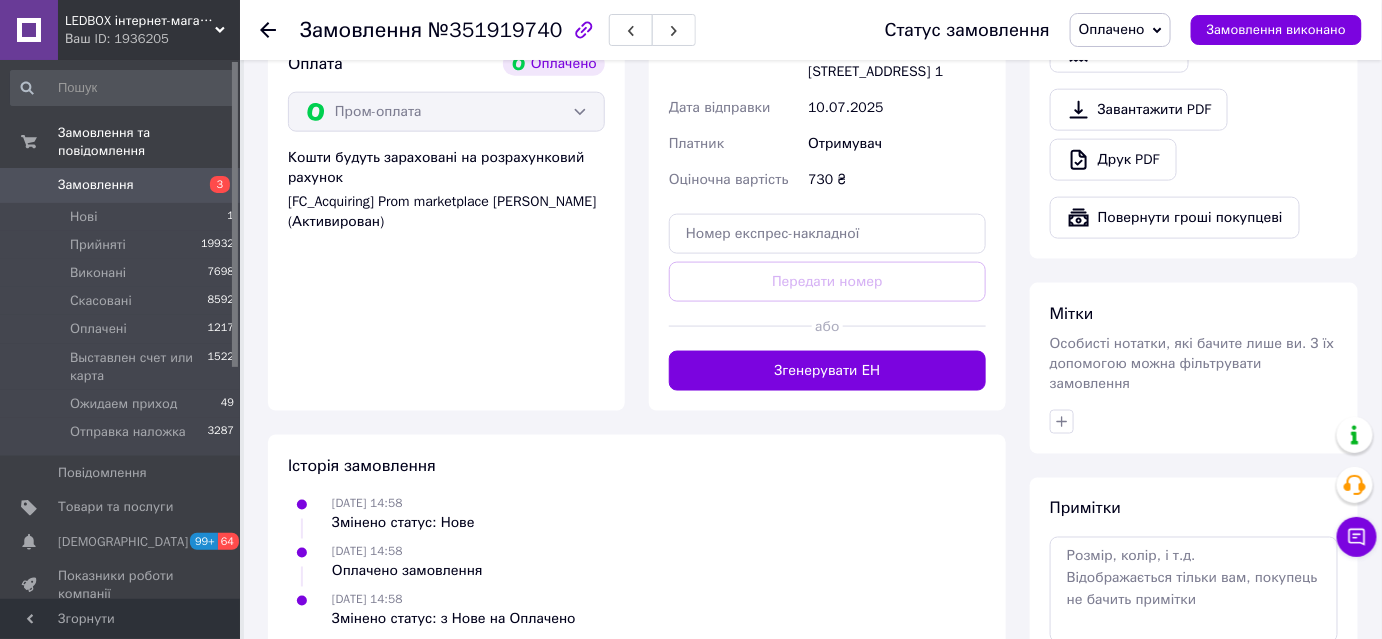scroll, scrollTop: 693, scrollLeft: 0, axis: vertical 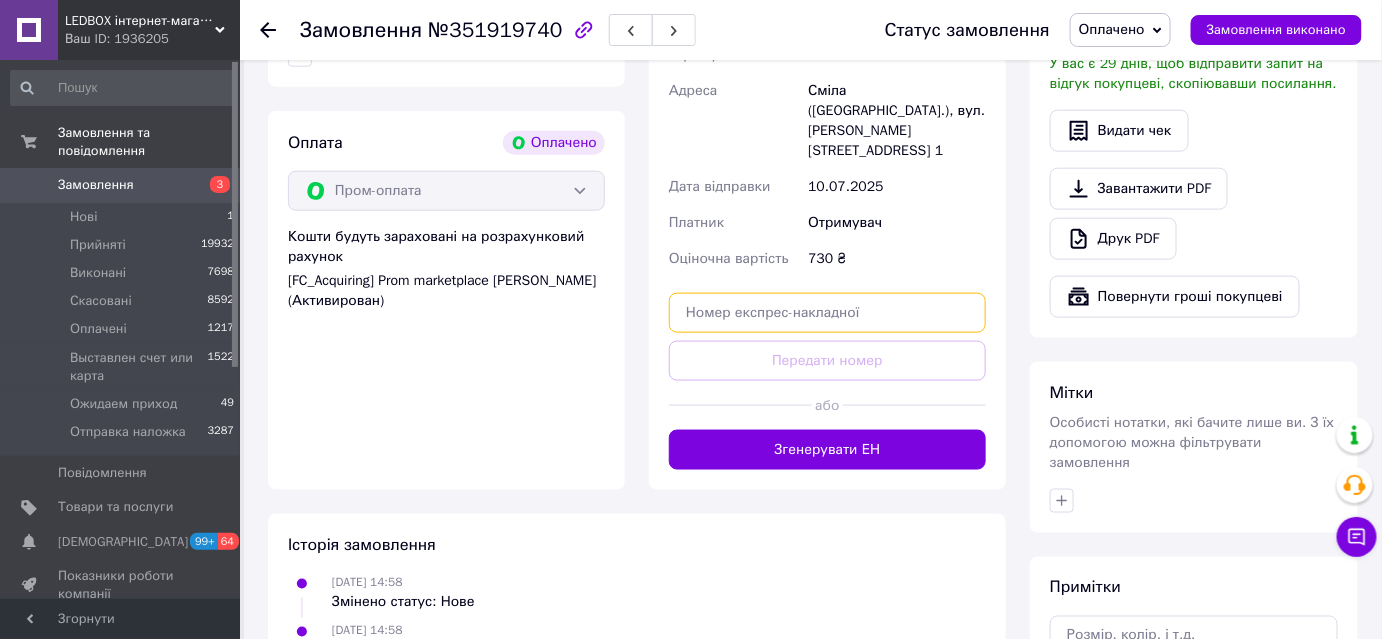click at bounding box center (827, 313) 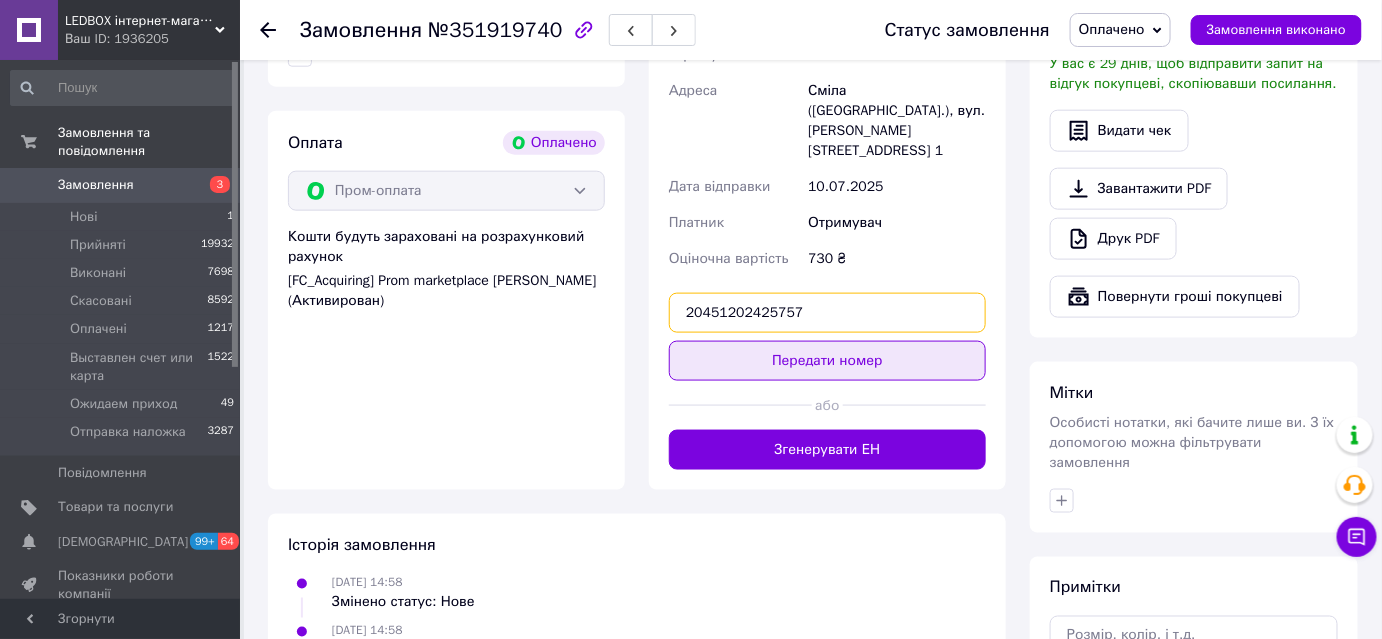 type on "20451202425757" 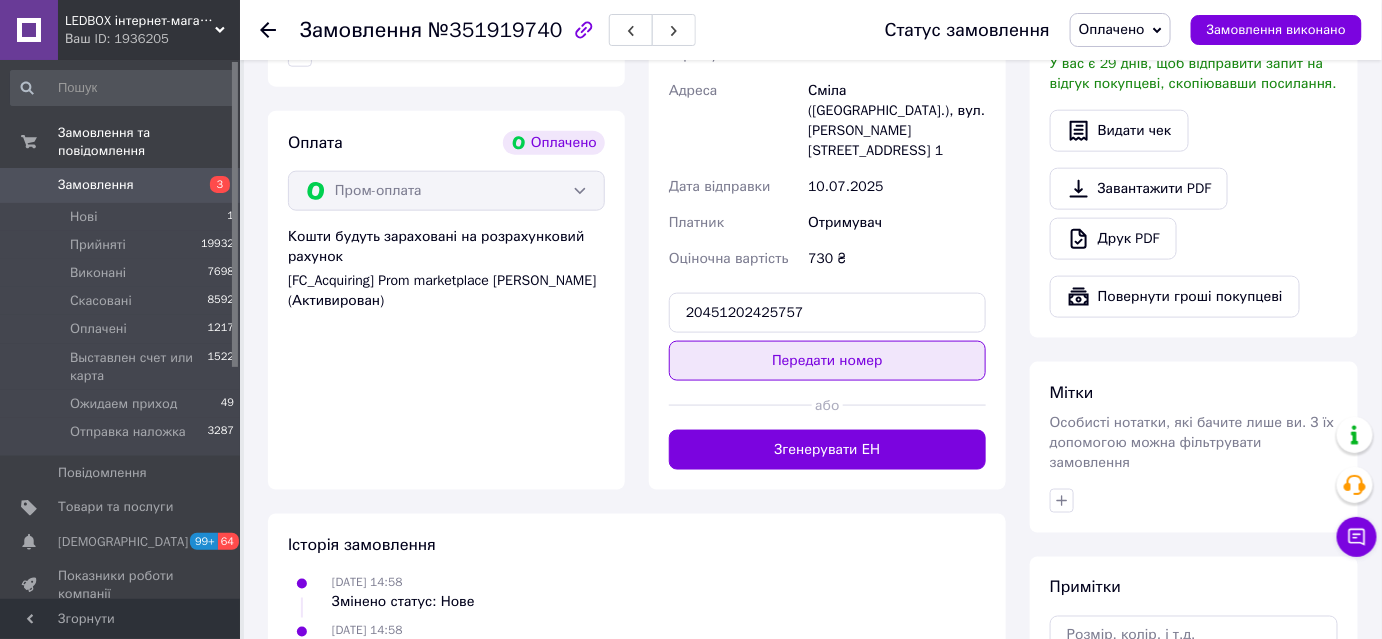 click on "Передати номер" at bounding box center [827, 361] 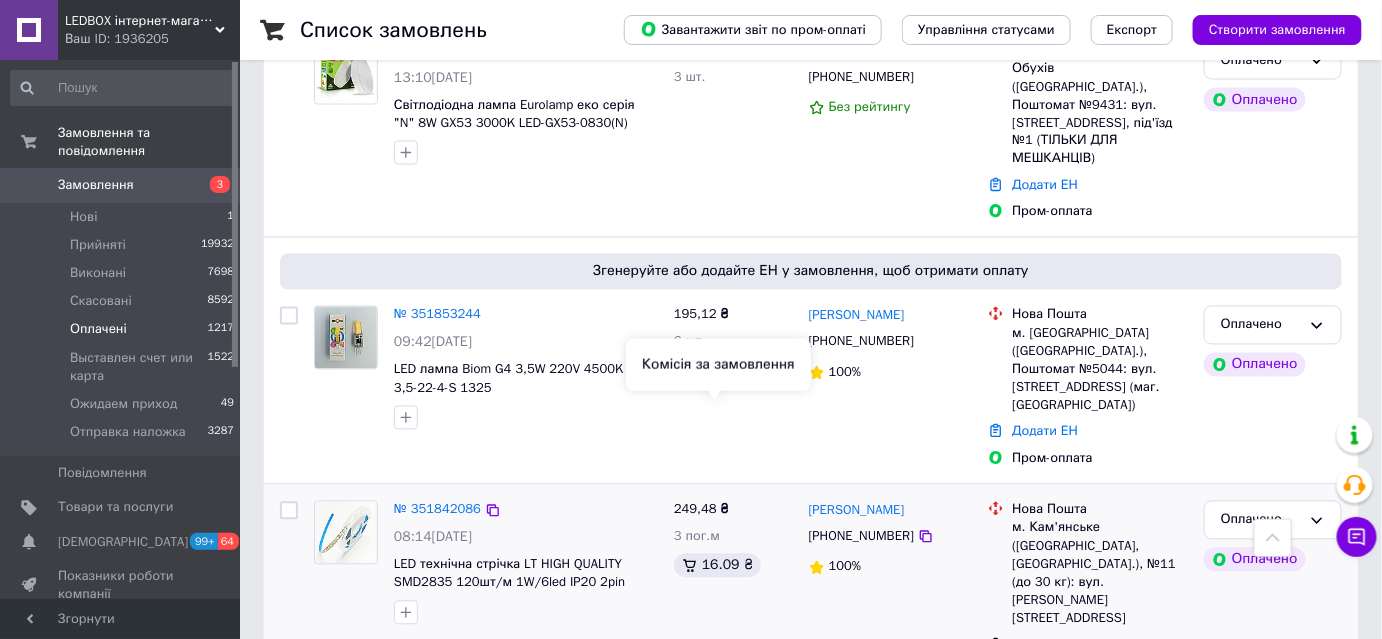 scroll, scrollTop: 3636, scrollLeft: 0, axis: vertical 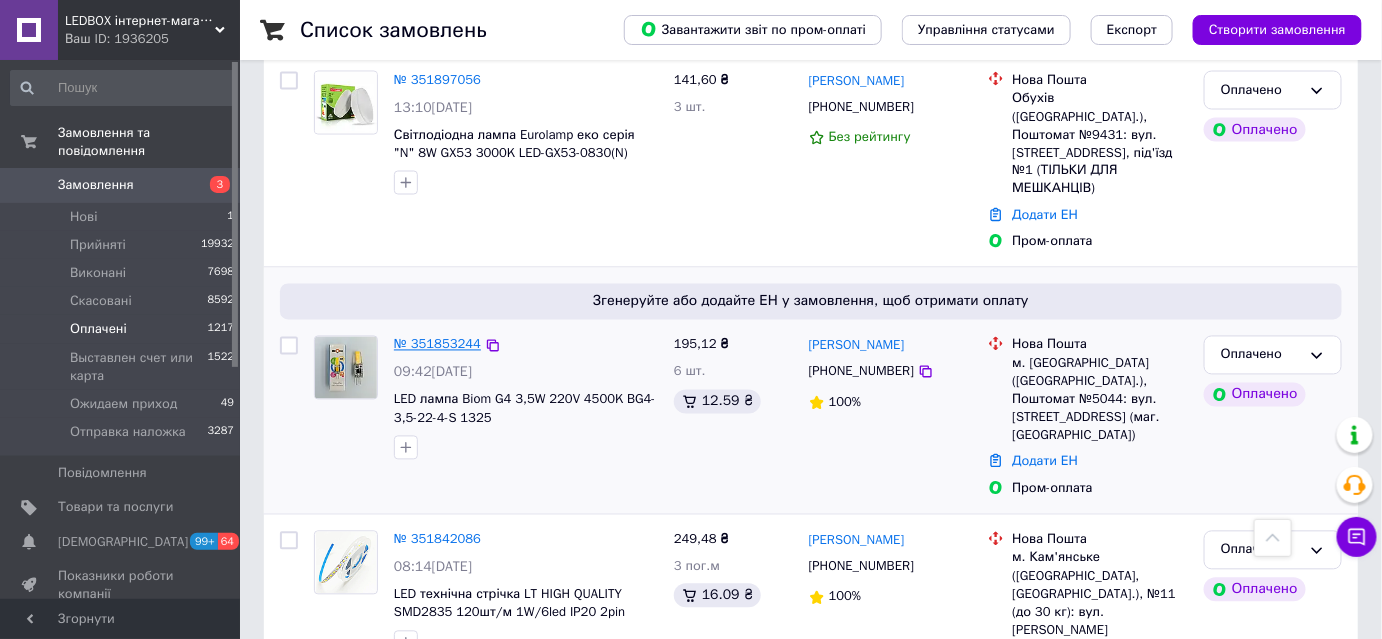 click on "№ 351853244" at bounding box center [437, 344] 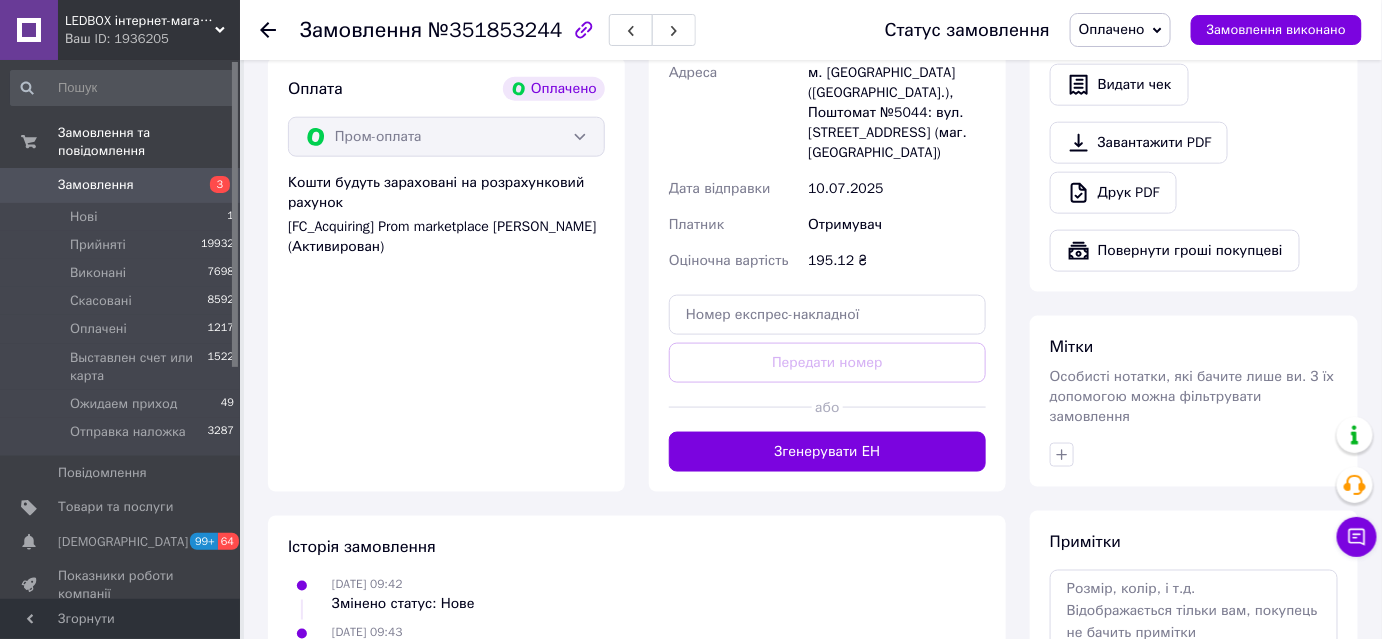 scroll, scrollTop: 646, scrollLeft: 0, axis: vertical 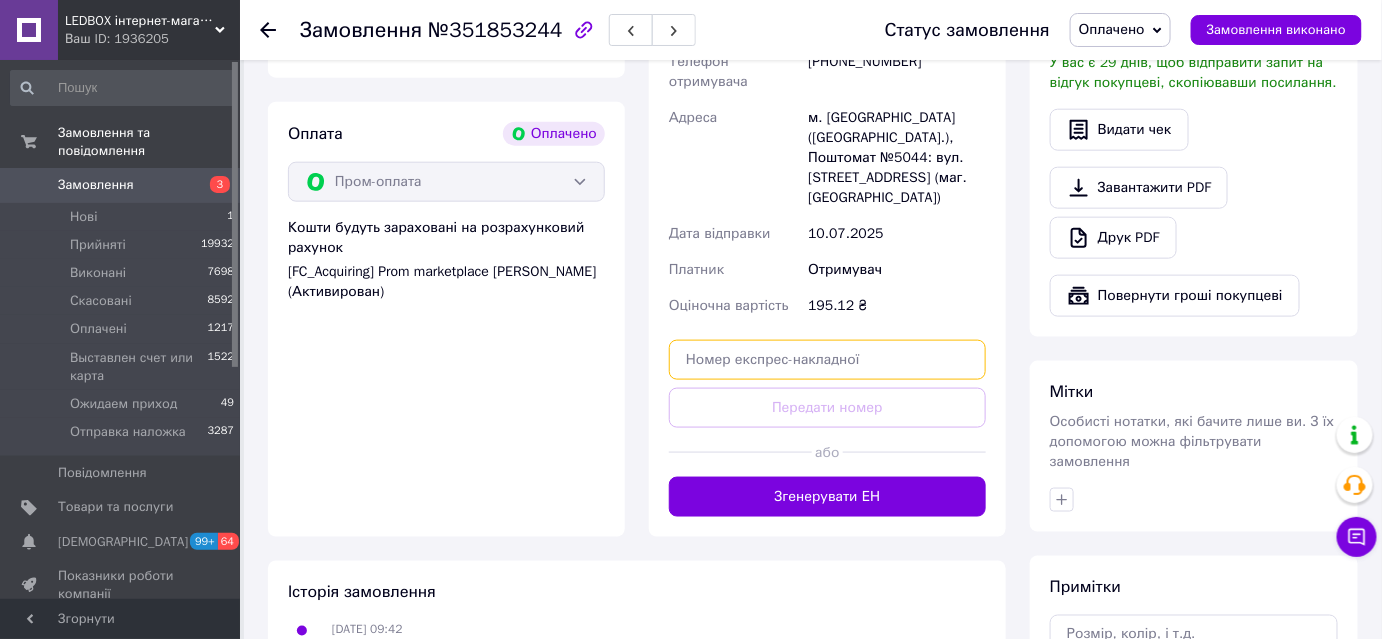 click at bounding box center [827, 360] 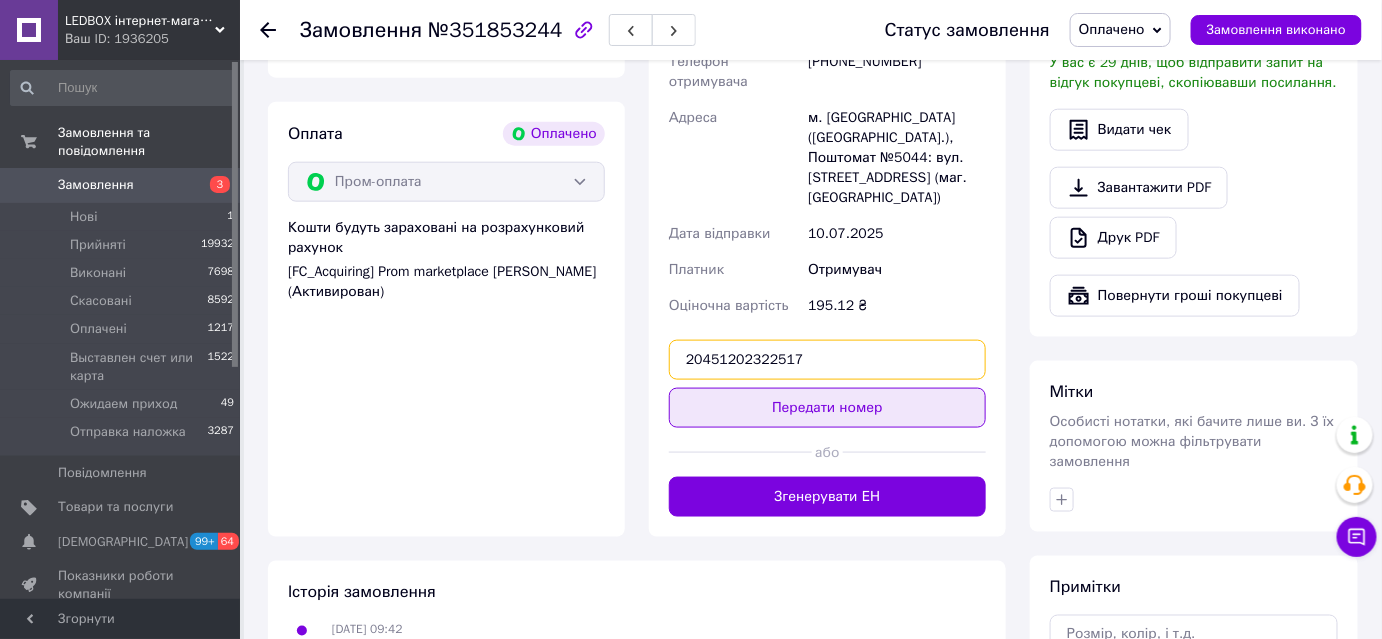 type on "20451202322517" 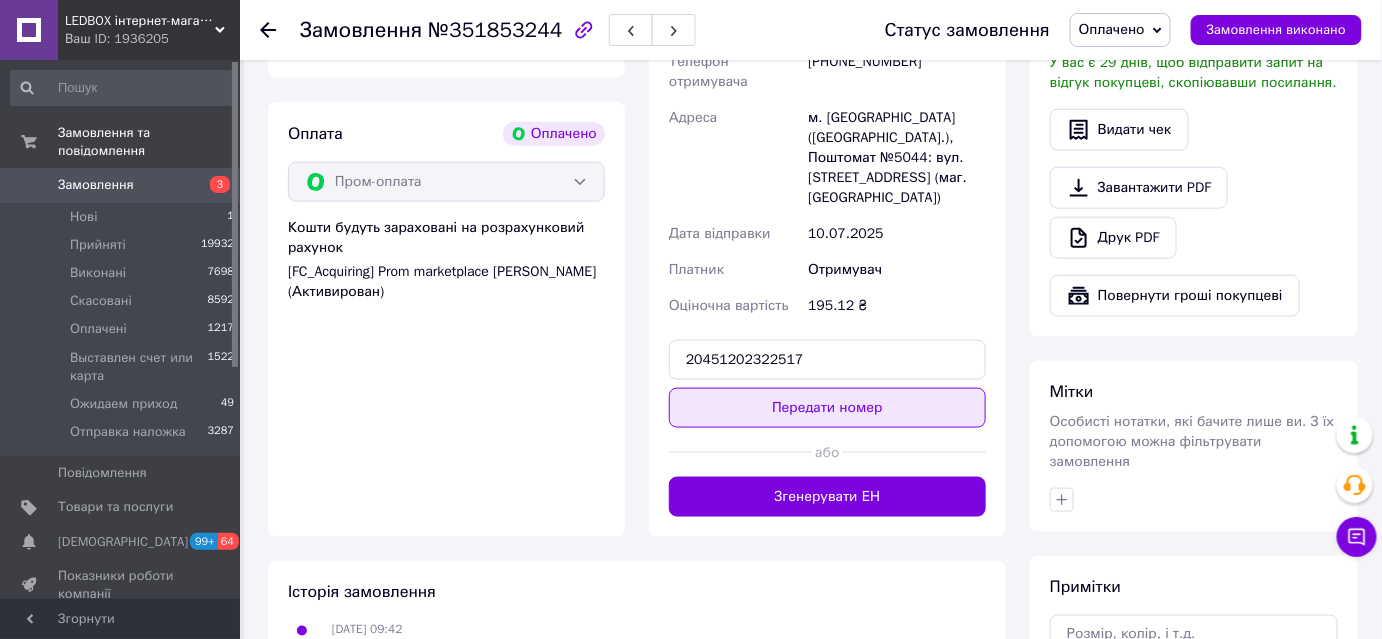 click on "Передати номер" at bounding box center [827, 408] 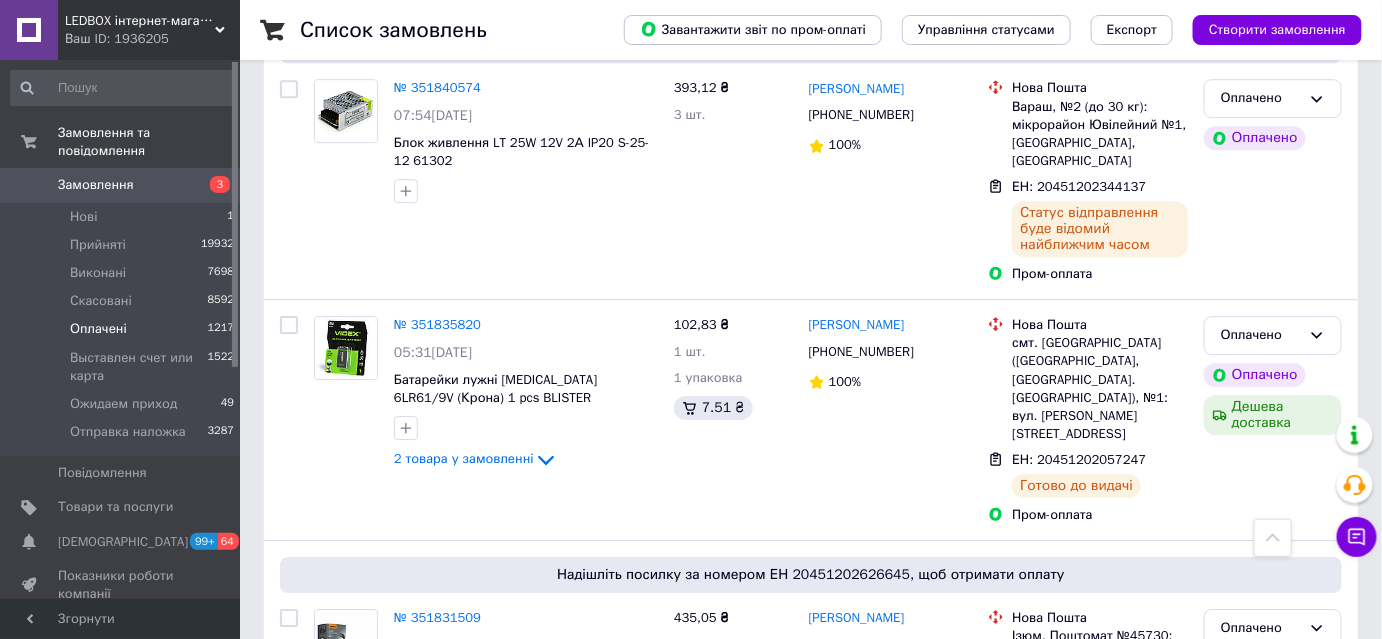scroll, scrollTop: 4442, scrollLeft: 0, axis: vertical 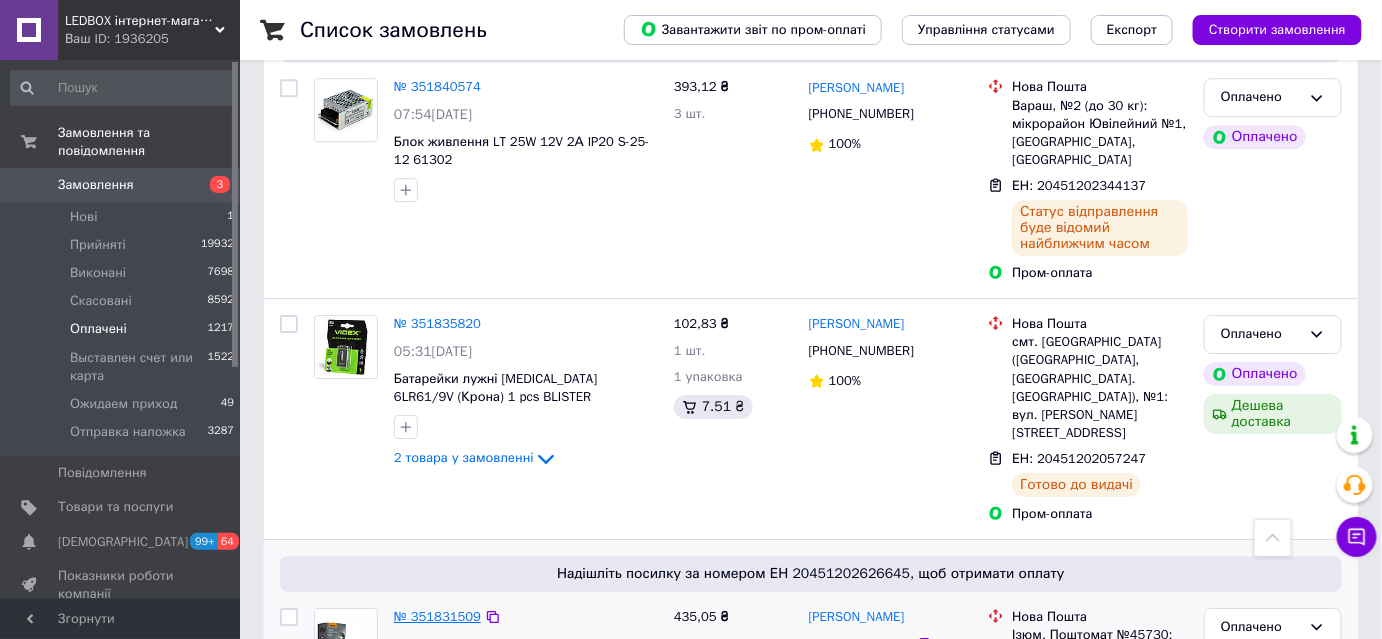 click on "№ 351831509" at bounding box center [437, 616] 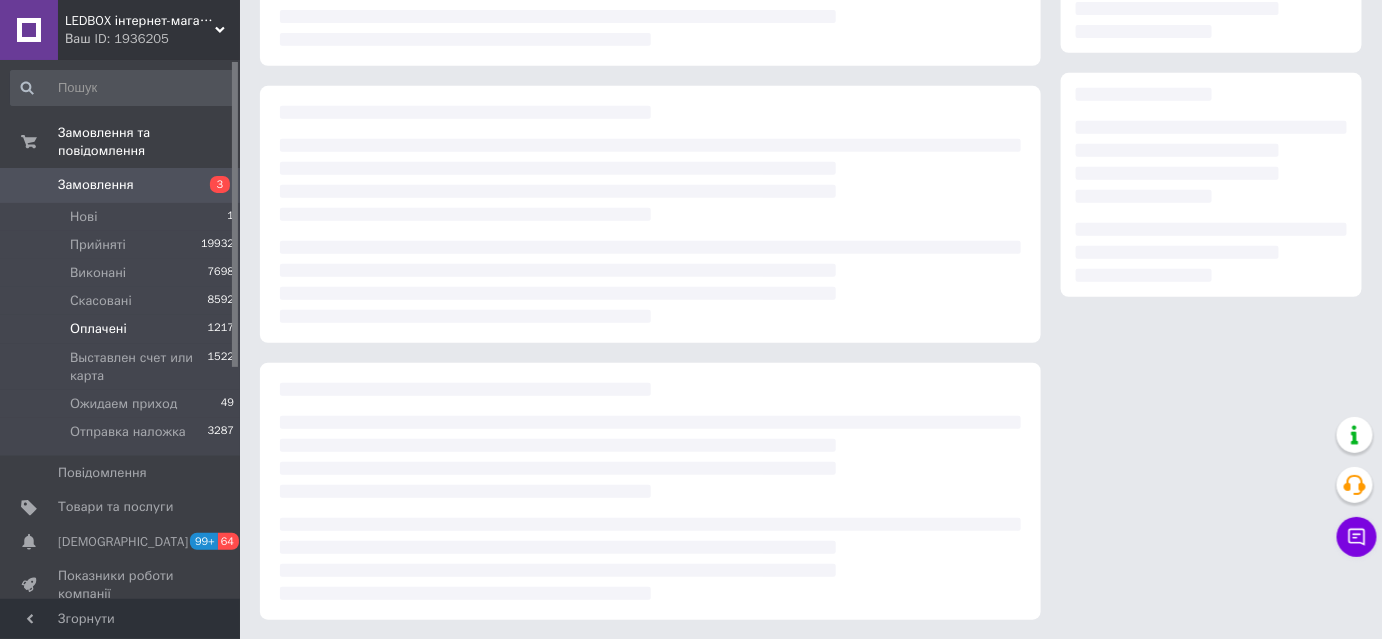 scroll, scrollTop: 328, scrollLeft: 0, axis: vertical 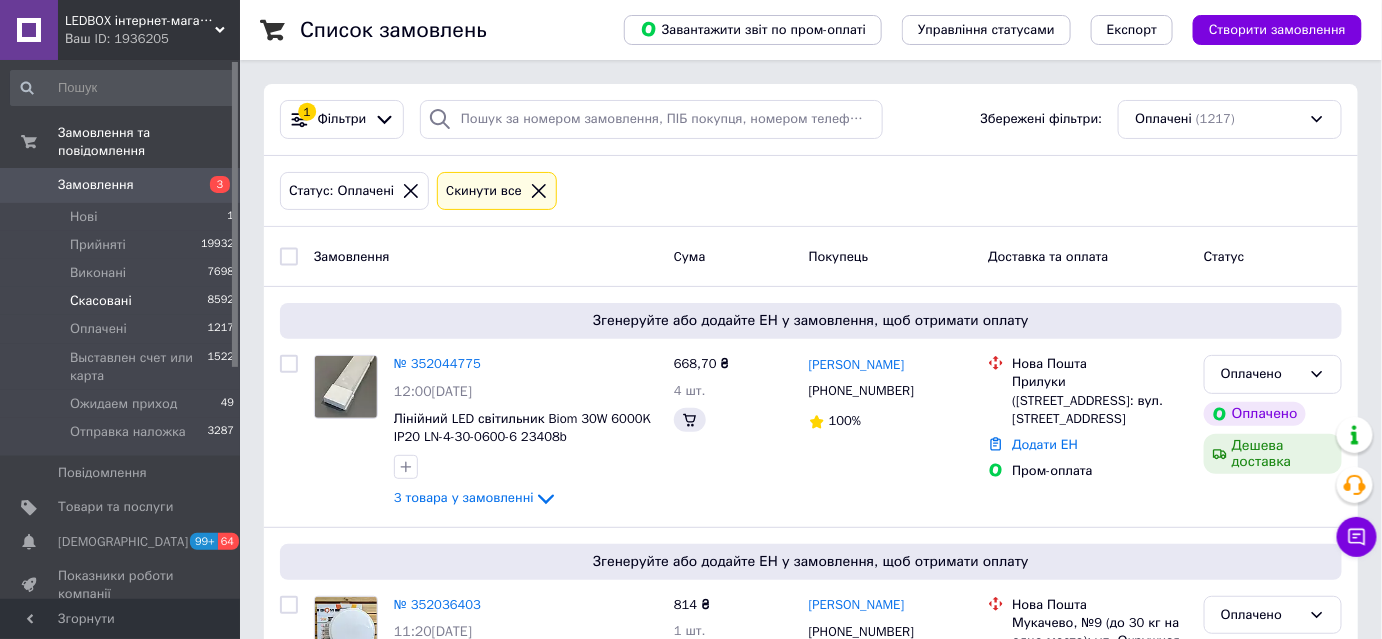 click on "Скасовані" at bounding box center [101, 301] 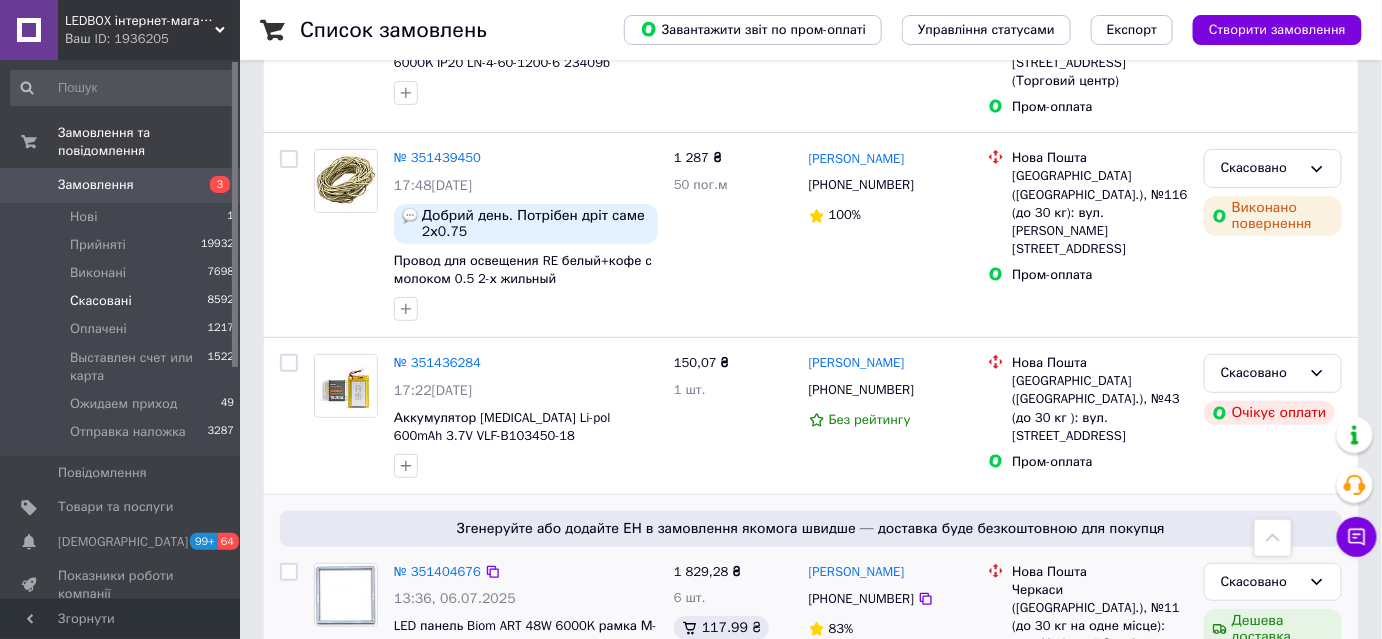 scroll, scrollTop: 3000, scrollLeft: 0, axis: vertical 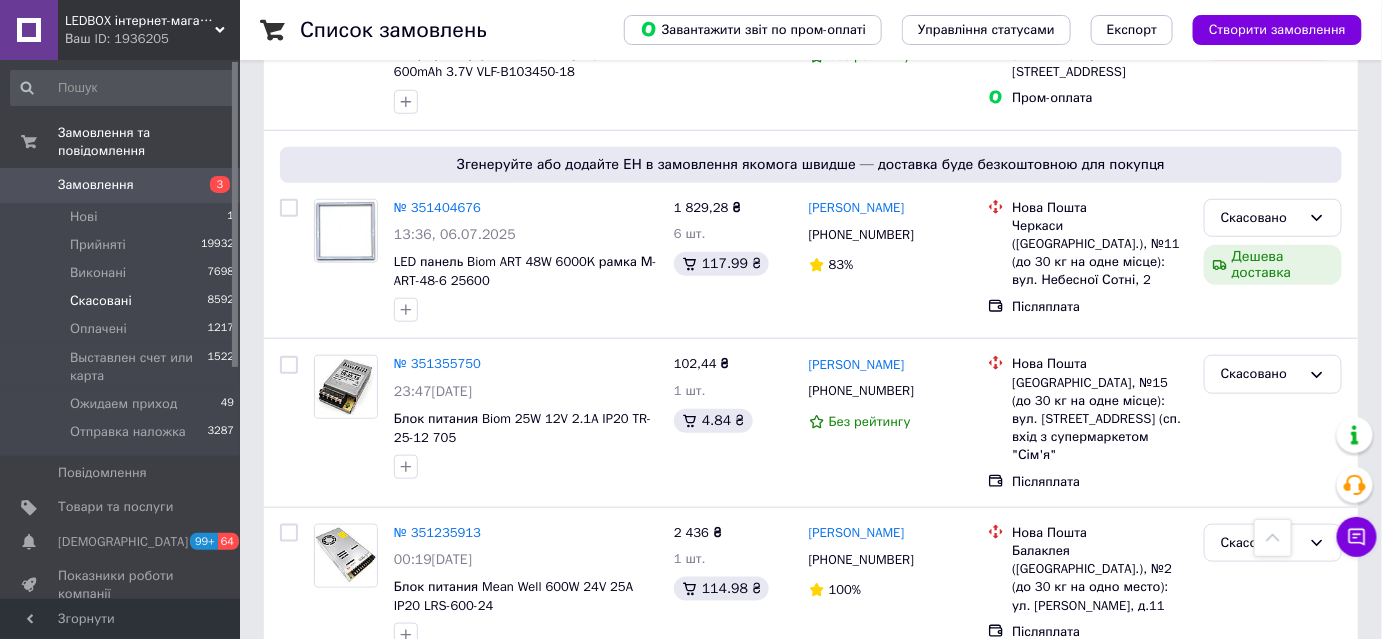 click on "2" at bounding box center (327, 708) 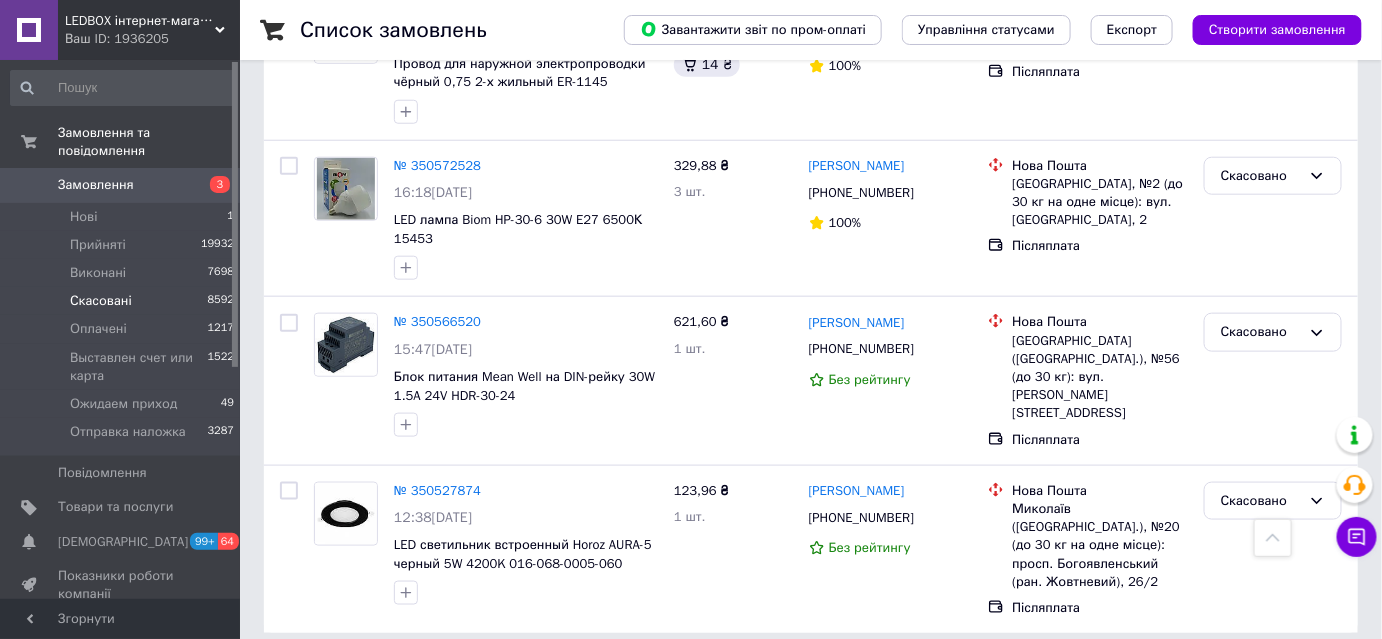 scroll, scrollTop: 3117, scrollLeft: 0, axis: vertical 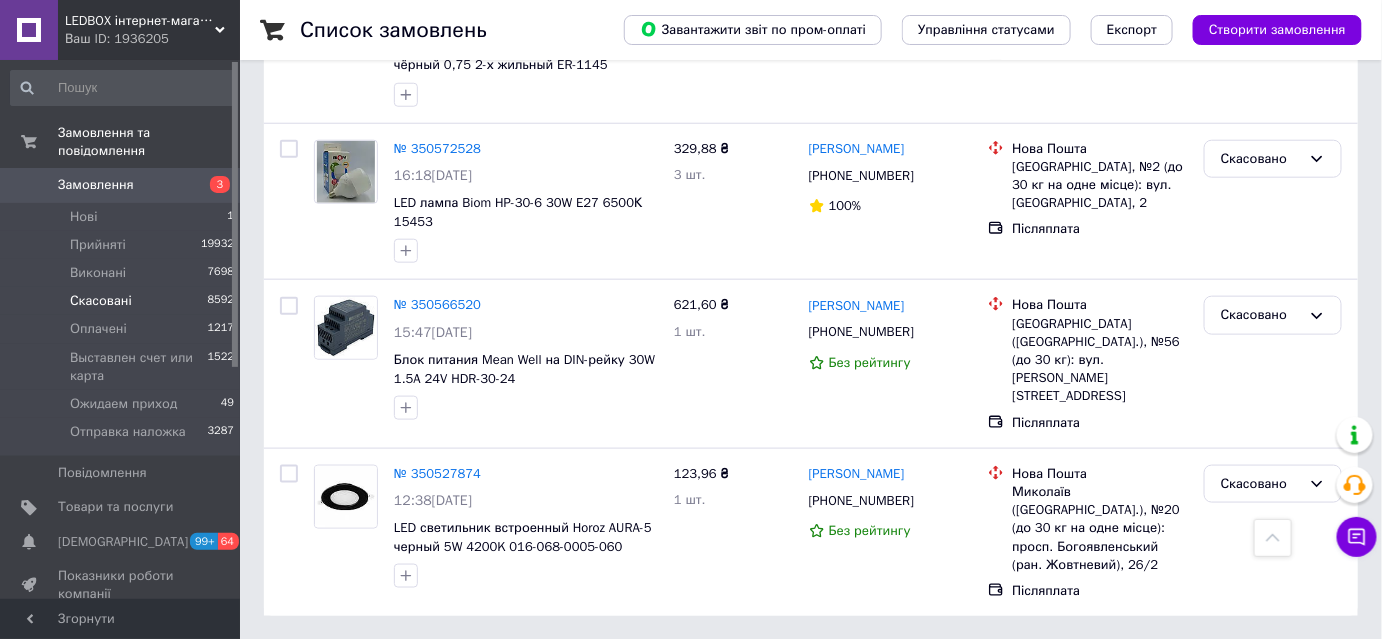 click on "3" at bounding box center (494, 661) 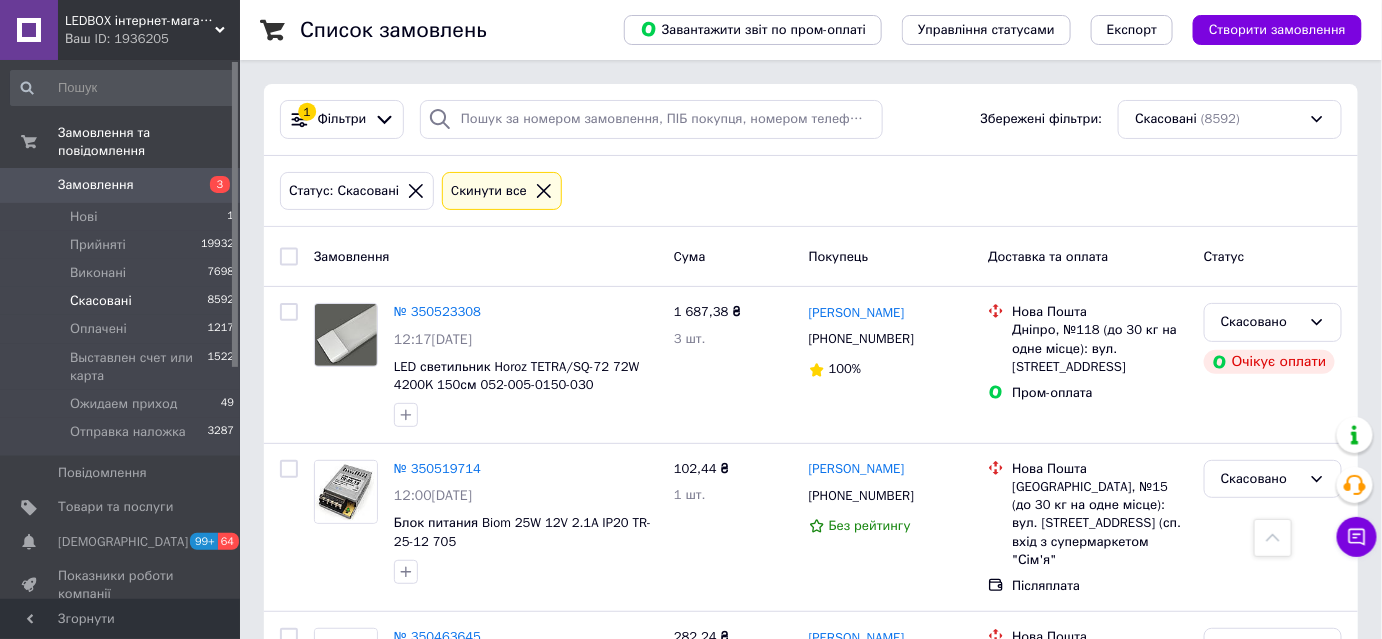 scroll, scrollTop: 0, scrollLeft: 0, axis: both 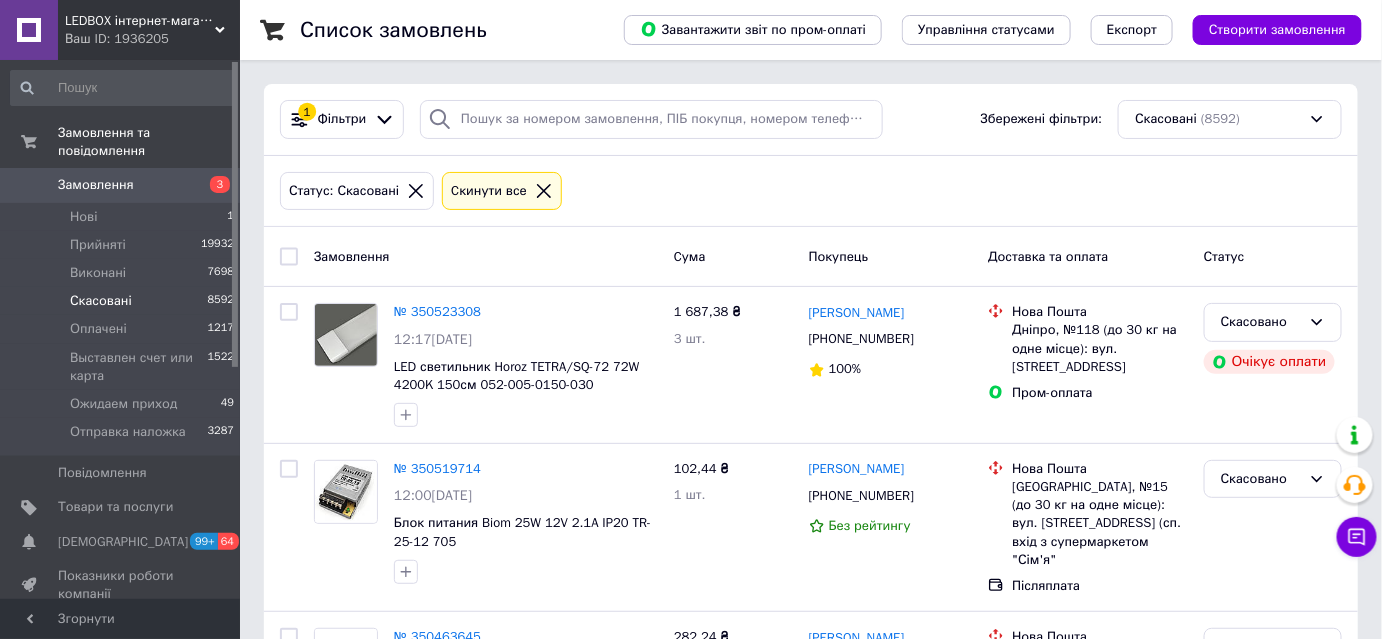 click 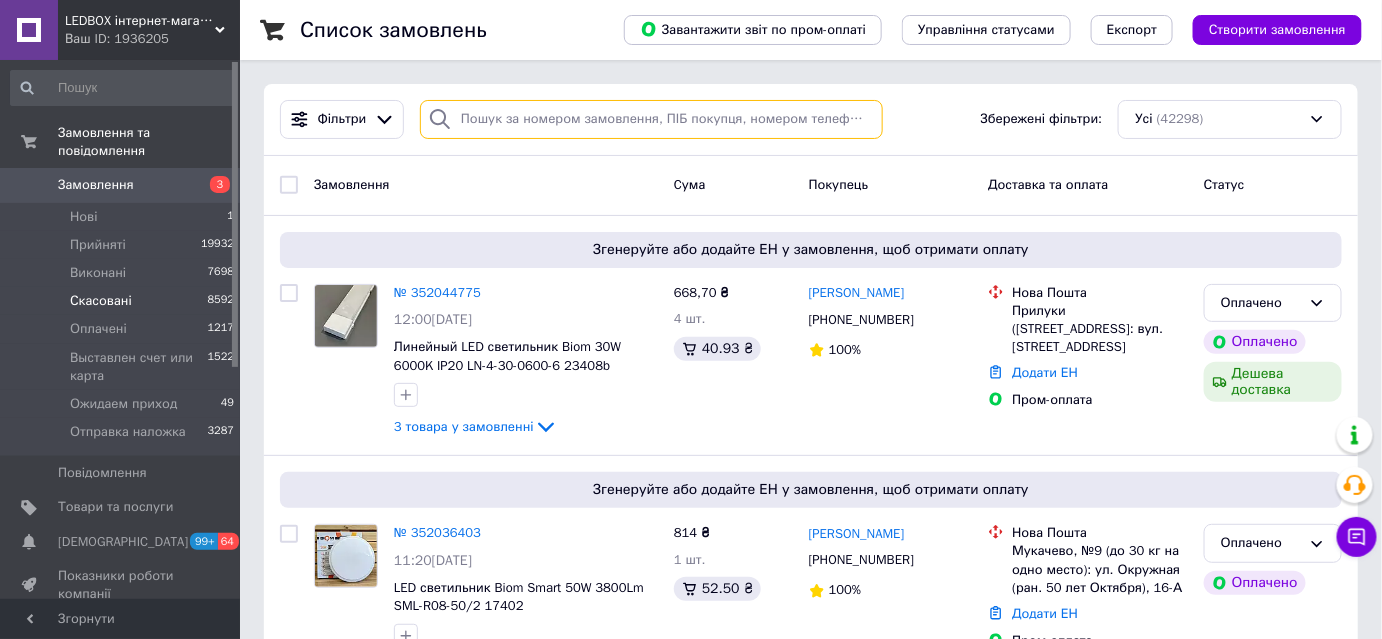 click at bounding box center (651, 119) 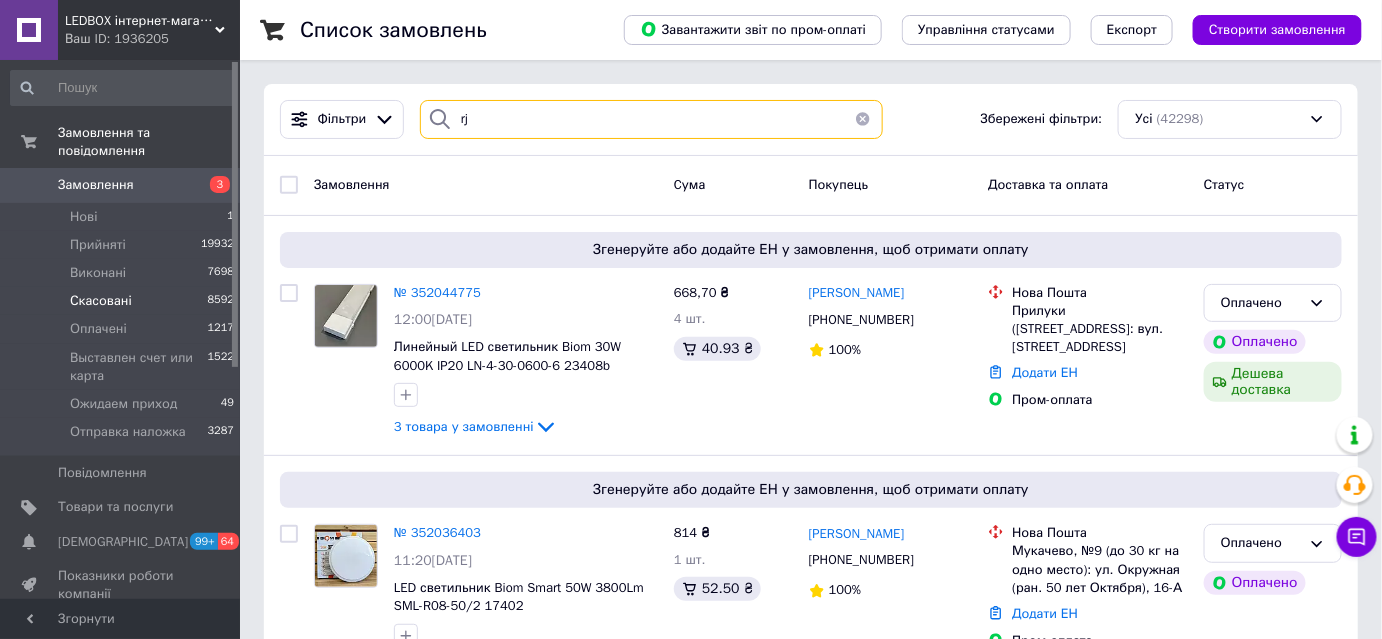 type on "r" 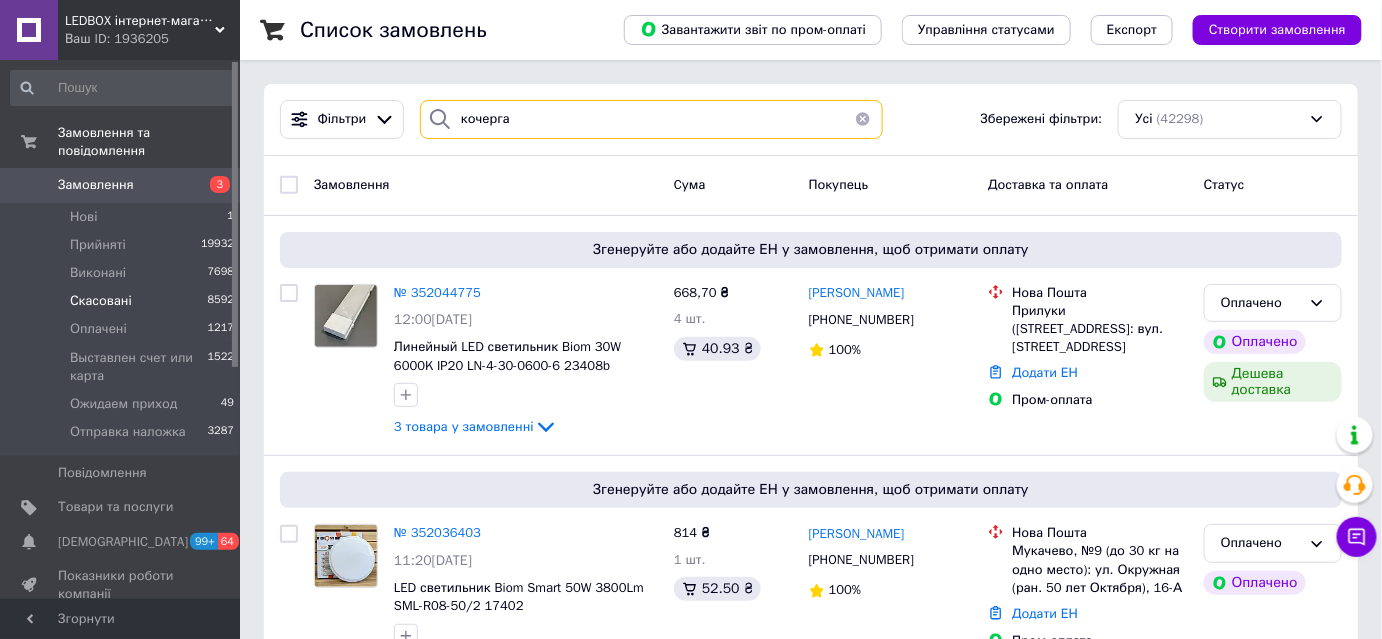 type on "кочерга" 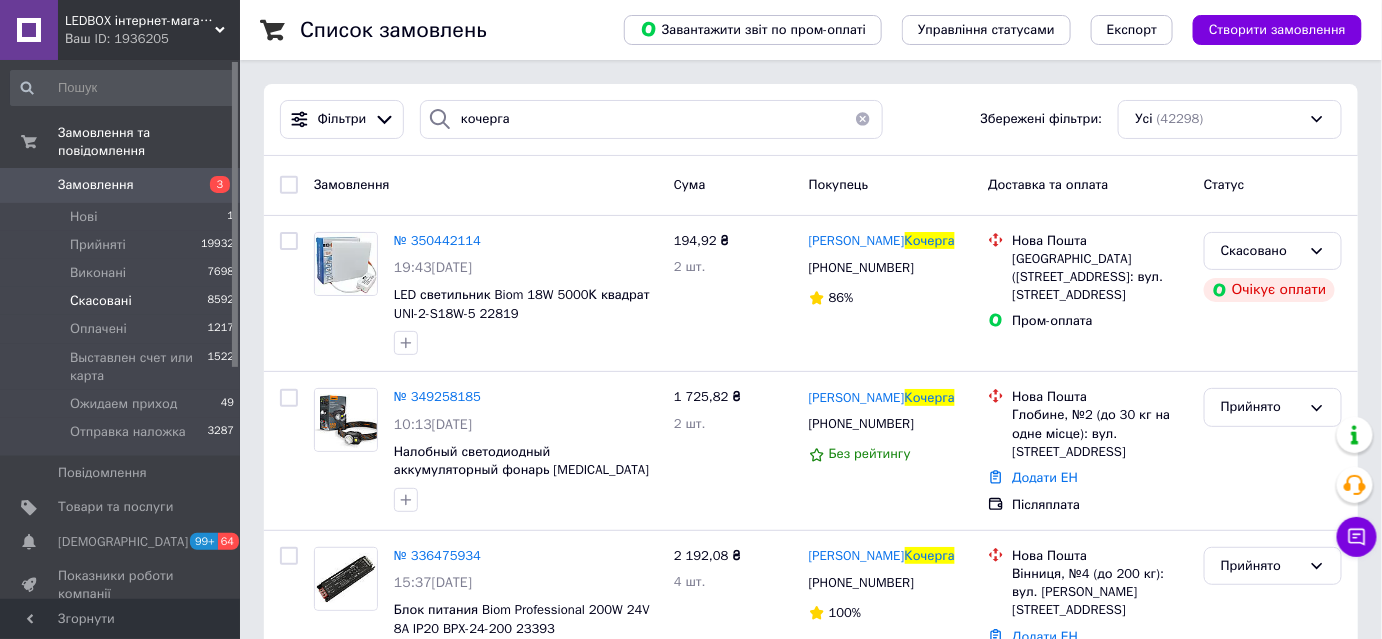 click at bounding box center [863, 119] 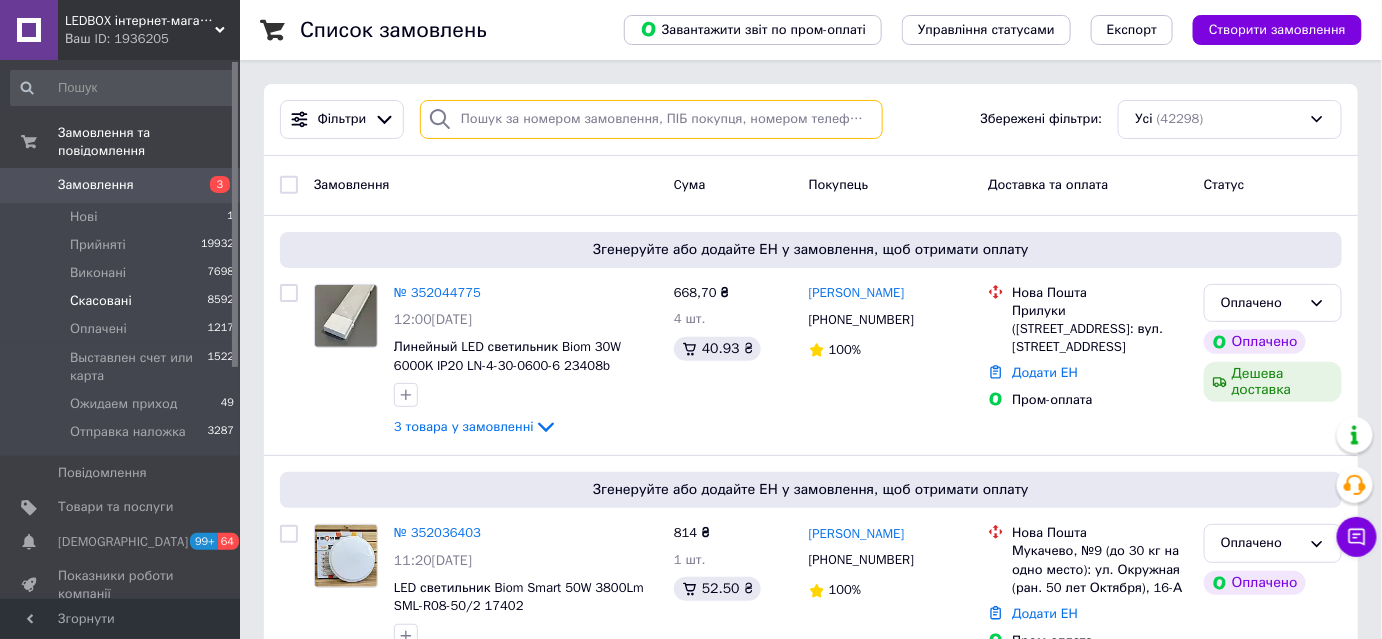 click at bounding box center [651, 119] 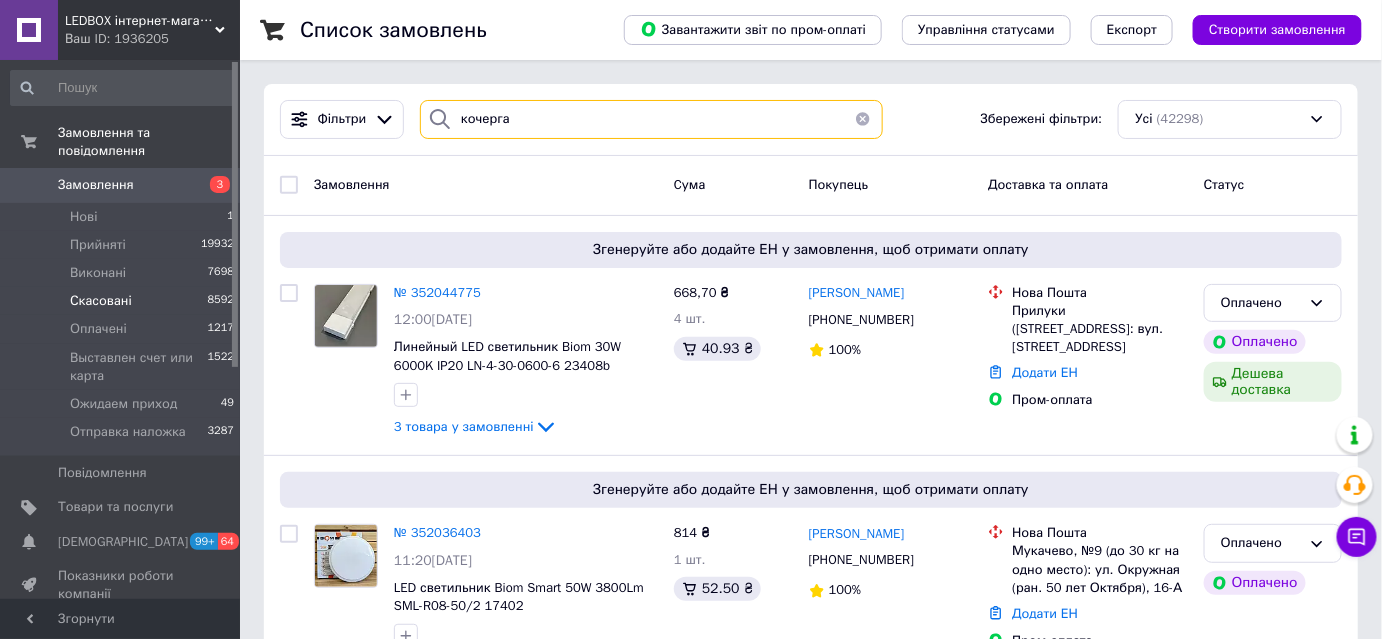 type on "кочерга" 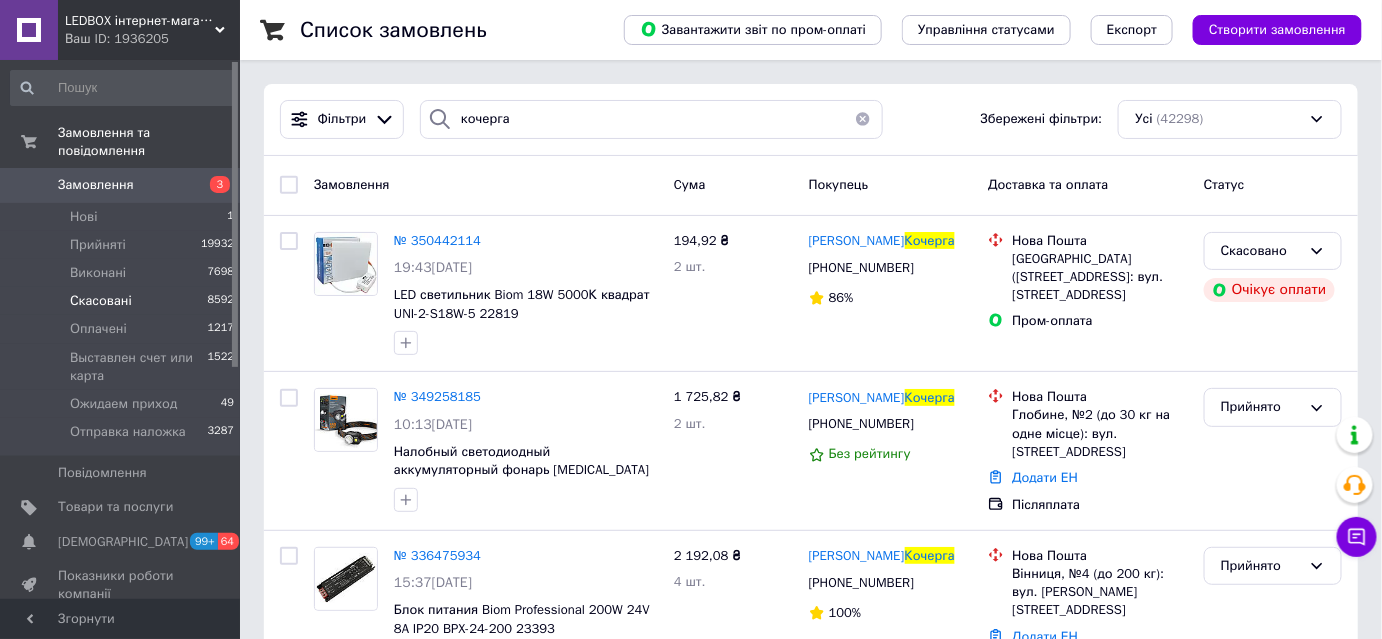 click at bounding box center (863, 119) 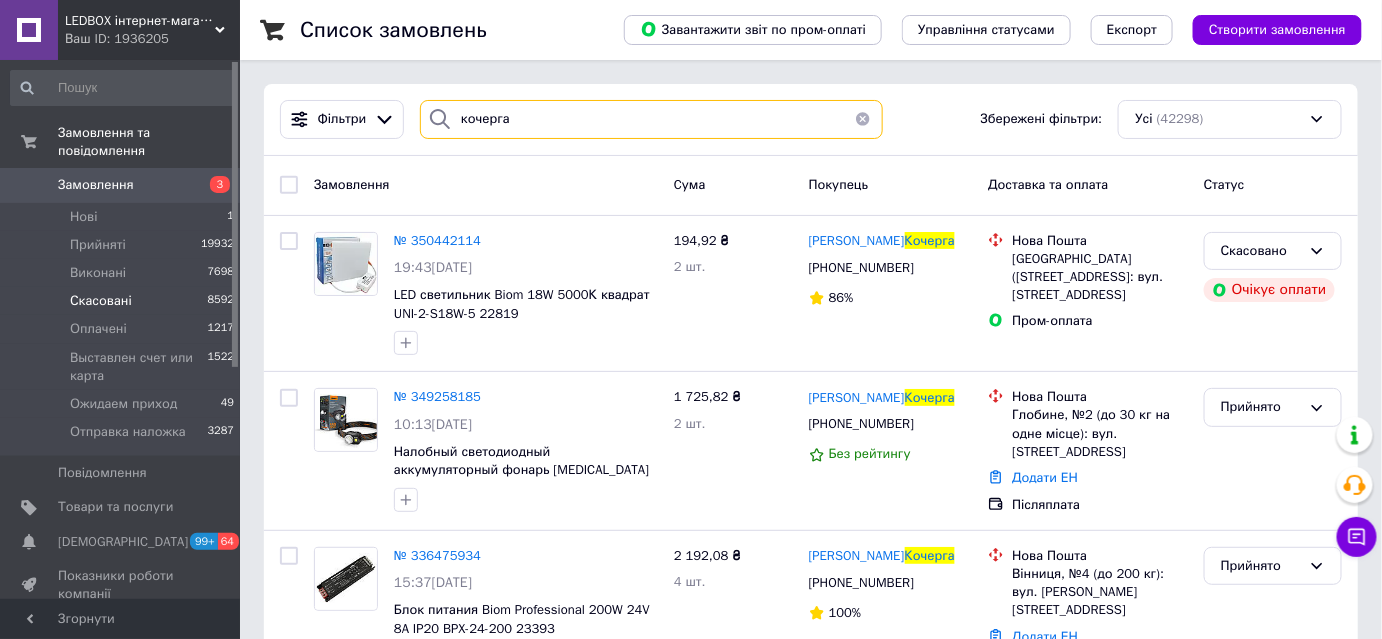 type 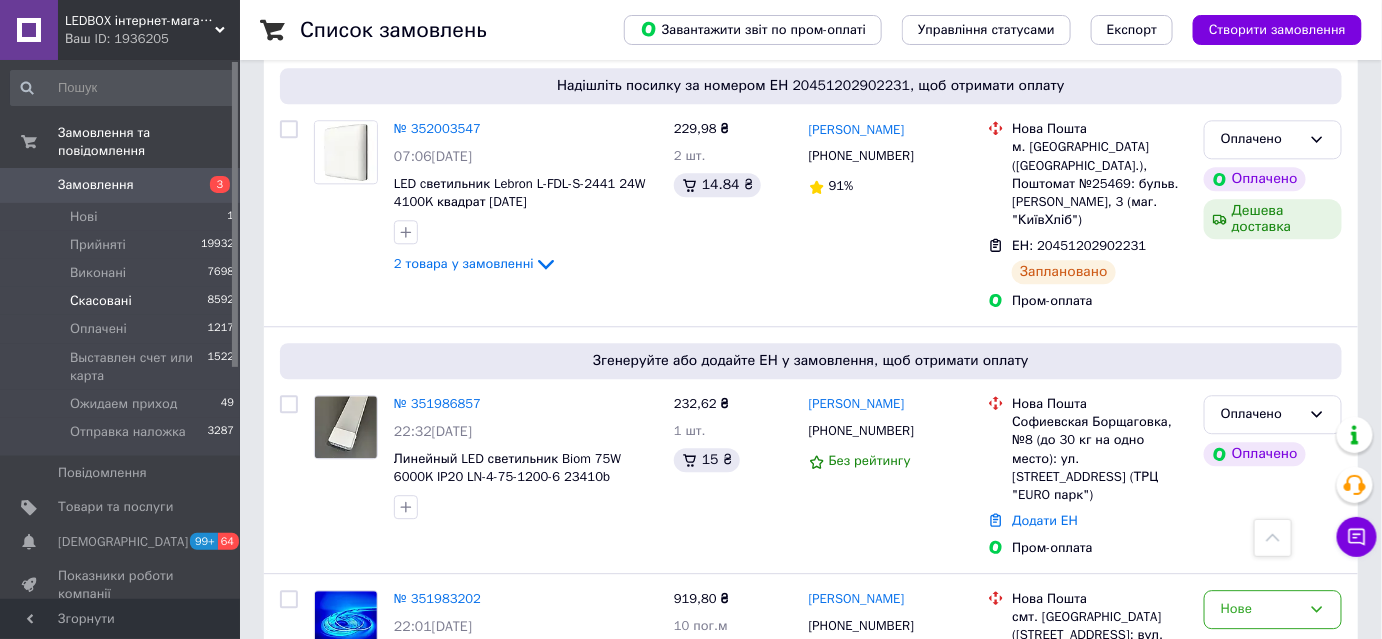 scroll, scrollTop: 1545, scrollLeft: 0, axis: vertical 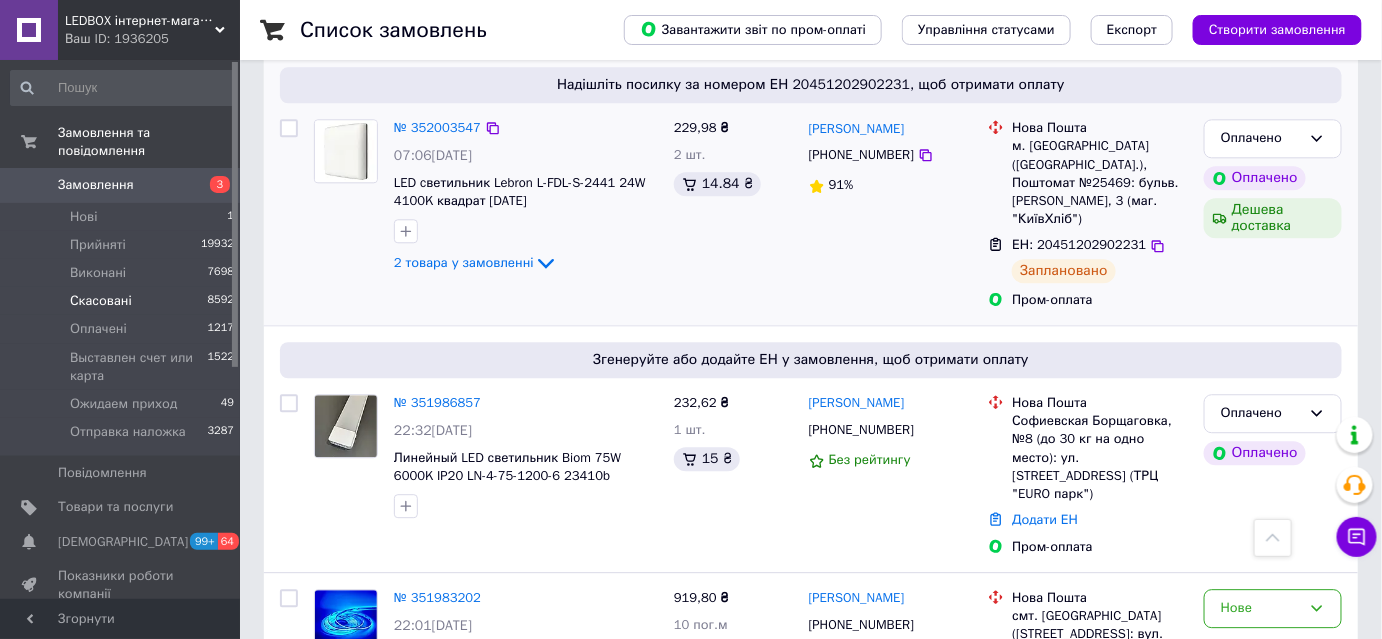 click on "Пром-оплата" at bounding box center (1100, 300) 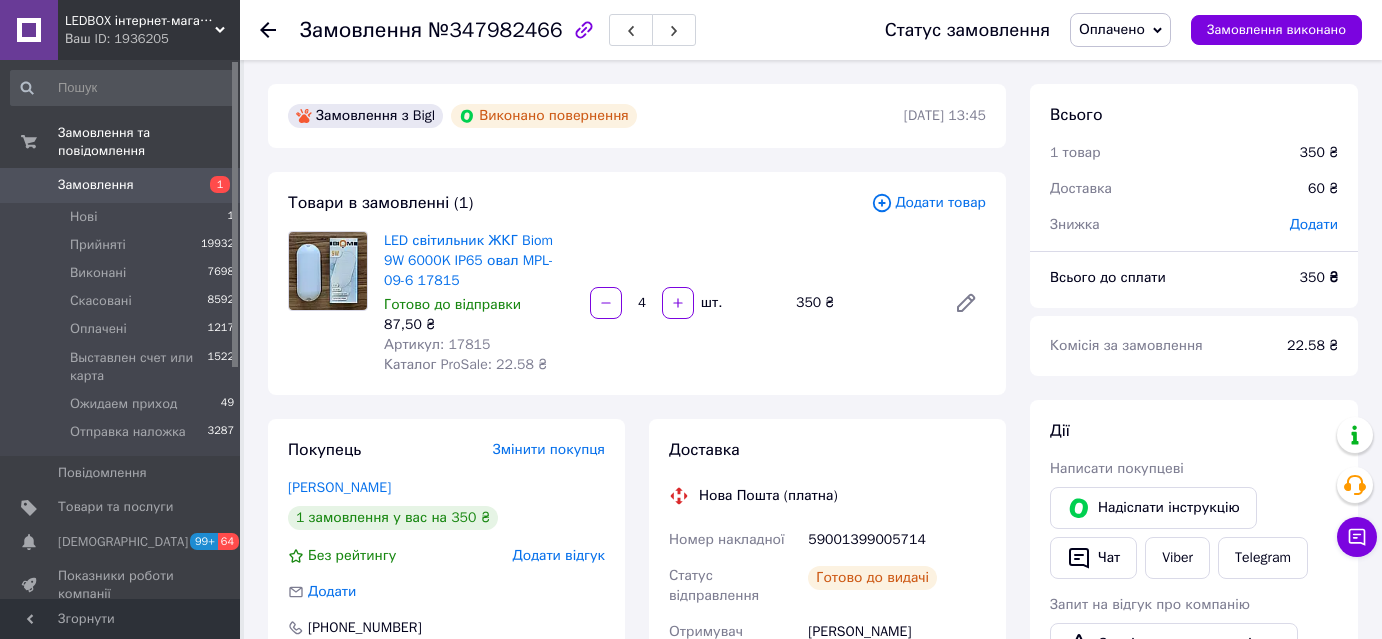 scroll, scrollTop: 0, scrollLeft: 0, axis: both 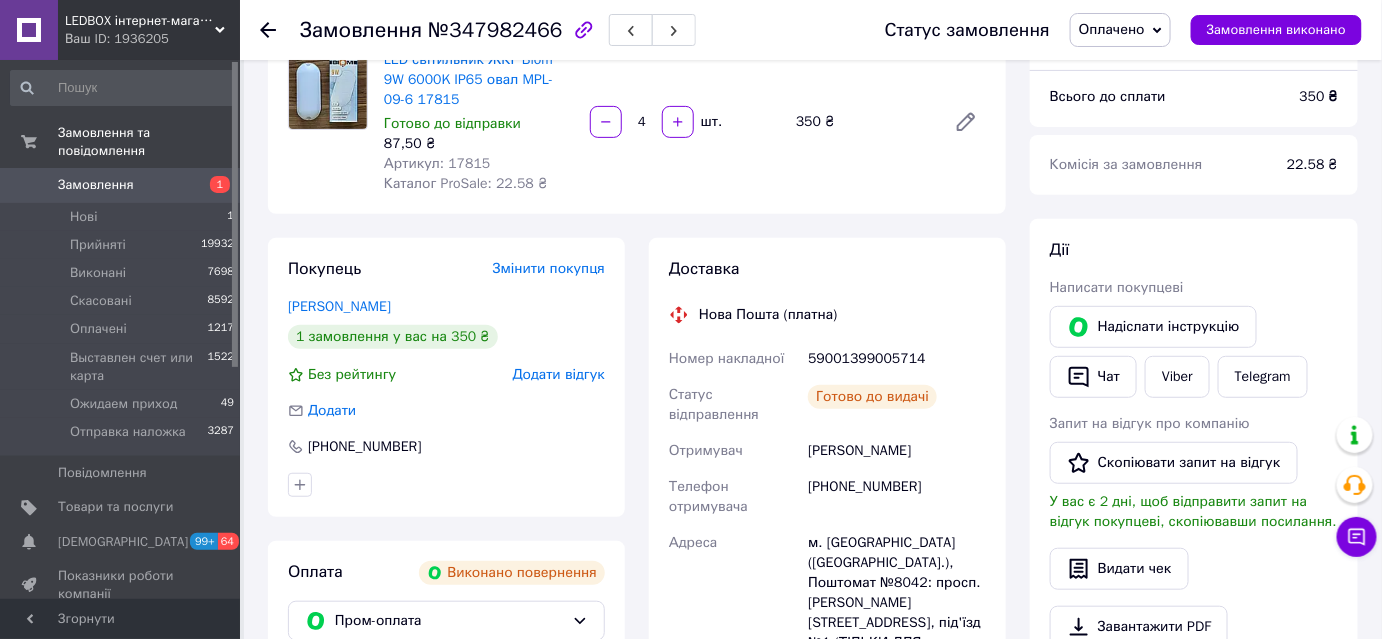 click on "Дії Написати покупцеві   Надіслати інструкцію   Чат Viber Telegram Запит на відгук про компанію   Скопіювати запит на відгук У вас є 2 дні, щоб відправити запит на відгук покупцеві, скопіювавши посилання.   Видати чек   Завантажити PDF   Друк PDF" at bounding box center [1194, 468] 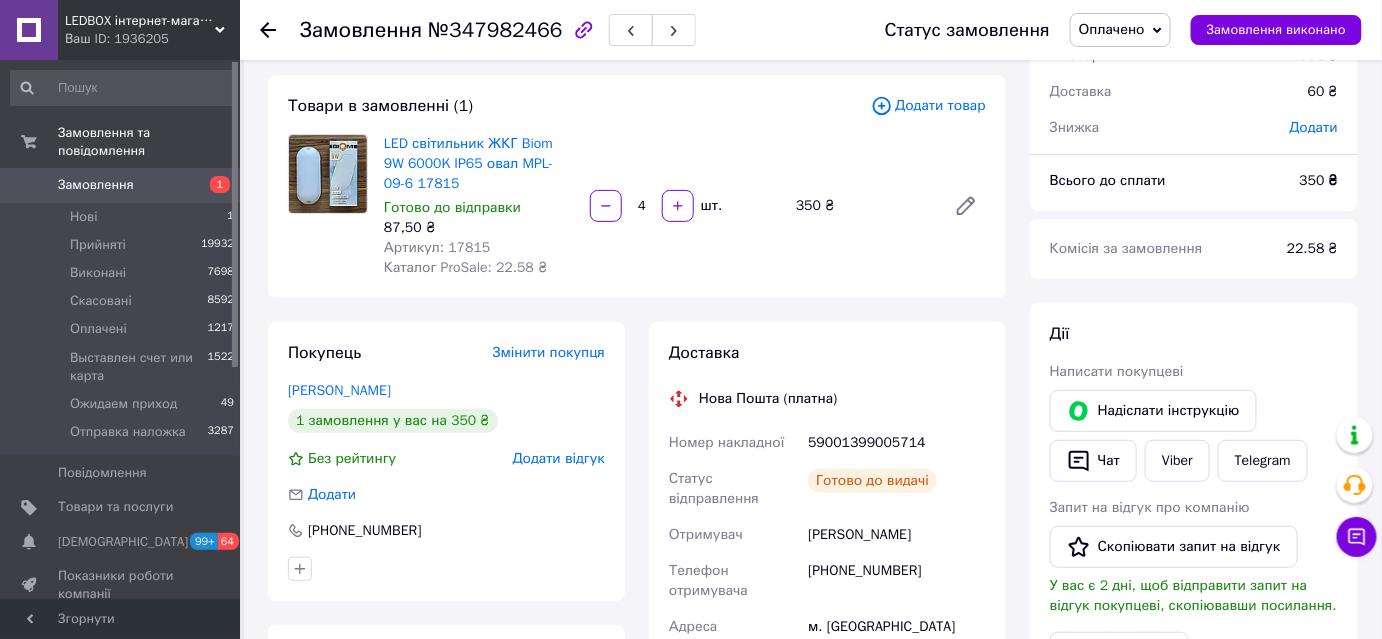 scroll, scrollTop: 0, scrollLeft: 0, axis: both 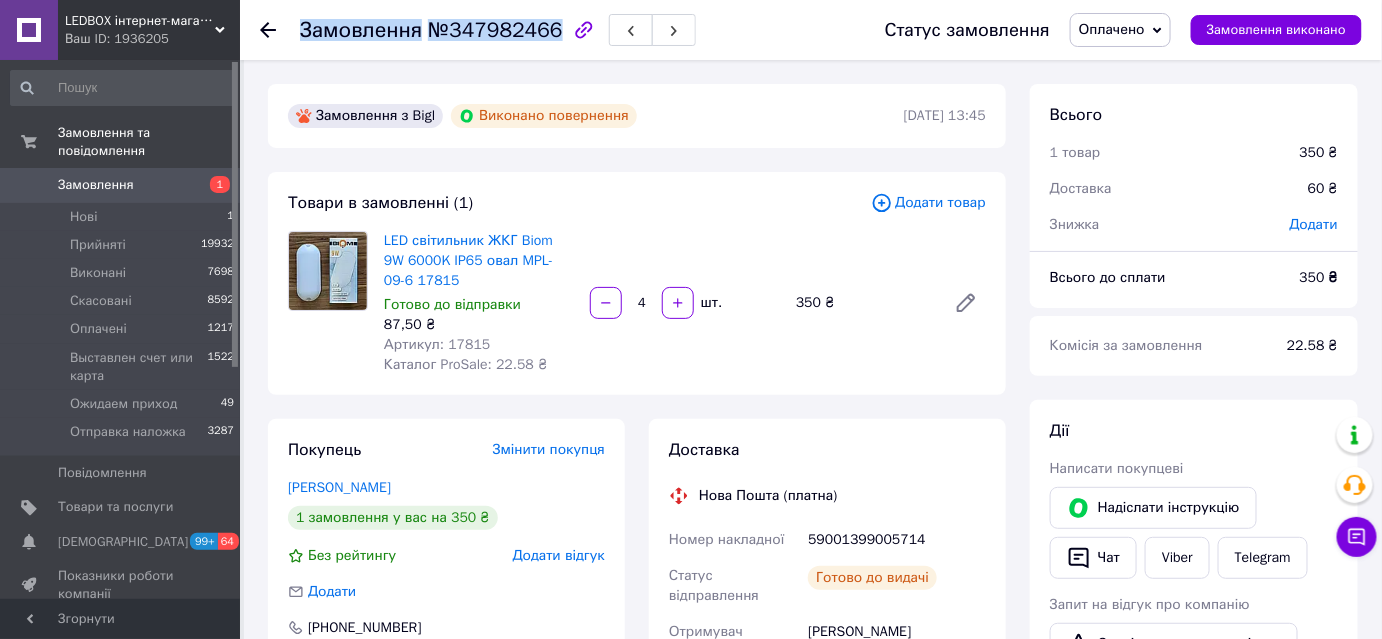 drag, startPoint x: 547, startPoint y: 38, endPoint x: 281, endPoint y: 26, distance: 266.27054 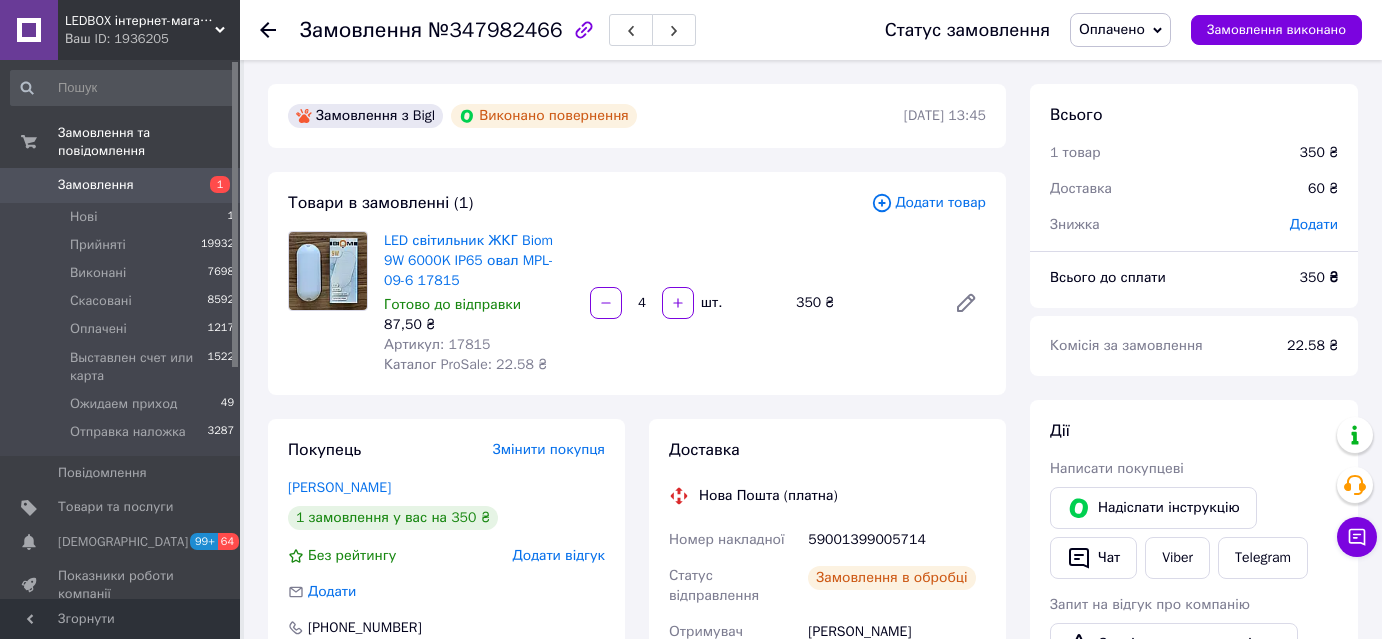 scroll, scrollTop: 0, scrollLeft: 0, axis: both 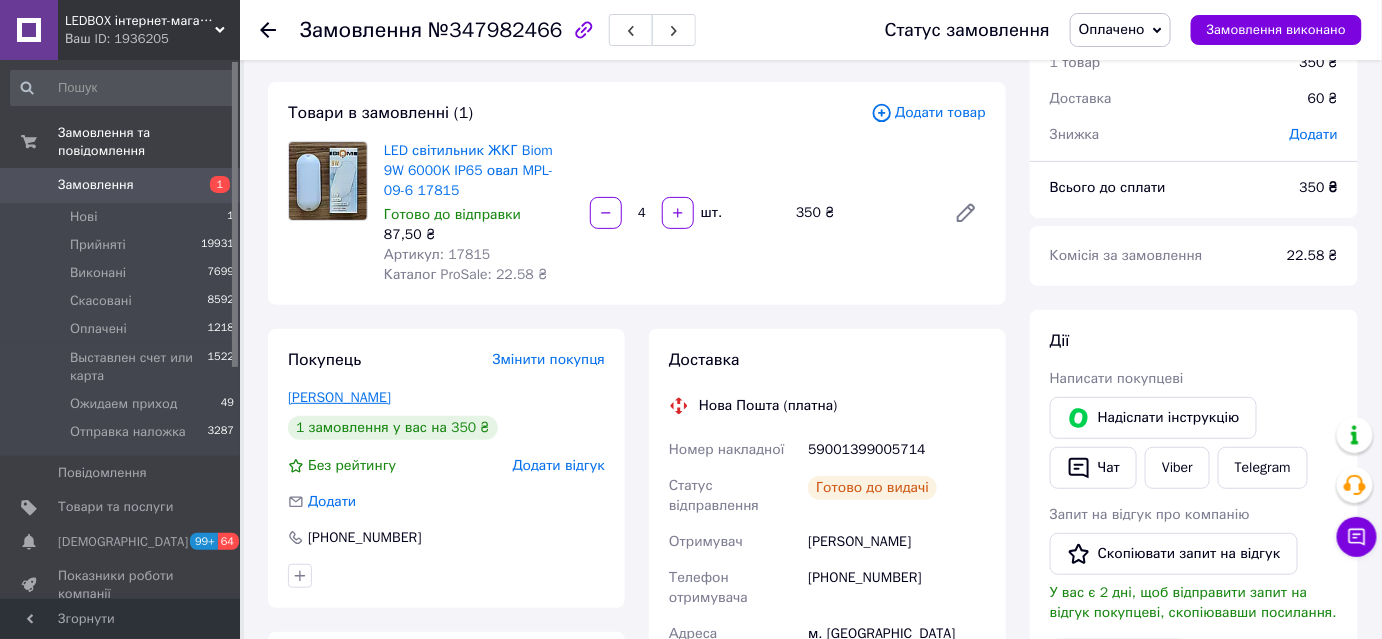 click on "Сташук Максим" at bounding box center [339, 397] 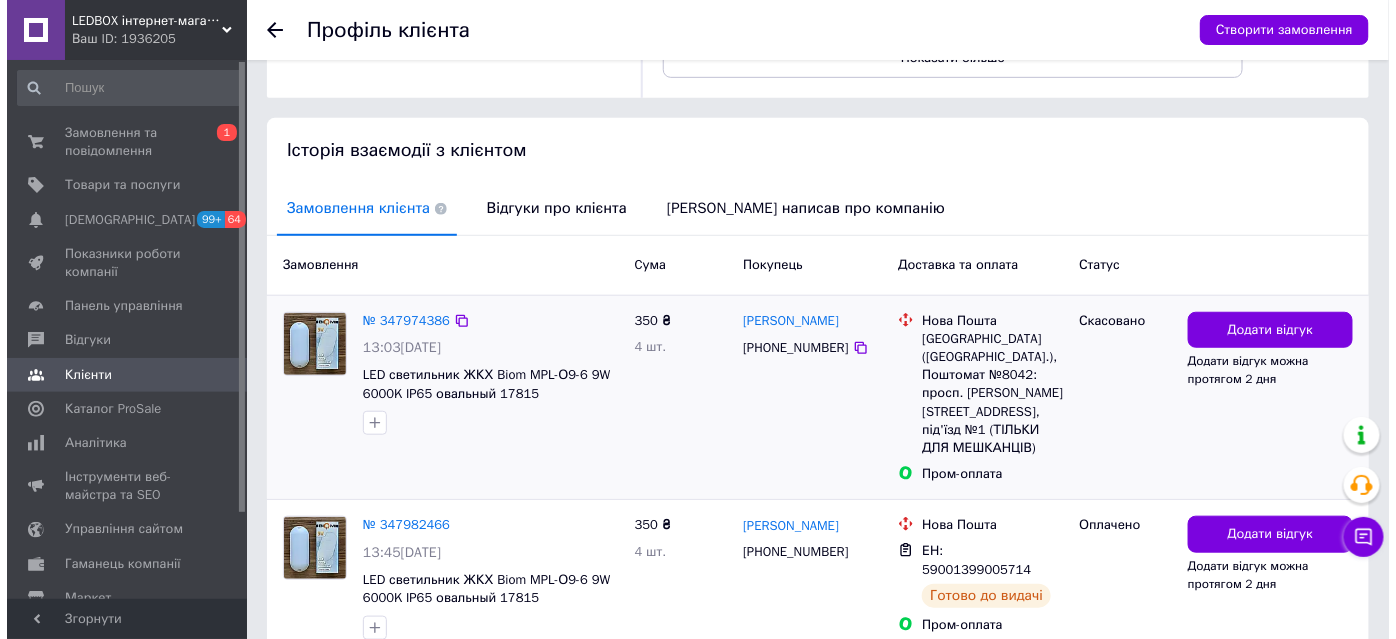 scroll, scrollTop: 414, scrollLeft: 0, axis: vertical 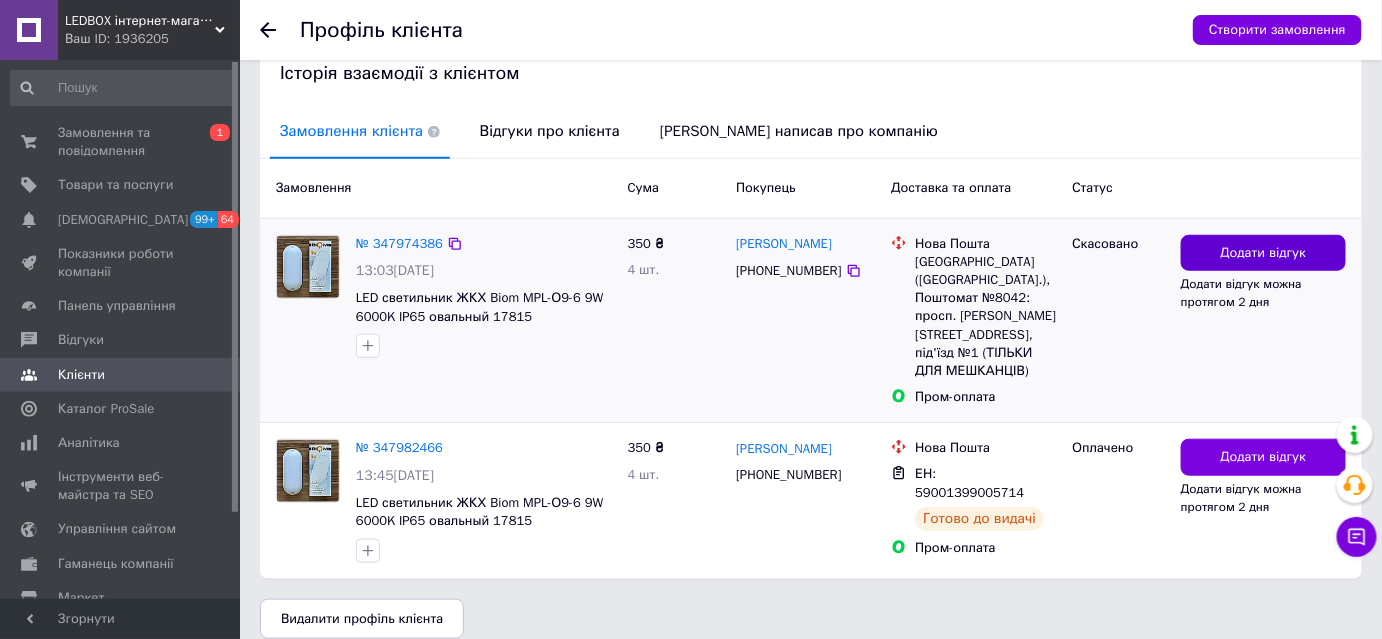 click on "Додати відгук" at bounding box center [1264, 253] 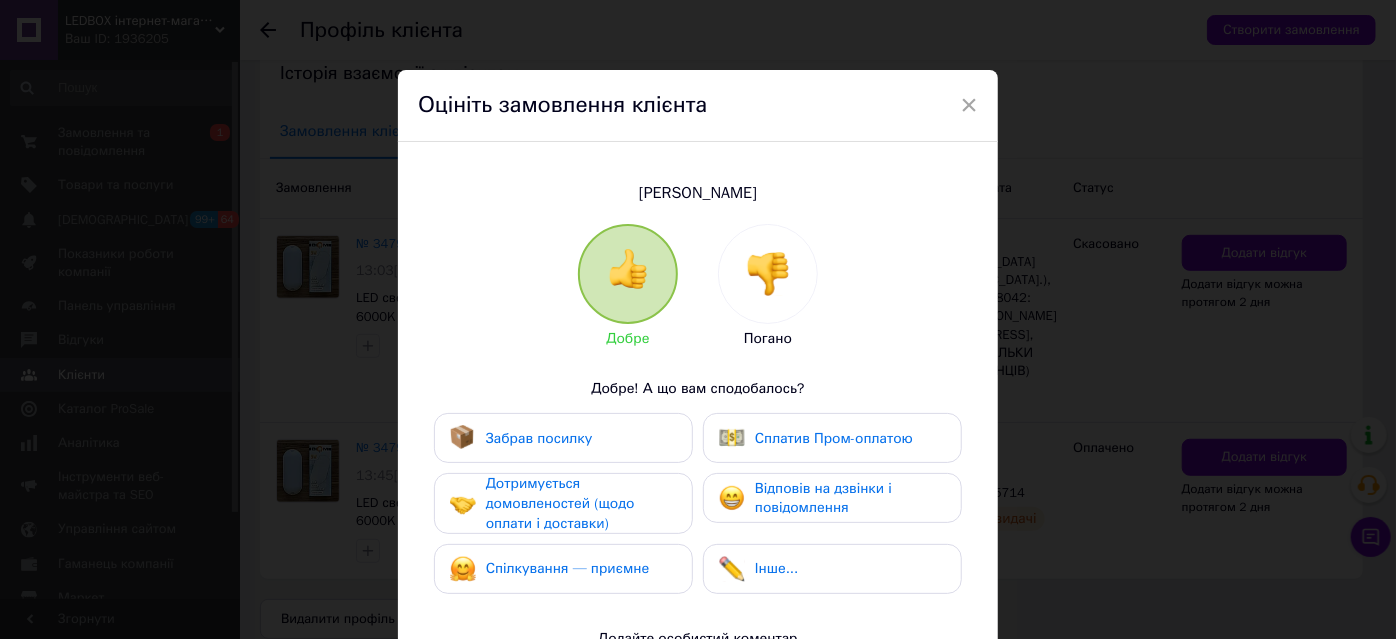 click at bounding box center (768, 274) 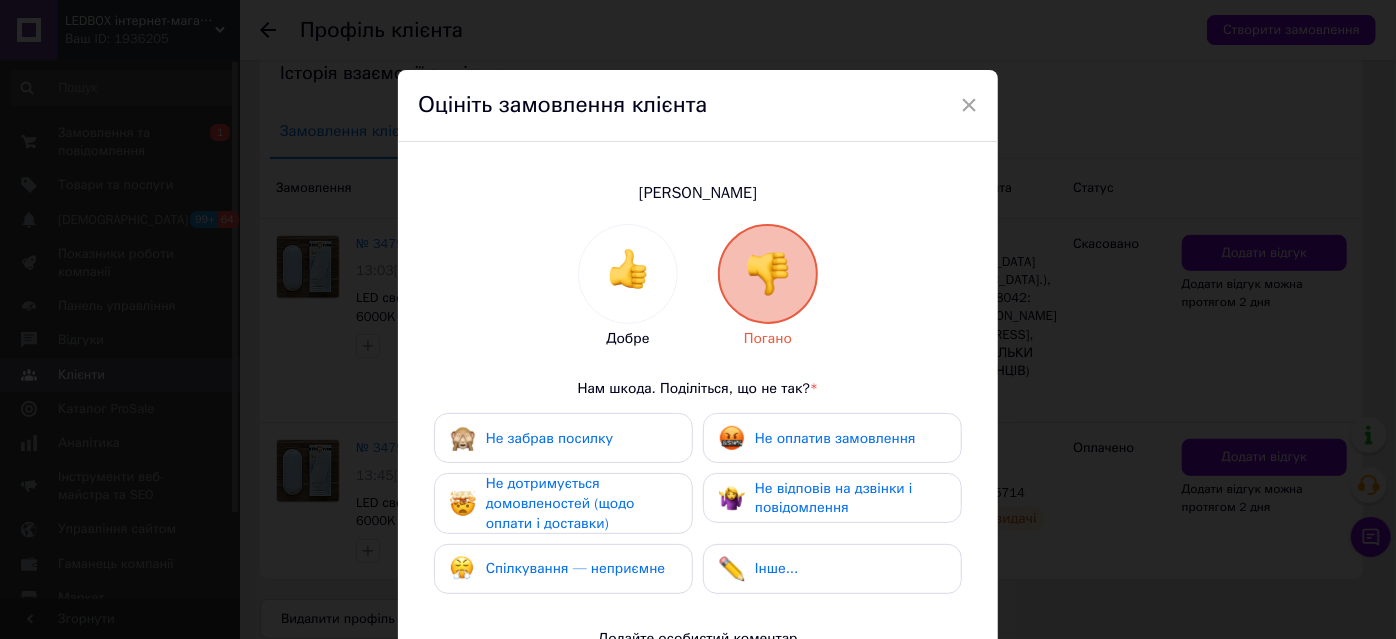click on "Не оплатив замовлення" at bounding box center [835, 438] 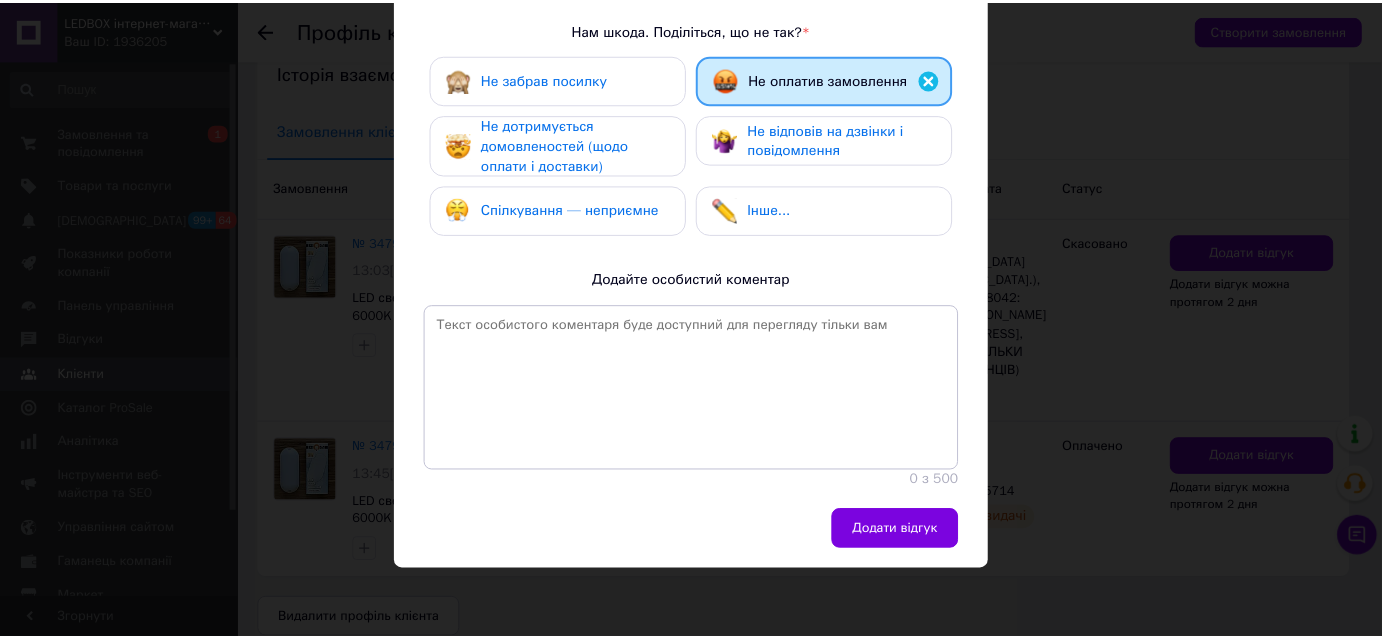 scroll, scrollTop: 360, scrollLeft: 0, axis: vertical 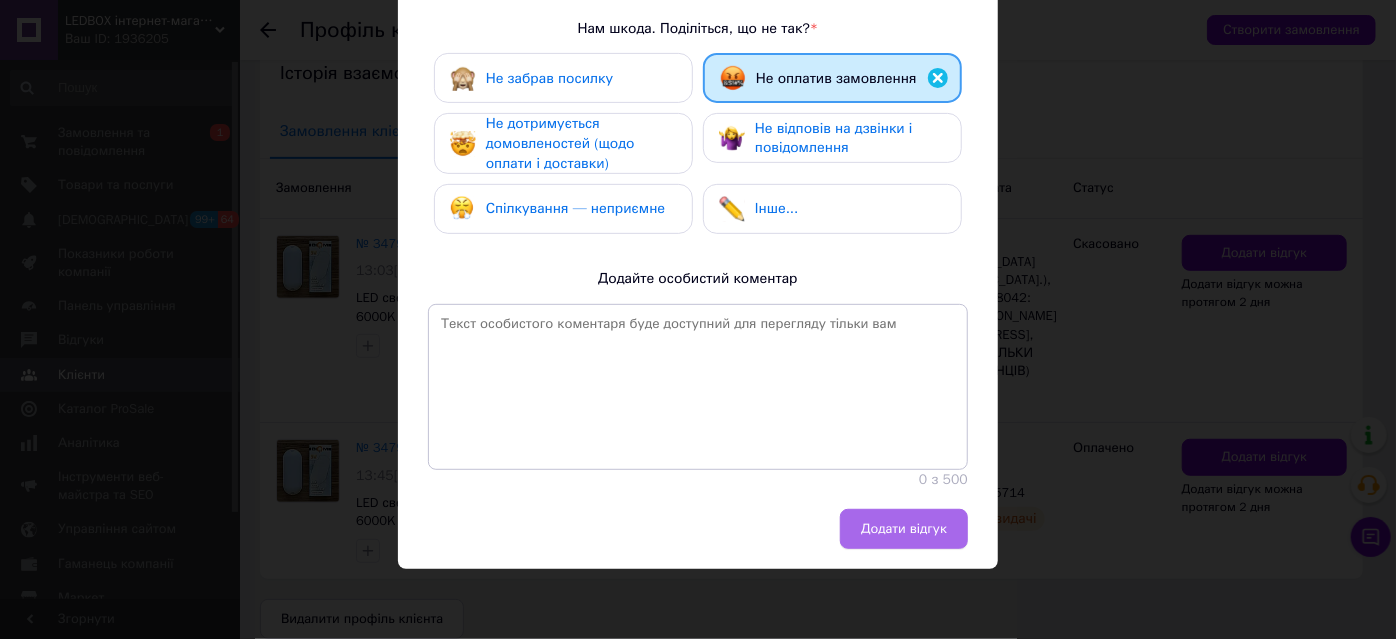 click on "Додати відгук" at bounding box center [904, 529] 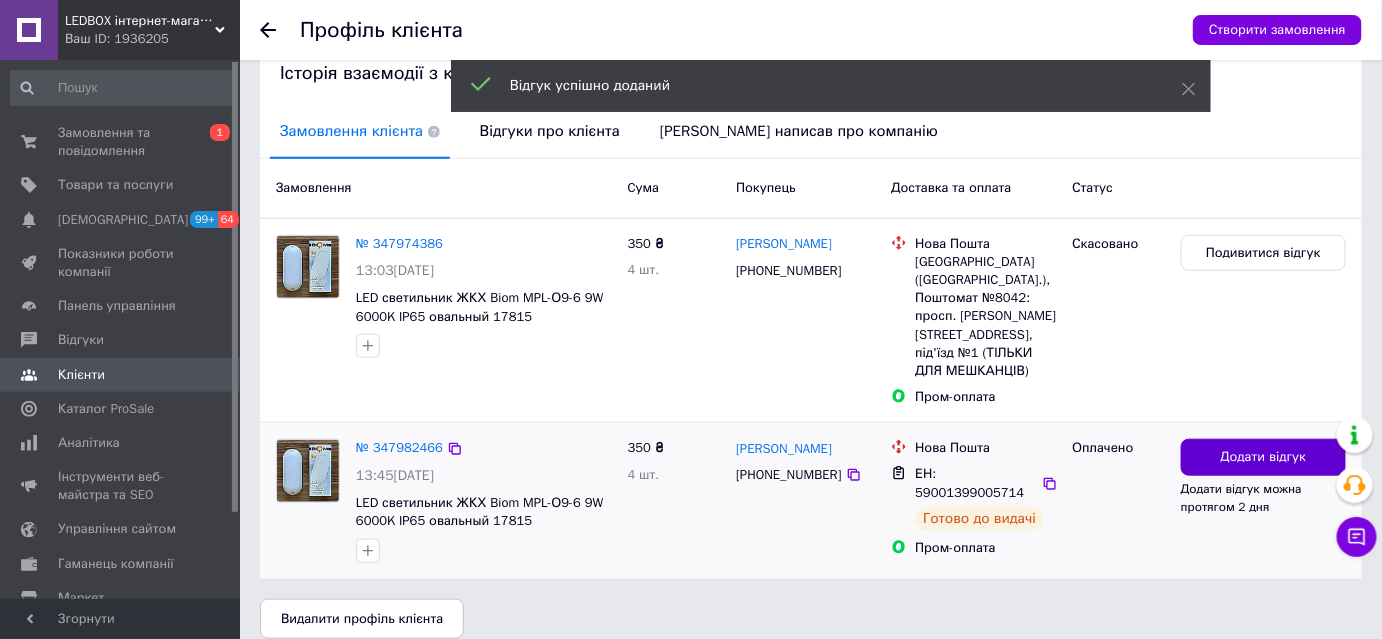click on "Додати відгук" at bounding box center (1264, 457) 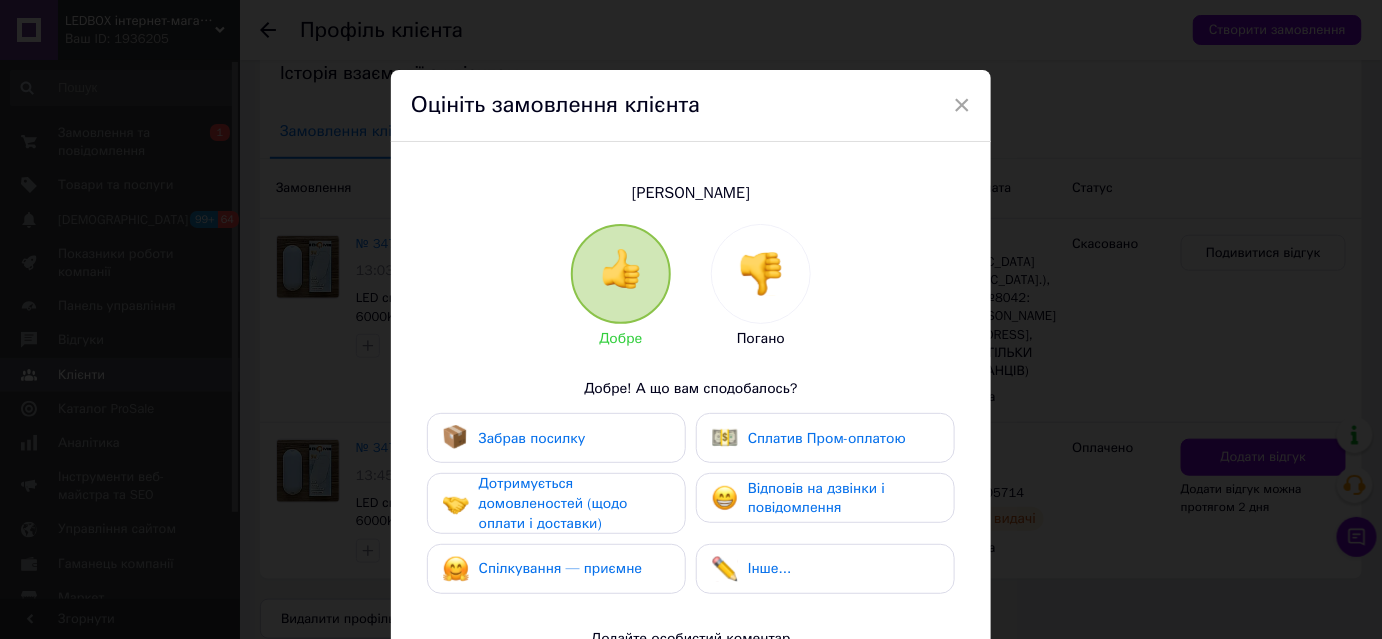click at bounding box center (761, 274) 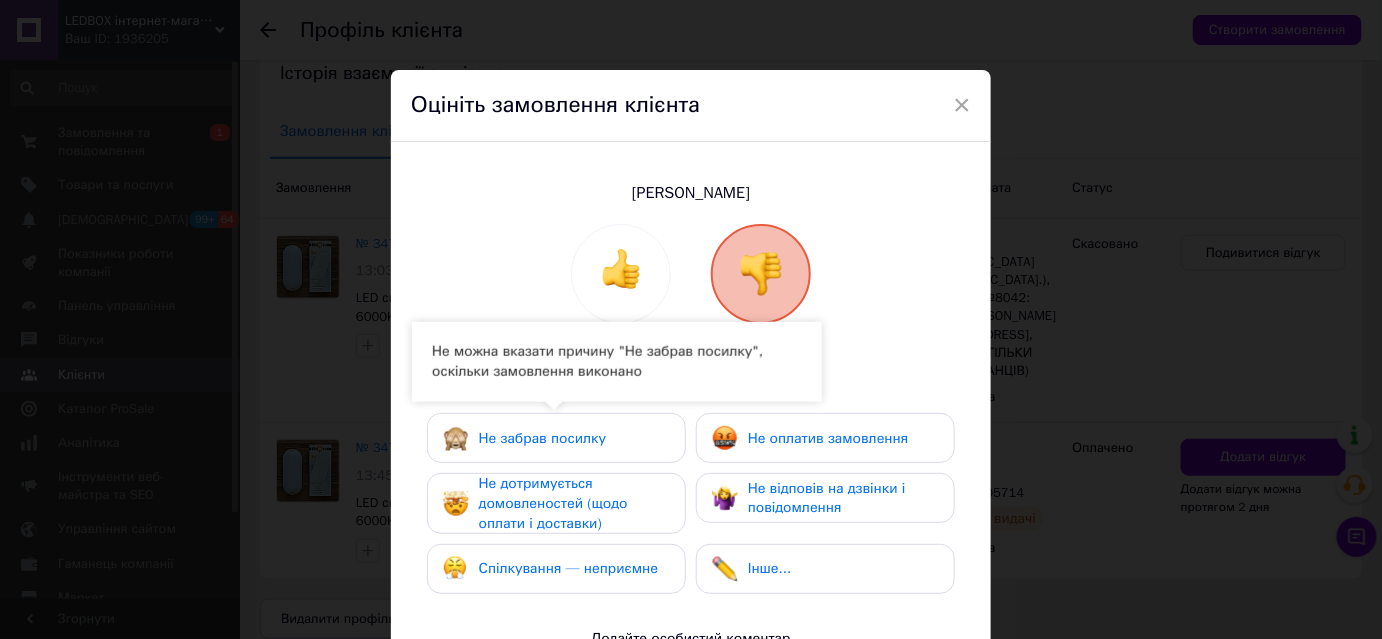 click on "Не забрав посилку" at bounding box center (542, 438) 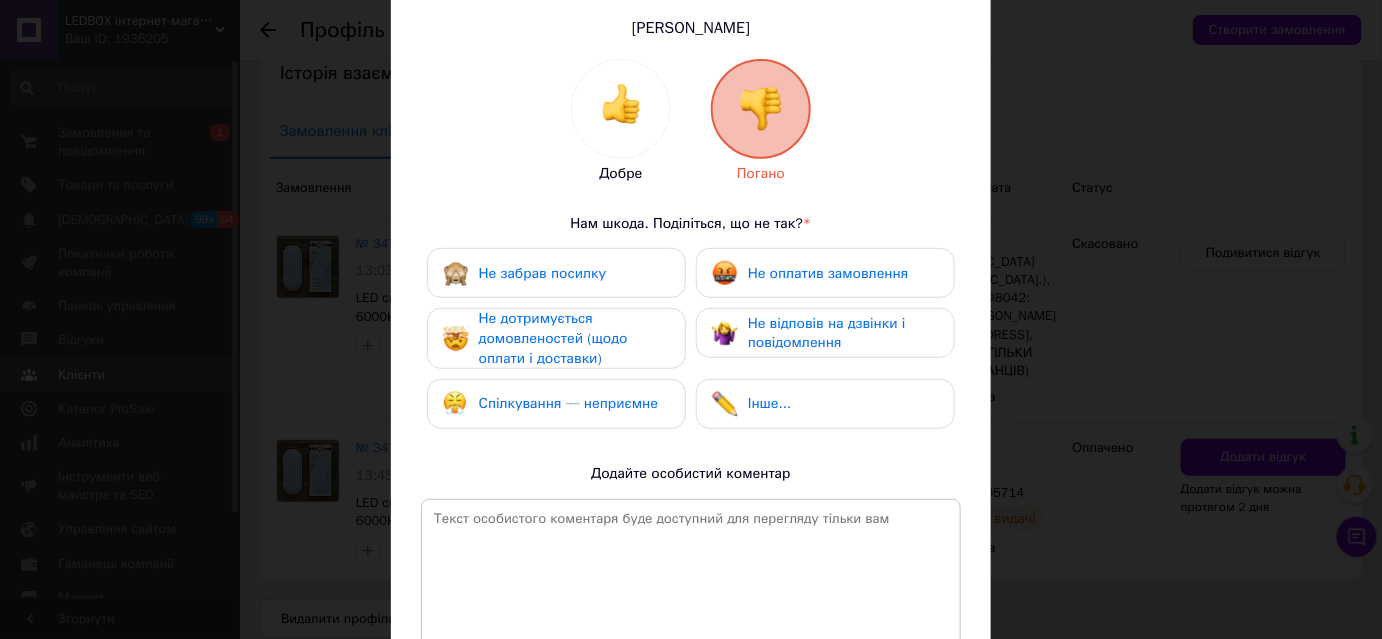 scroll, scrollTop: 181, scrollLeft: 0, axis: vertical 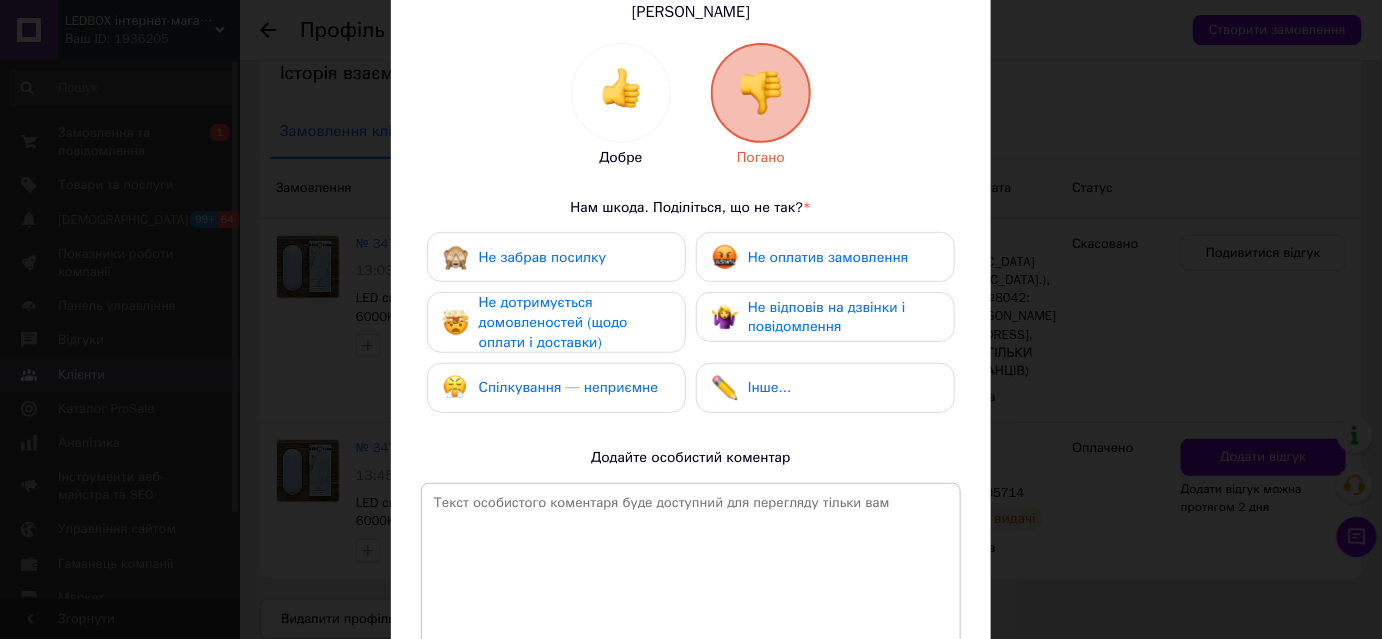 click on "Не оплатив замовлення" at bounding box center (825, 257) 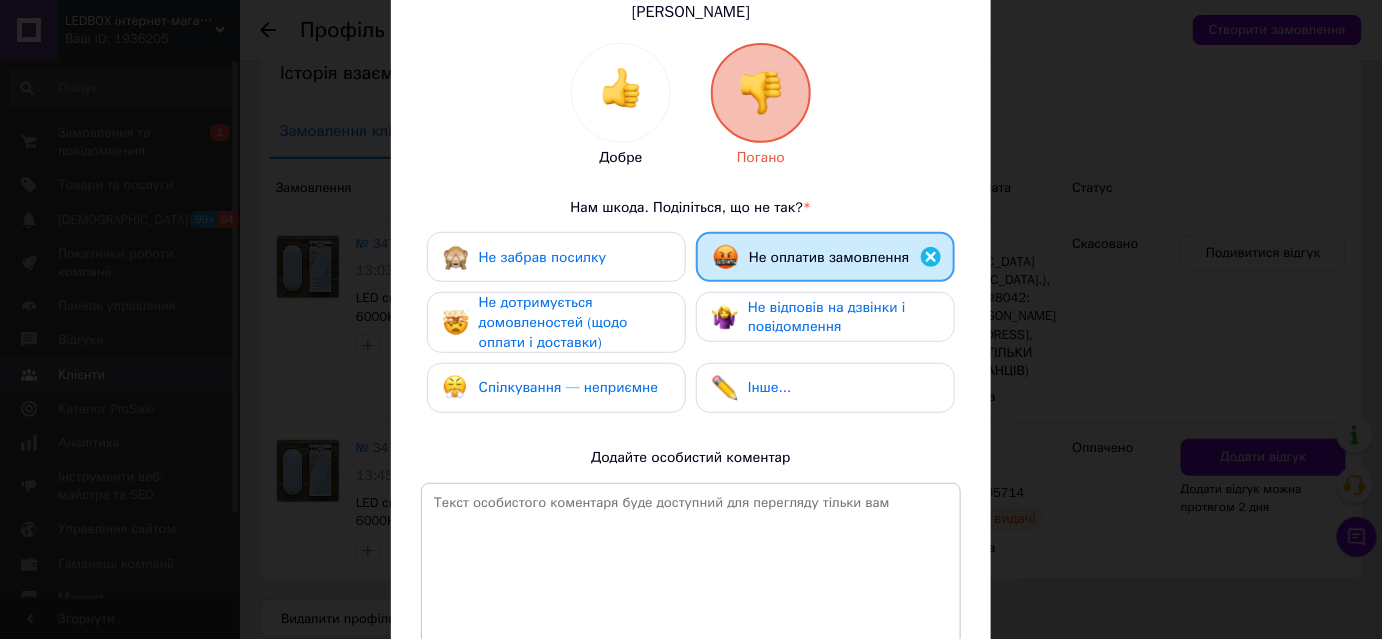 click on "Не дотримується домовленостей (щодо оплати і доставки)" at bounding box center [553, 322] 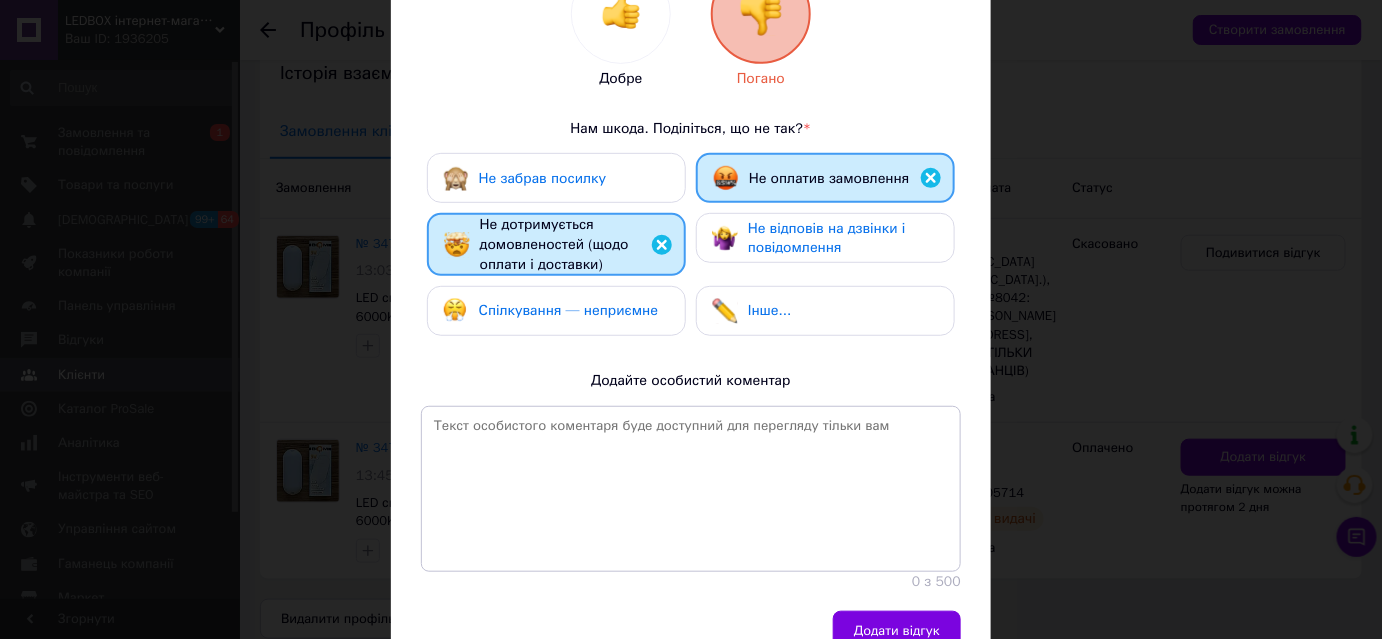 scroll, scrollTop: 361, scrollLeft: 0, axis: vertical 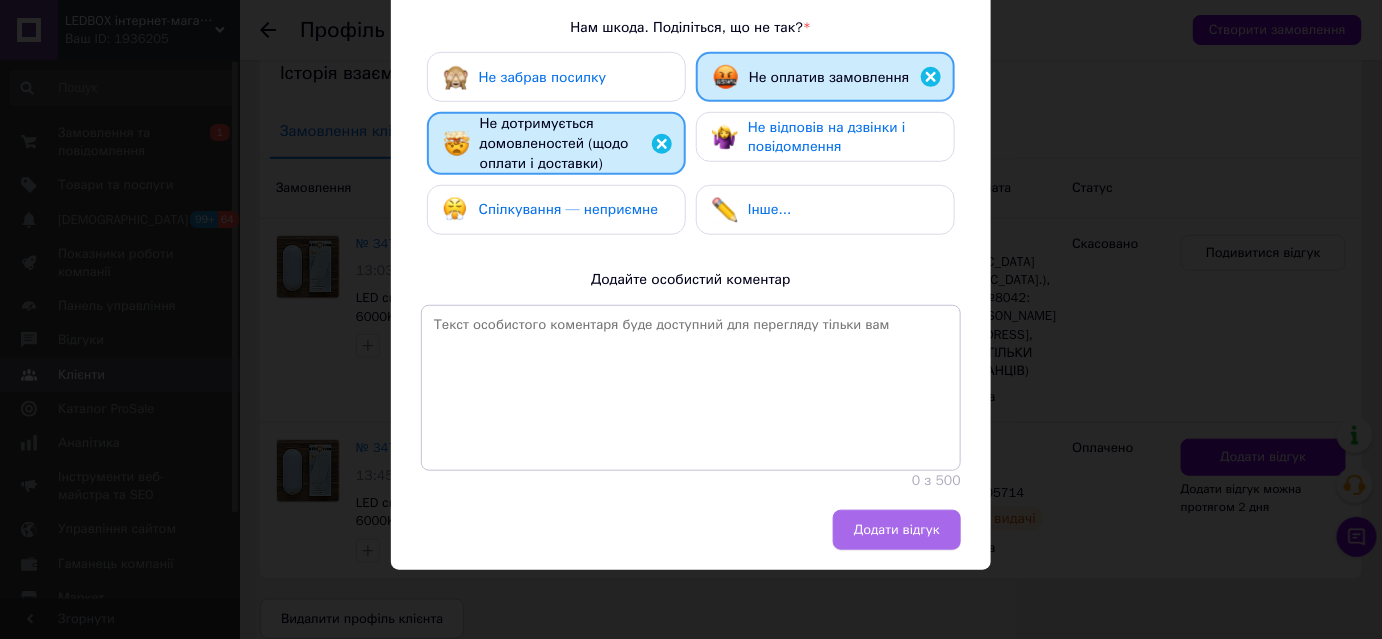 click on "Додати відгук" at bounding box center [897, 530] 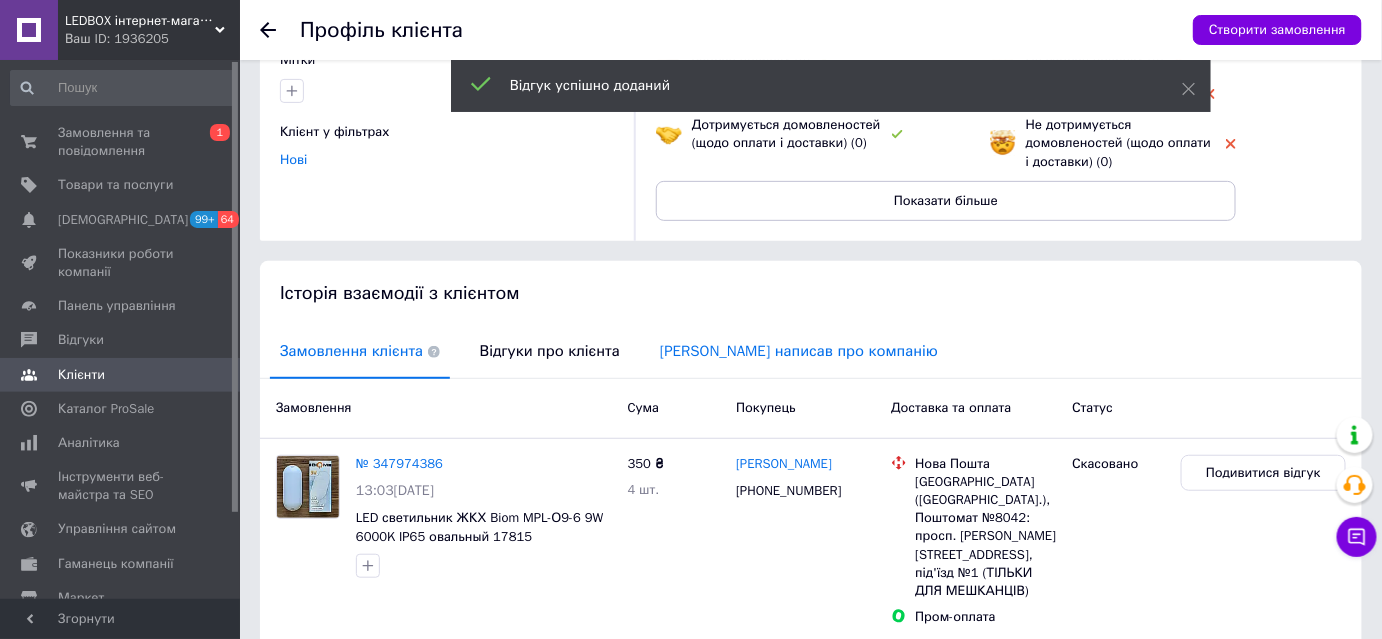 scroll, scrollTop: 141, scrollLeft: 0, axis: vertical 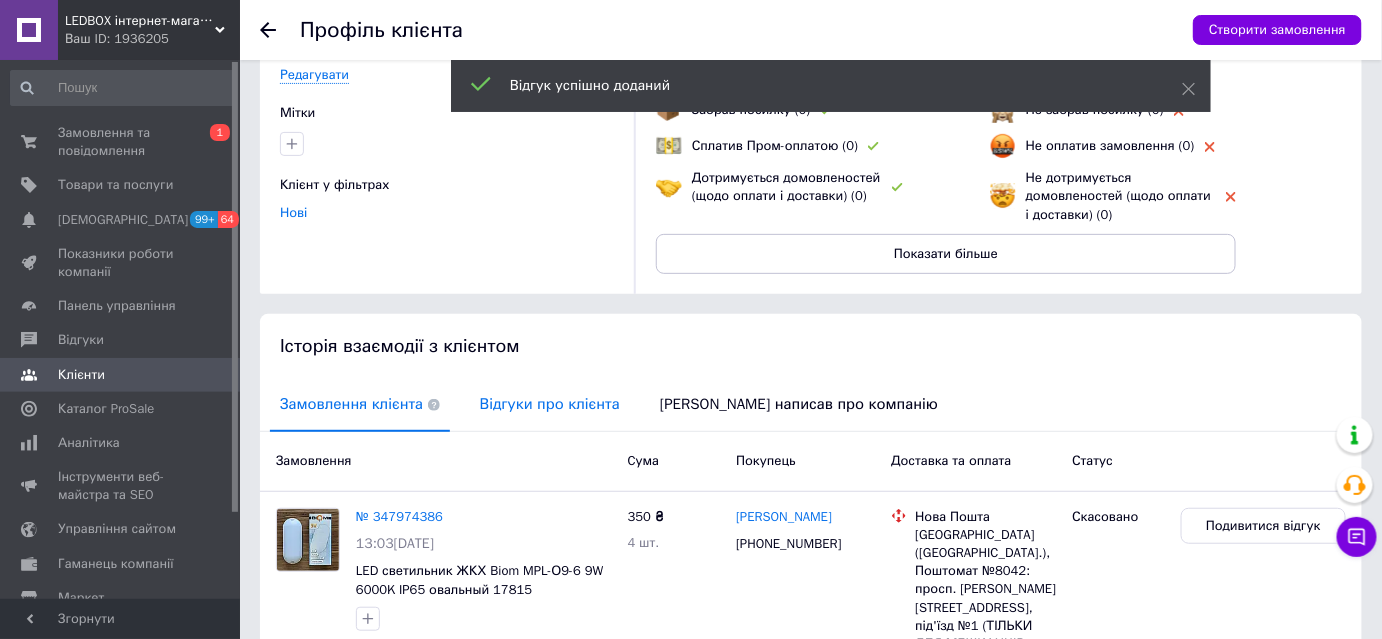 click on "Відгуки про клієнта" at bounding box center [550, 404] 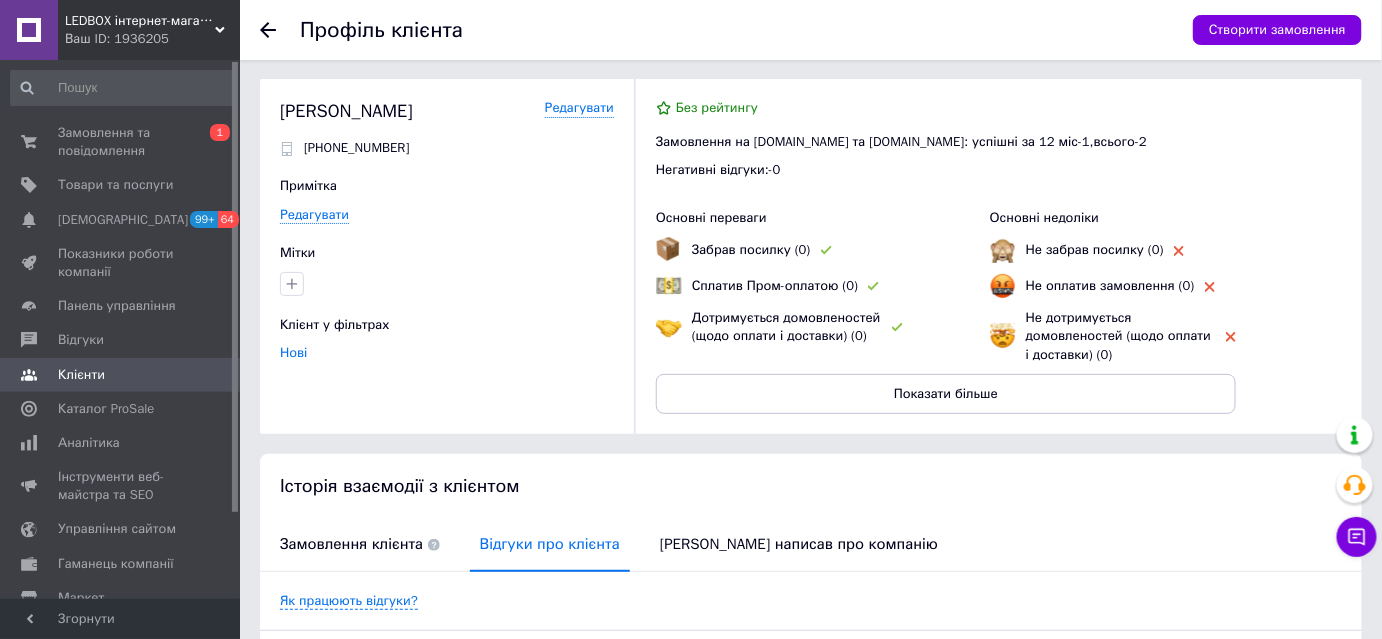 scroll, scrollTop: 0, scrollLeft: 0, axis: both 